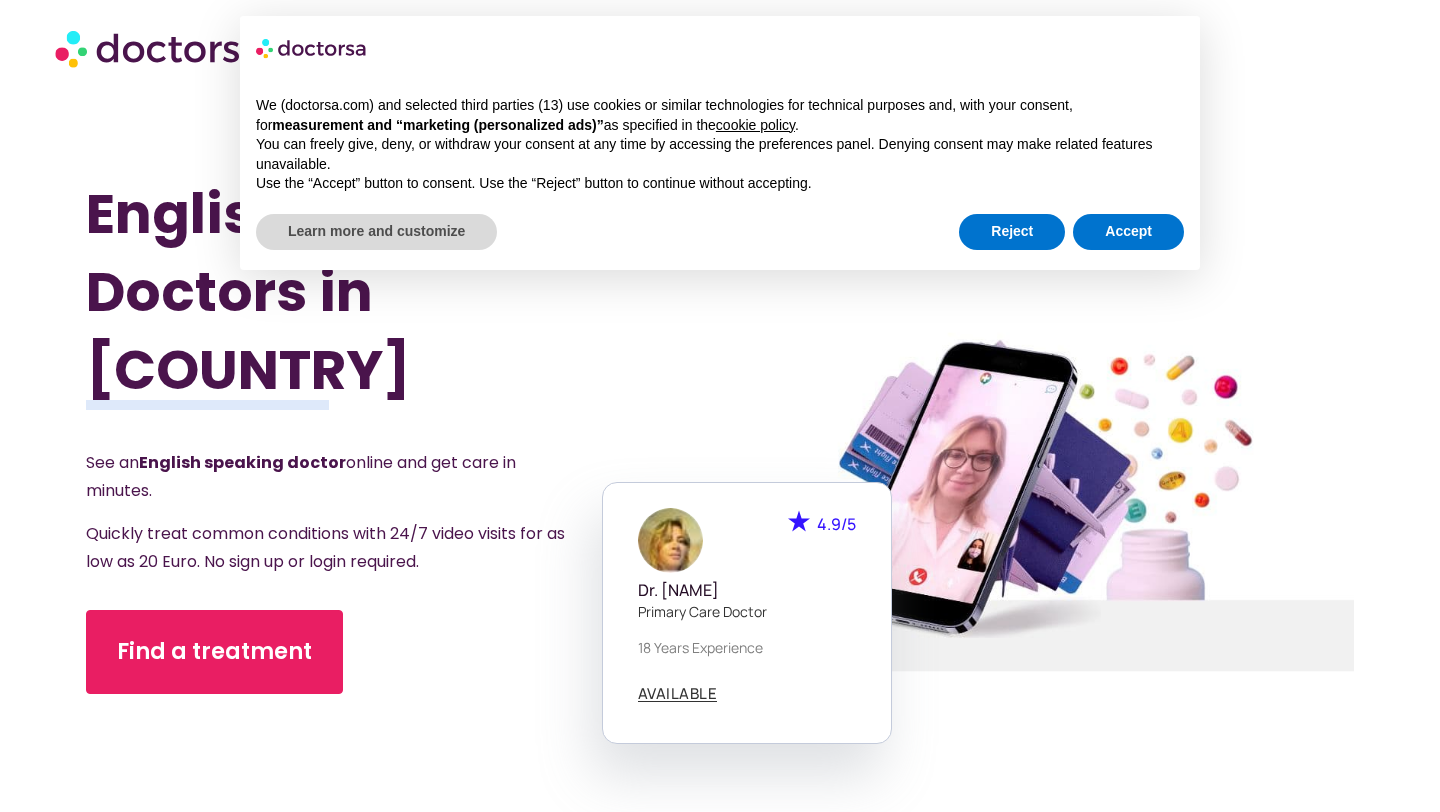 scroll, scrollTop: 0, scrollLeft: 0, axis: both 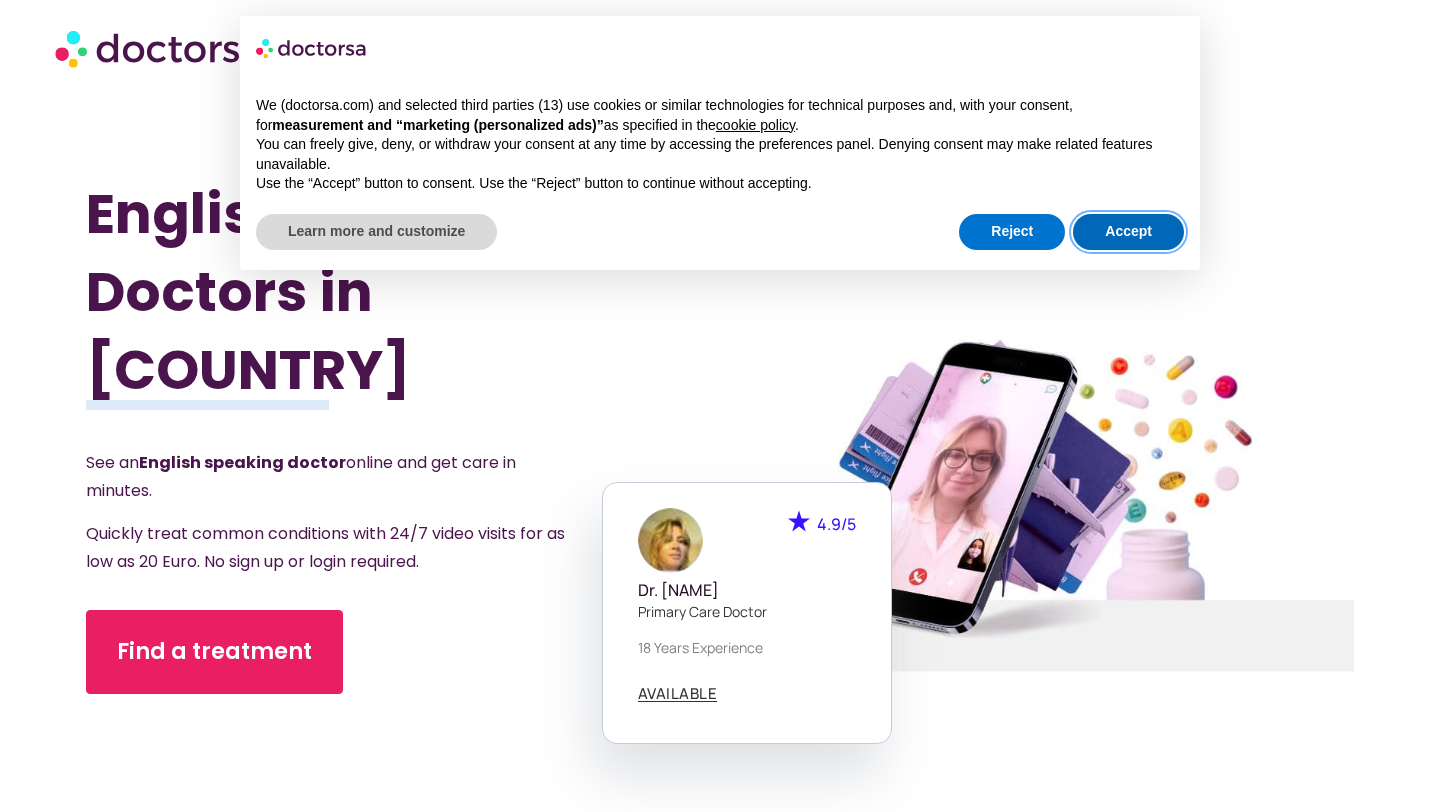 click on "Accept" at bounding box center [1128, 232] 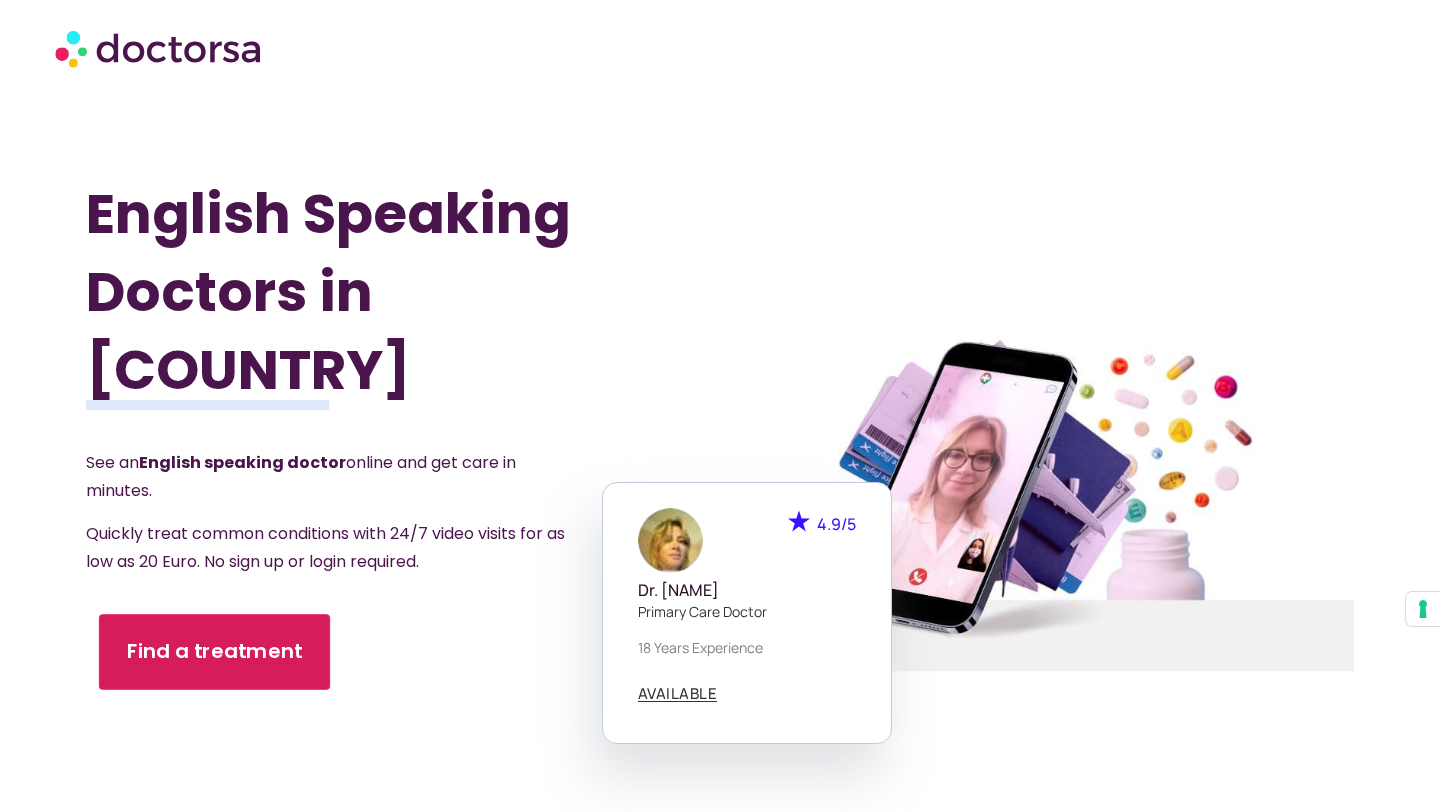 click on "Find a treatment" at bounding box center (215, 652) 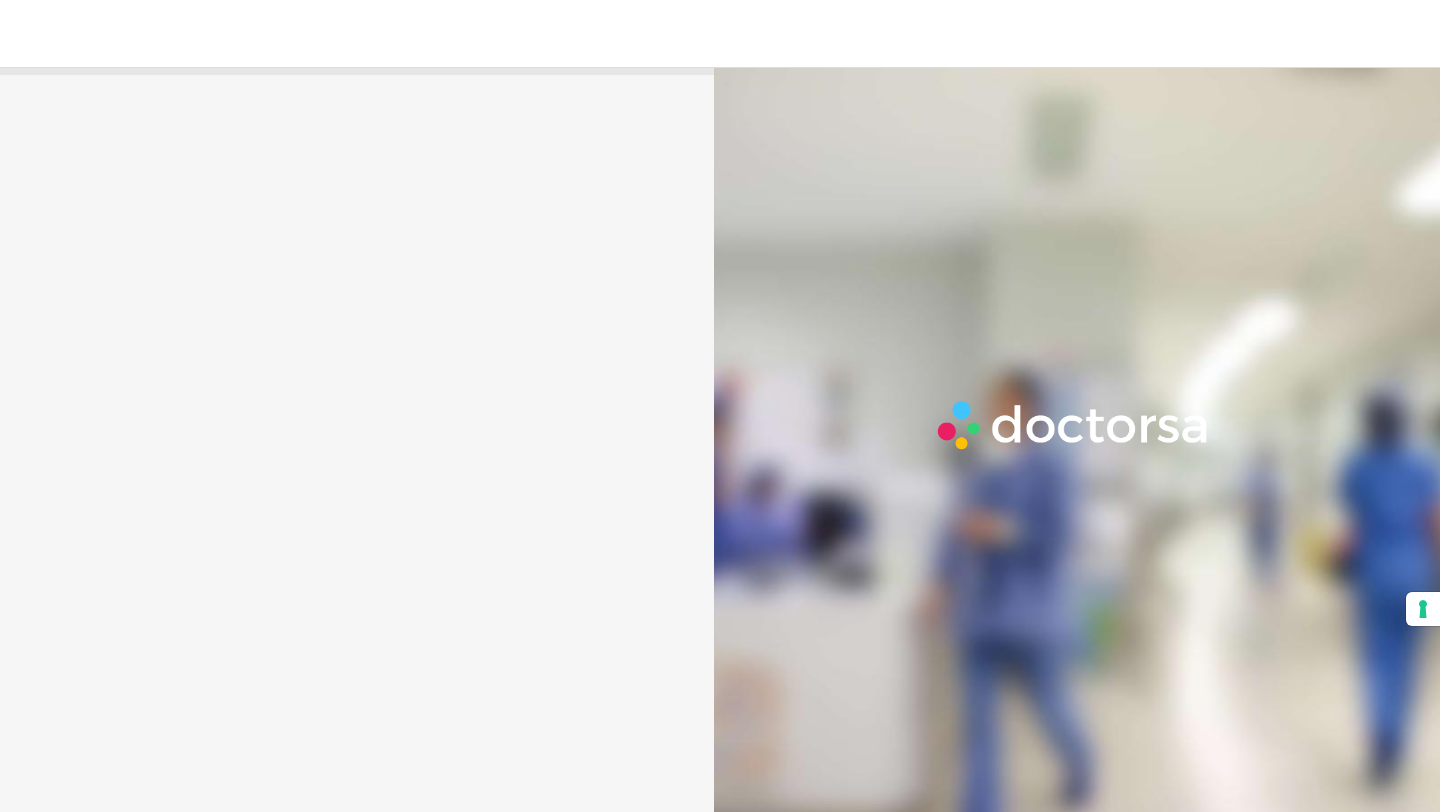 scroll, scrollTop: 0, scrollLeft: 0, axis: both 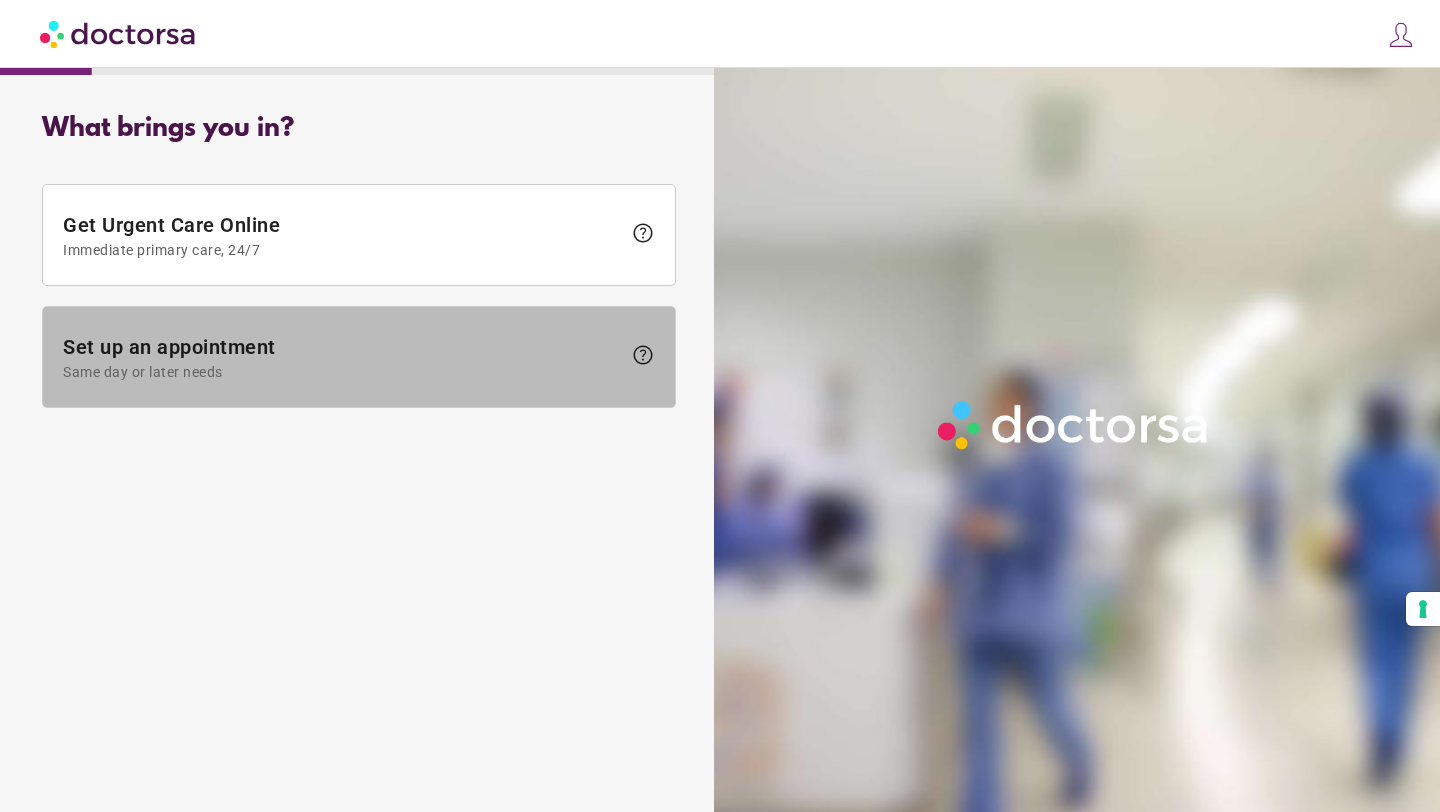 click on "Set up an appointment
Same day or later needs" at bounding box center [342, 357] 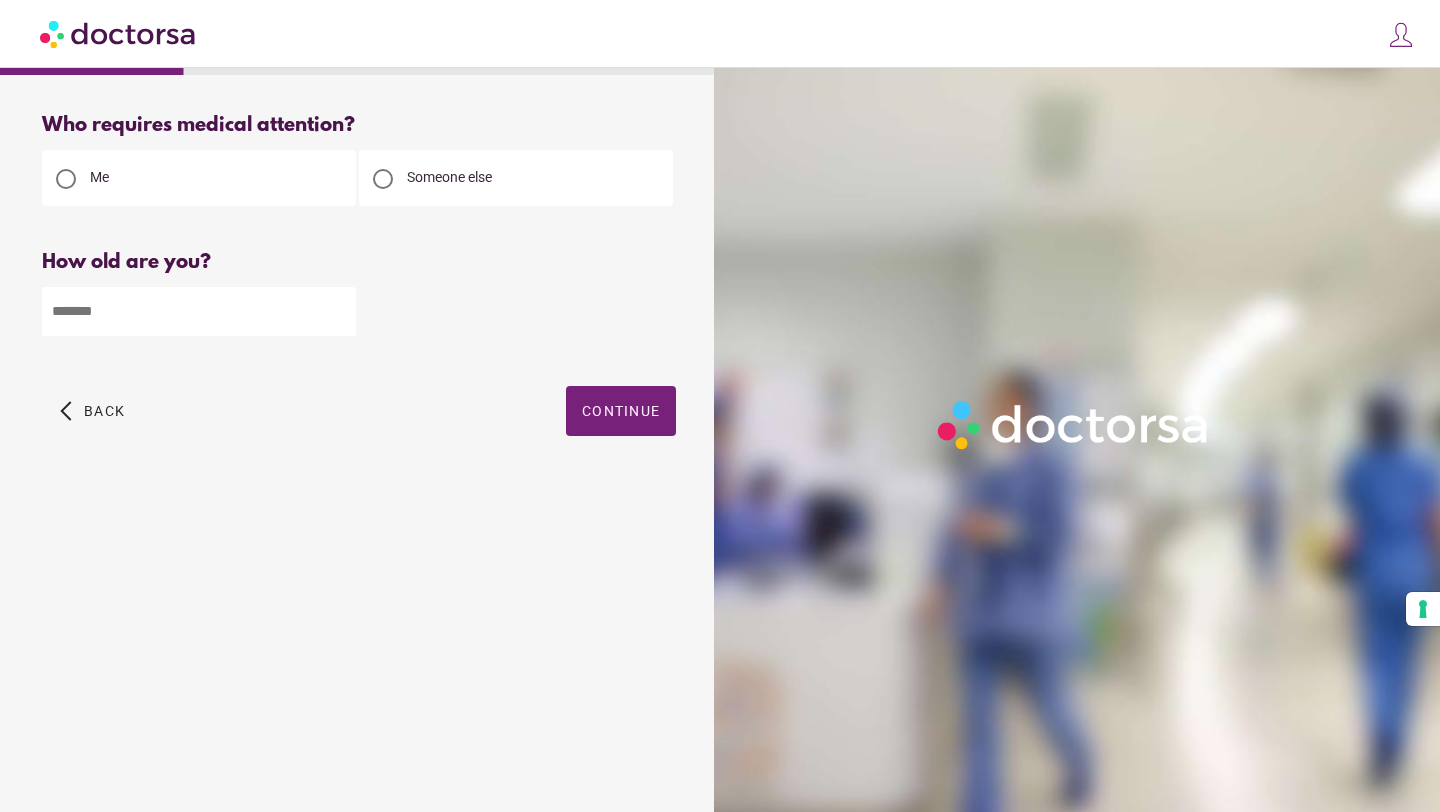 click at bounding box center (199, 311) 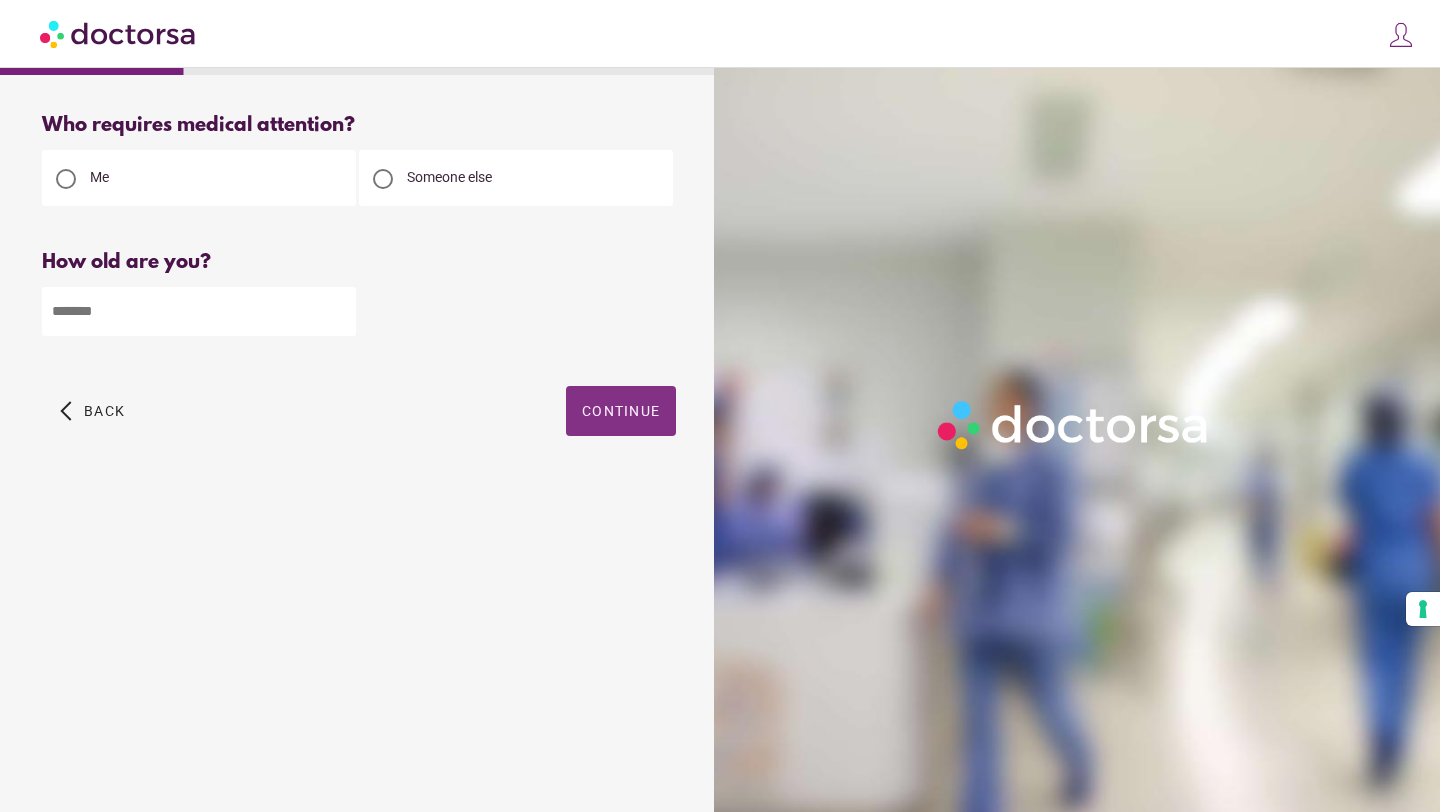type on "**" 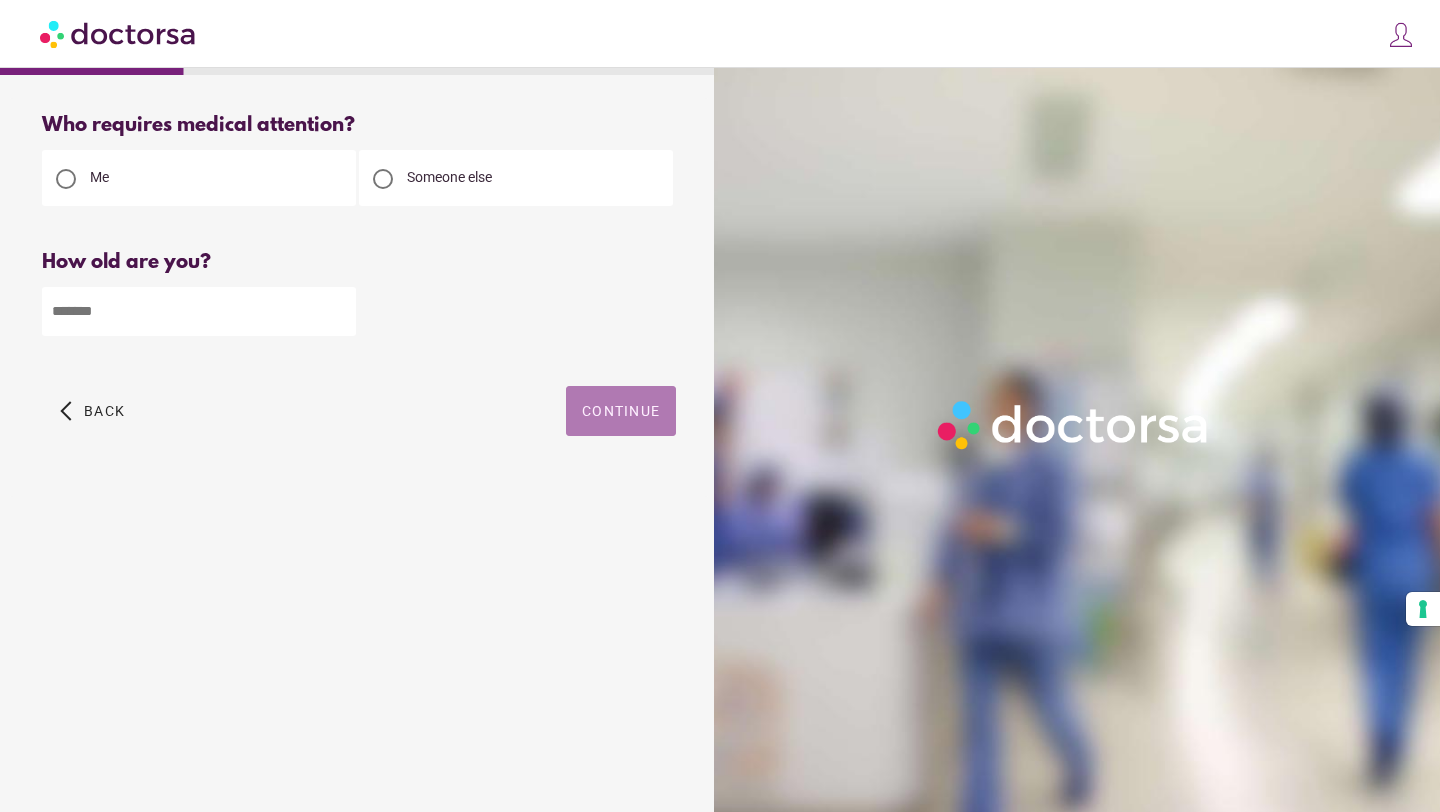 click at bounding box center (621, 411) 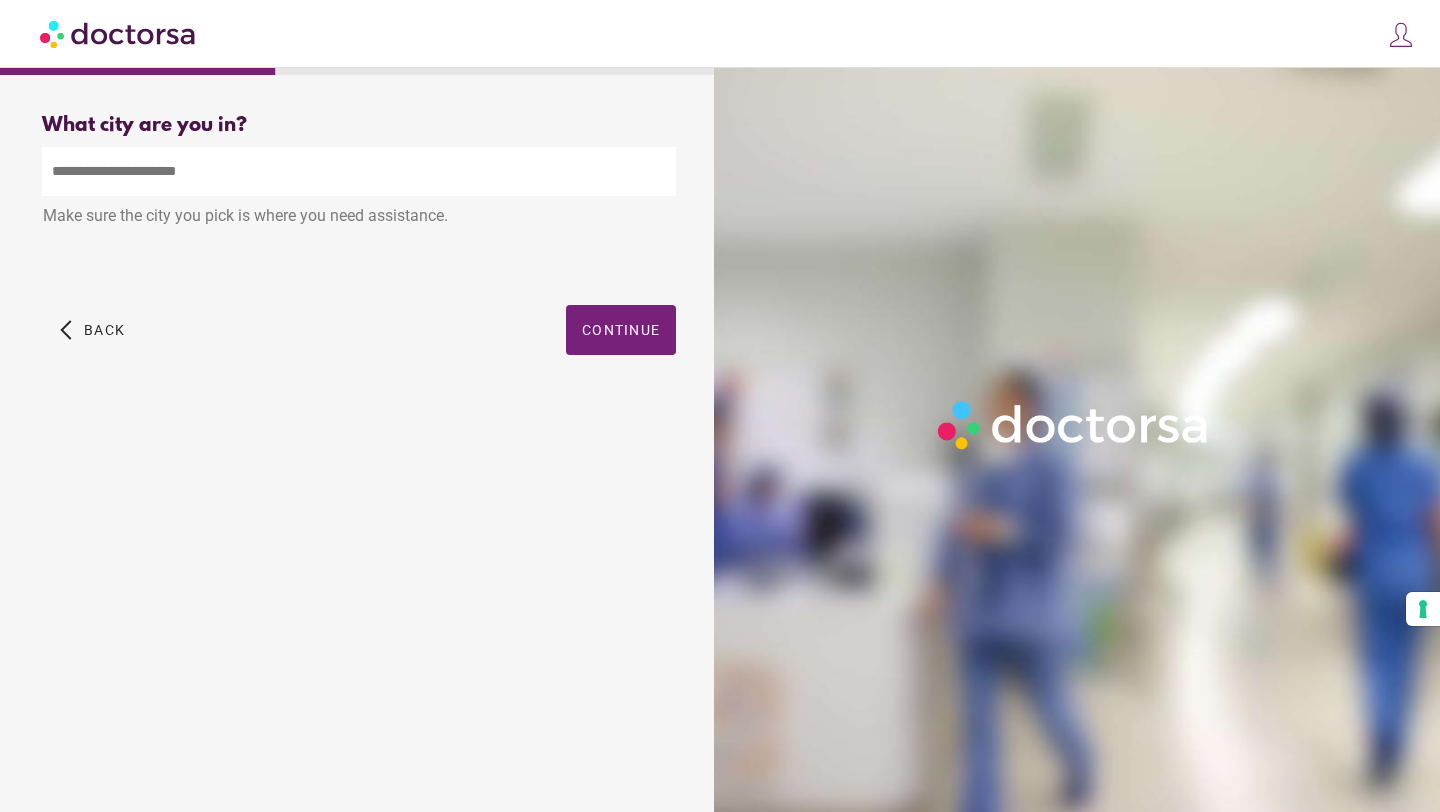 click on "Make sure the city you pick is where you need assistance." at bounding box center [359, 218] 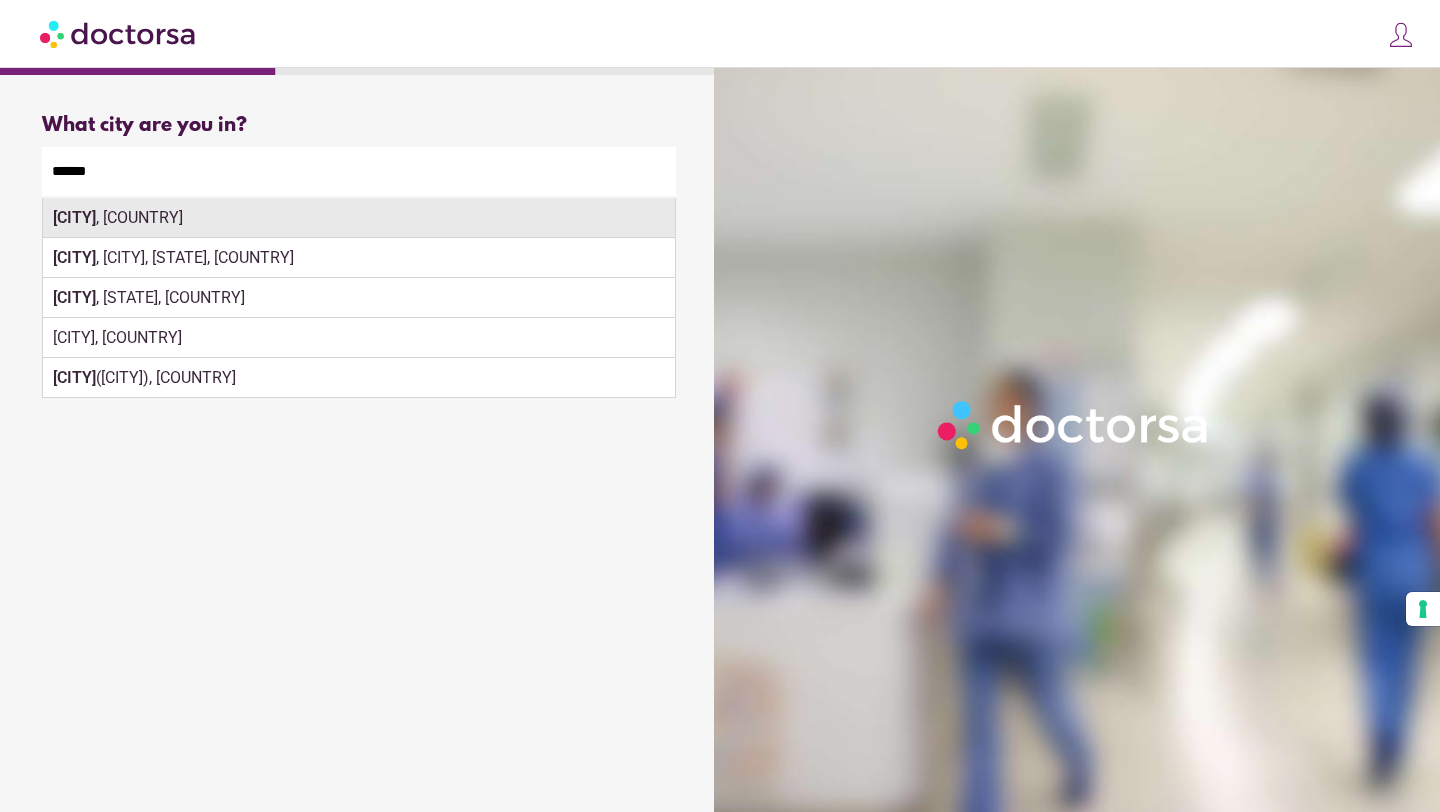 click on "Bilbao , Spain" at bounding box center (359, 218) 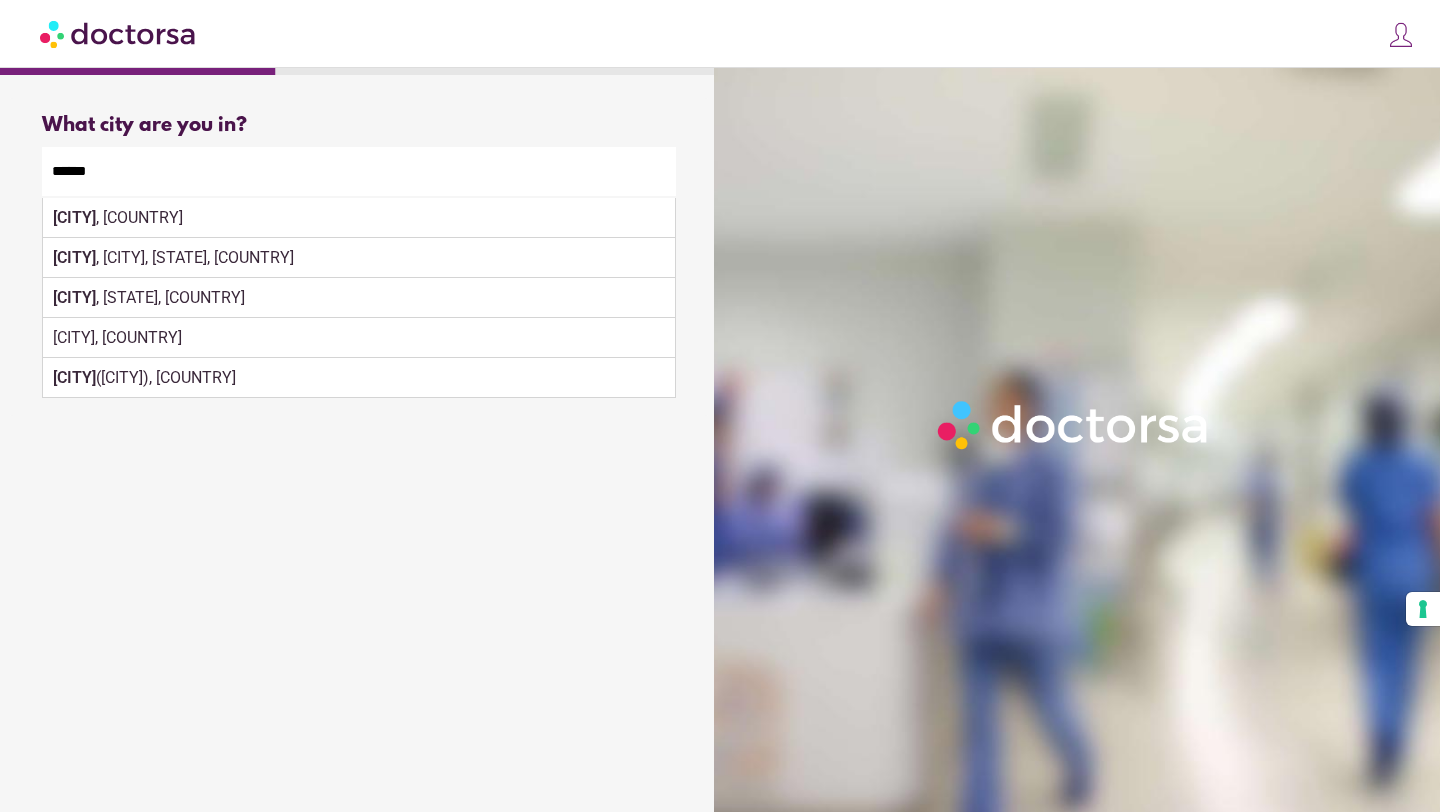 type on "**********" 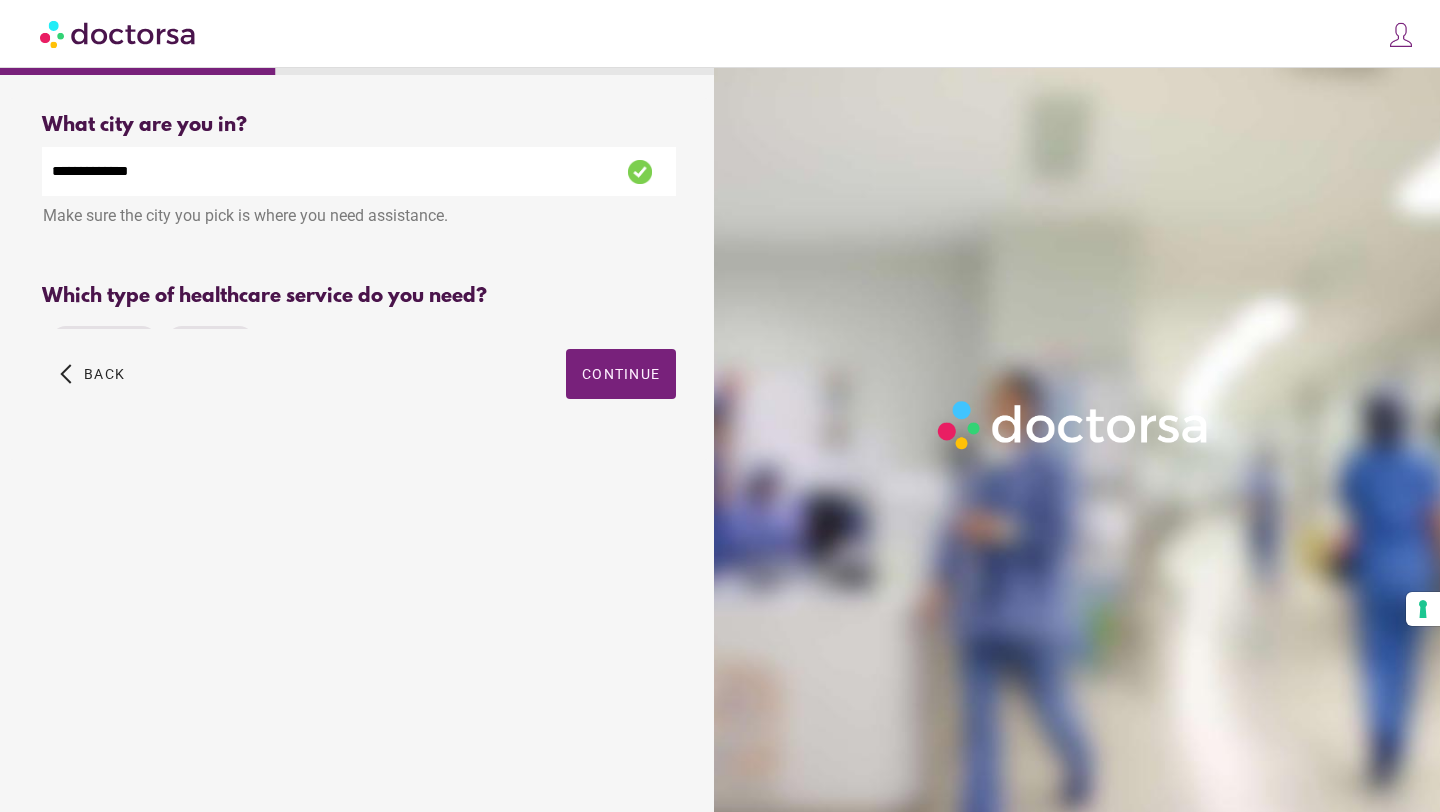 click on "Primary Care
Pediatrics" at bounding box center [359, 342] 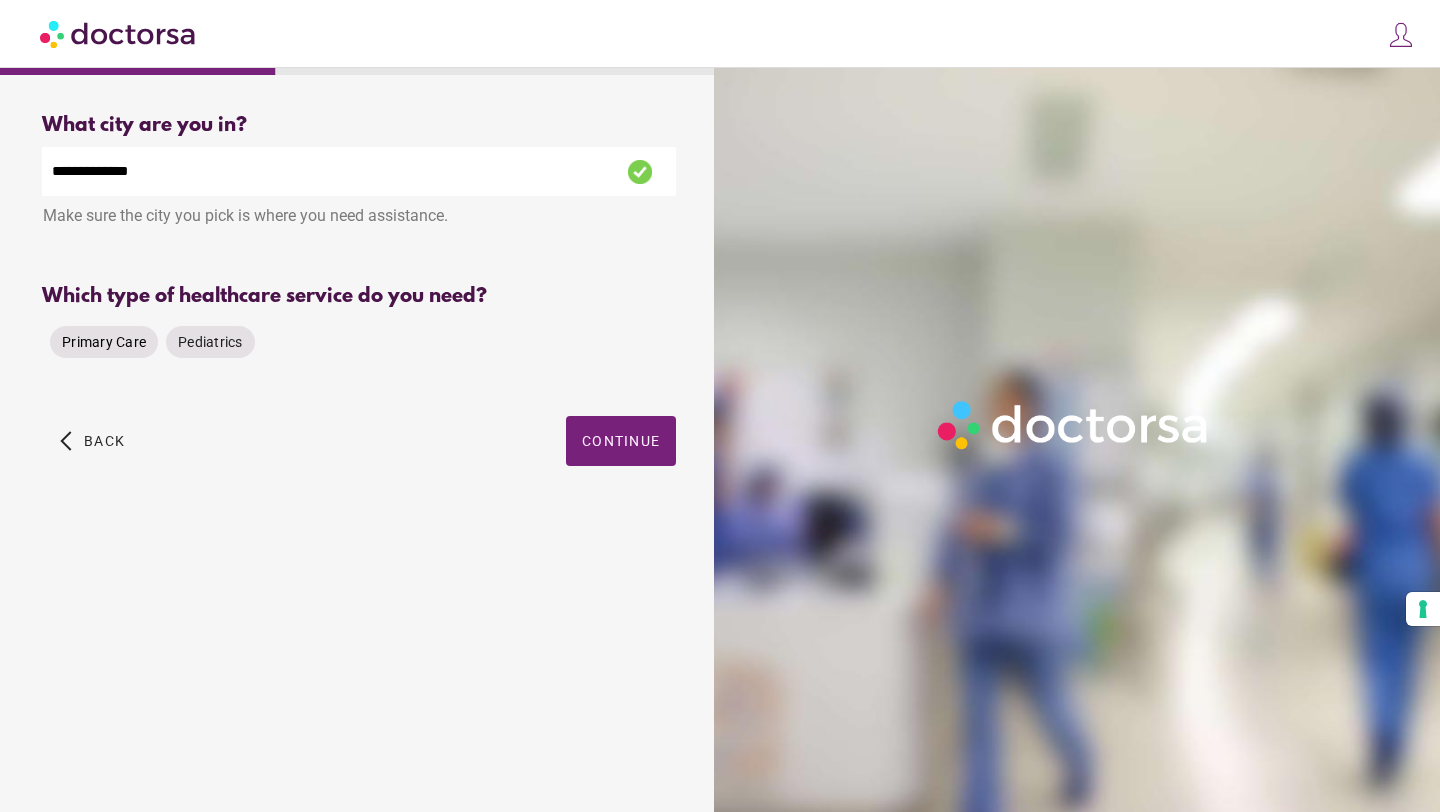 click on "Primary Care" at bounding box center (104, 342) 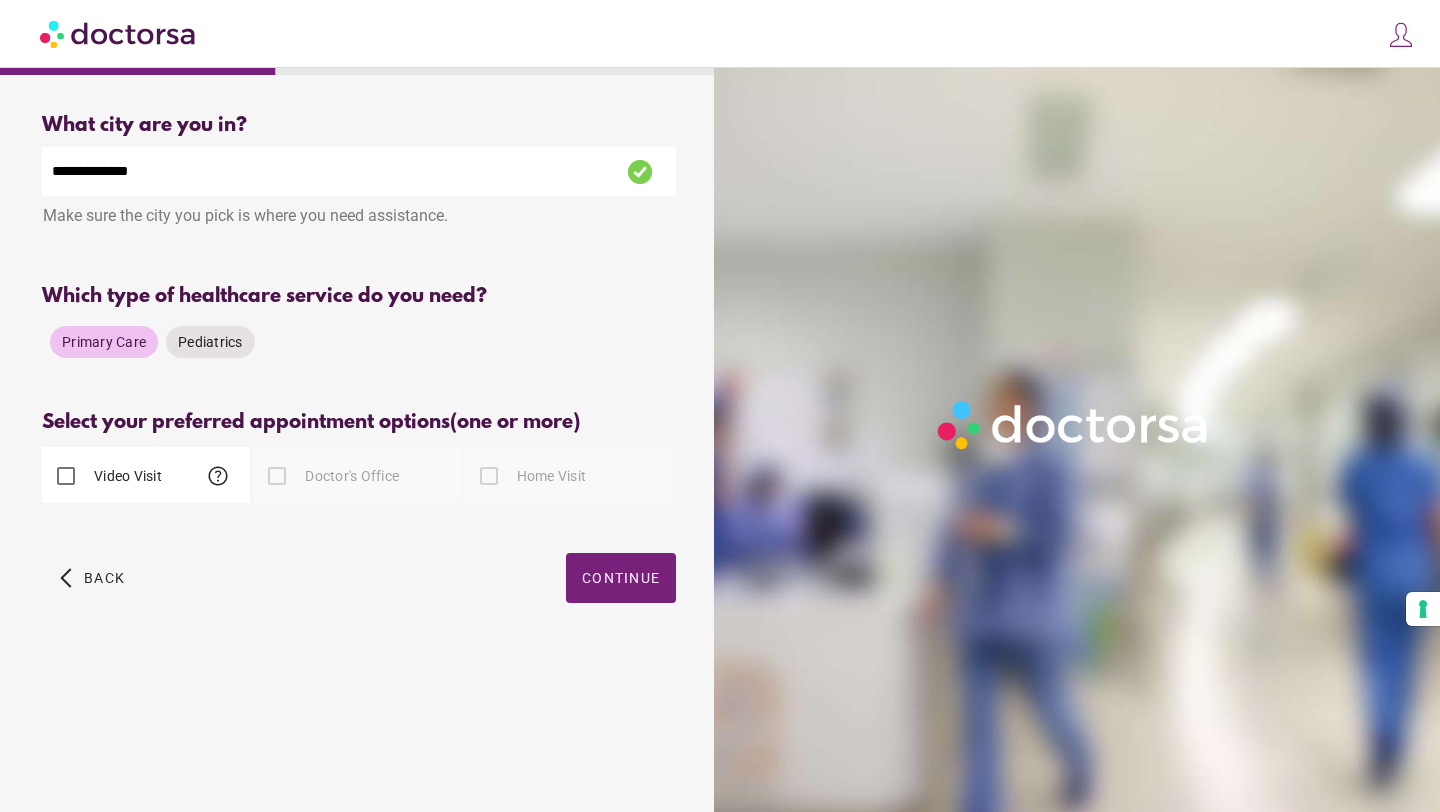 click on "Doctor's Office" at bounding box center [350, 476] 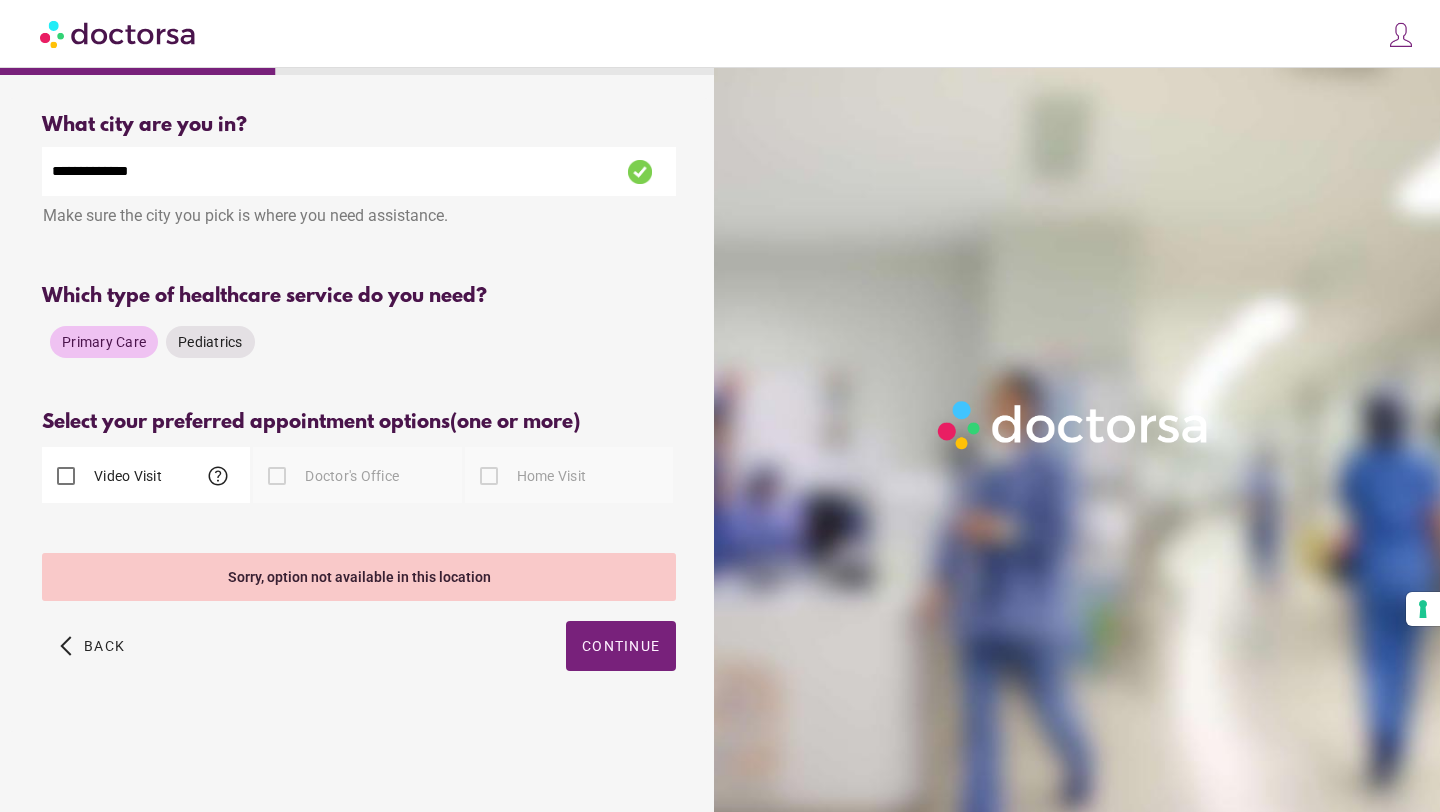 click on "Doctor's Office" at bounding box center [350, 476] 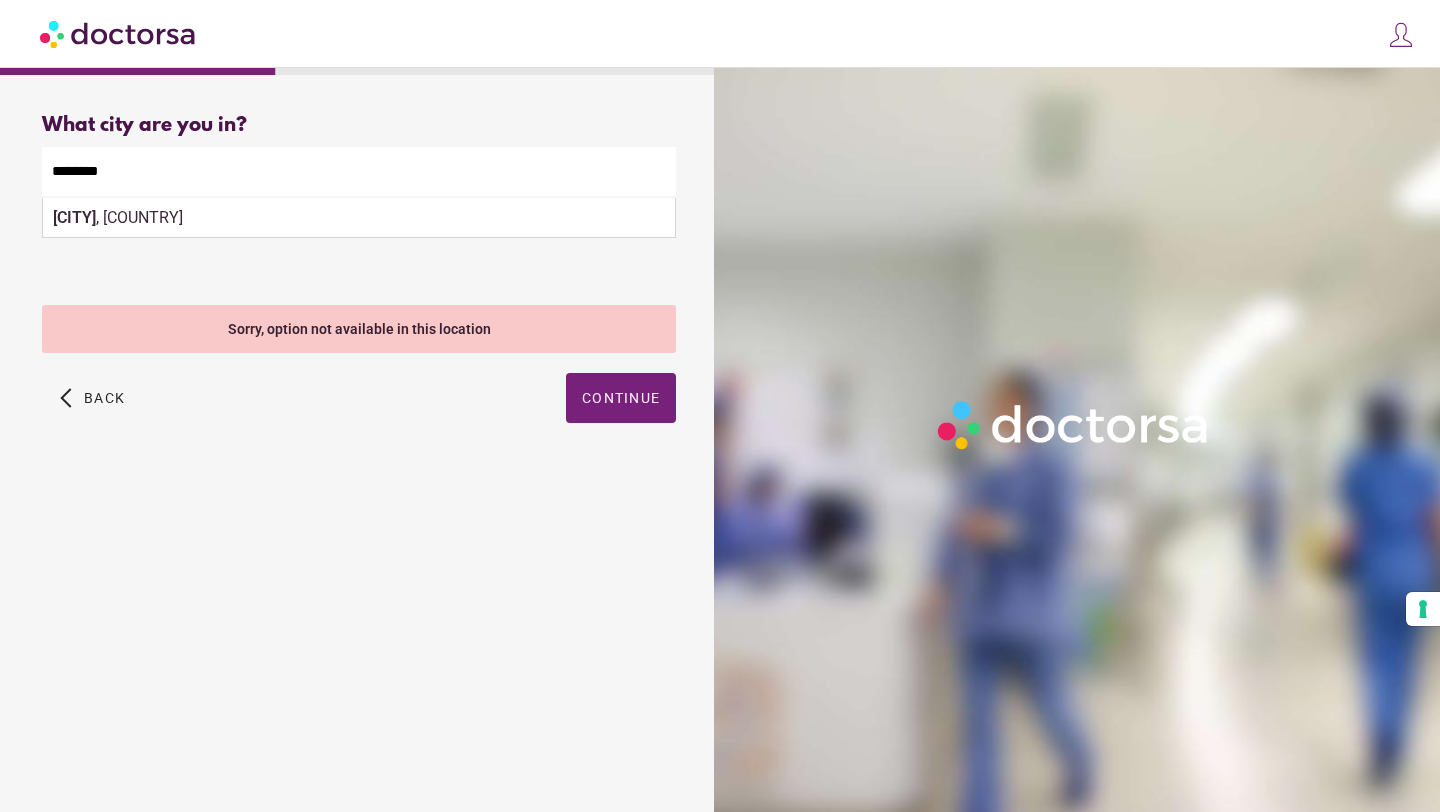 click on "Sopelana , Spain" at bounding box center [359, 218] 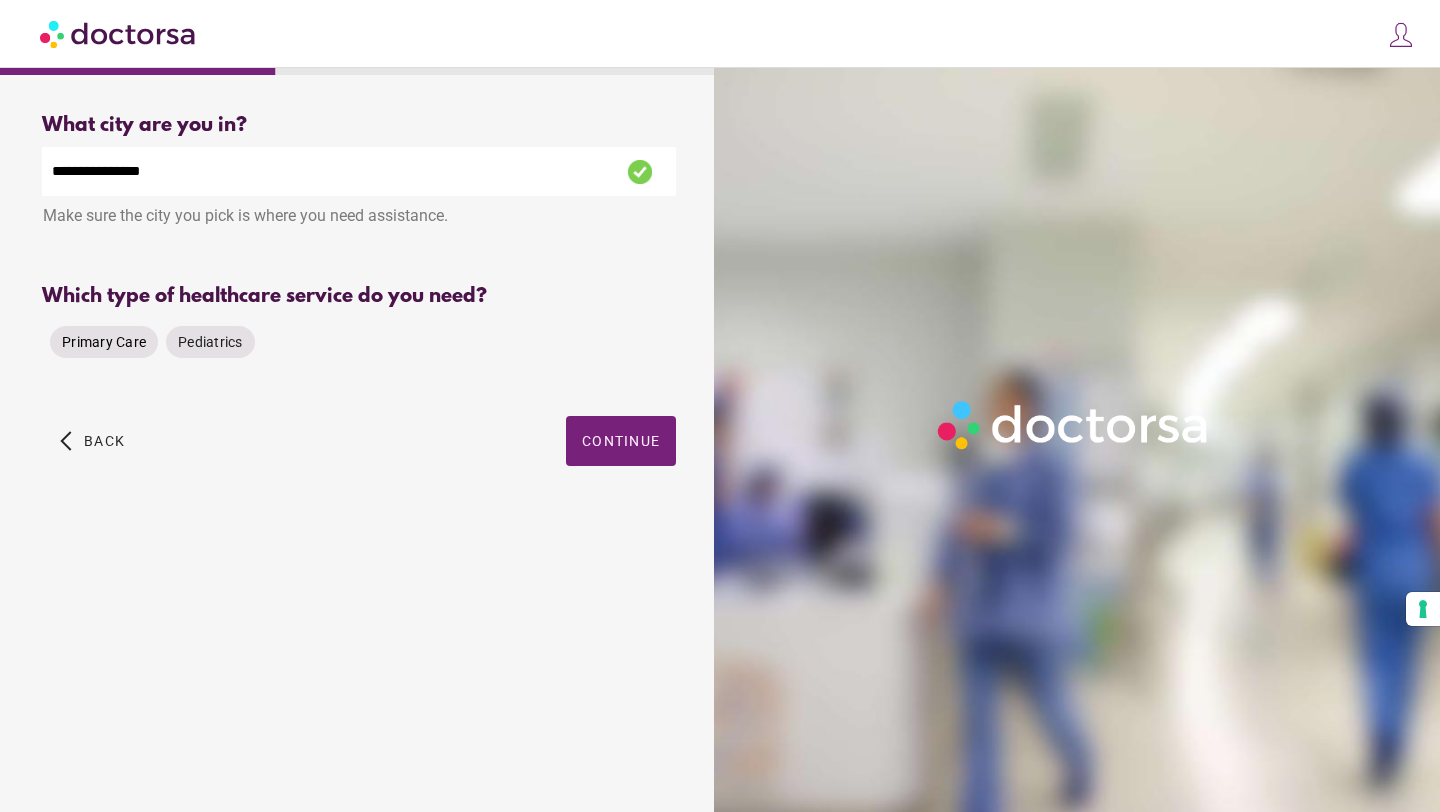 click on "Primary Care" at bounding box center (104, 342) 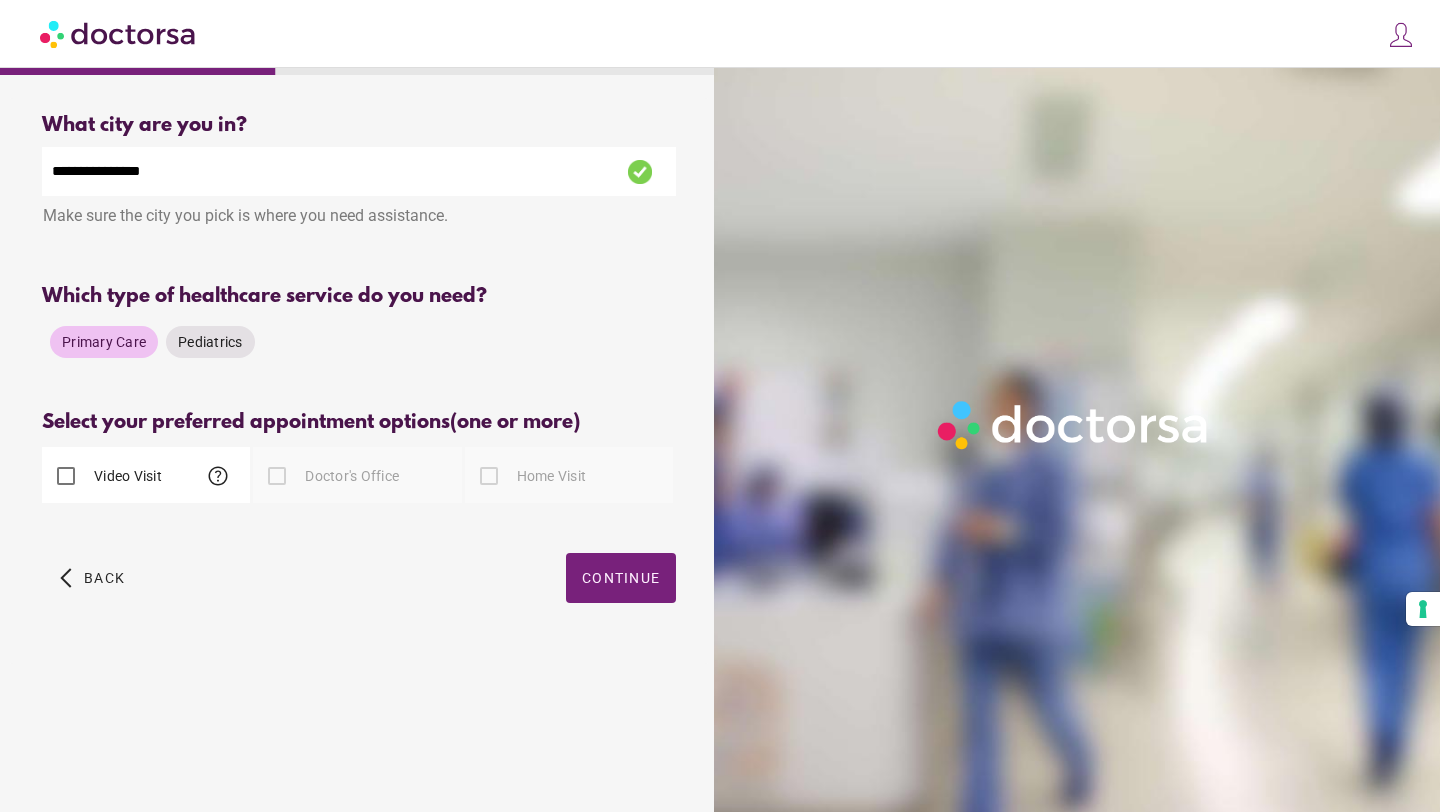 drag, startPoint x: 278, startPoint y: 183, endPoint x: 10, endPoint y: 166, distance: 268.53864 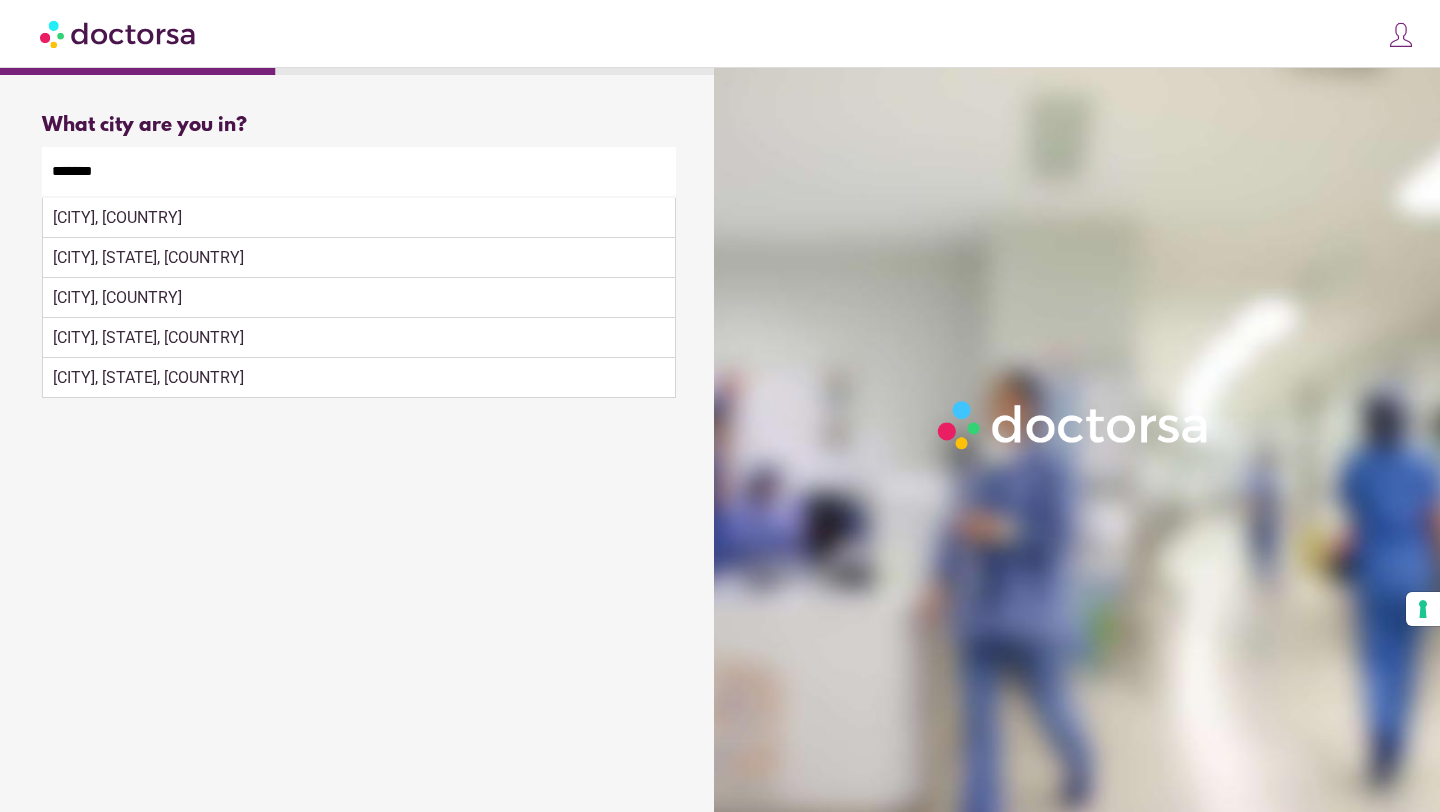 click on "Madrid, Spain" at bounding box center (359, 218) 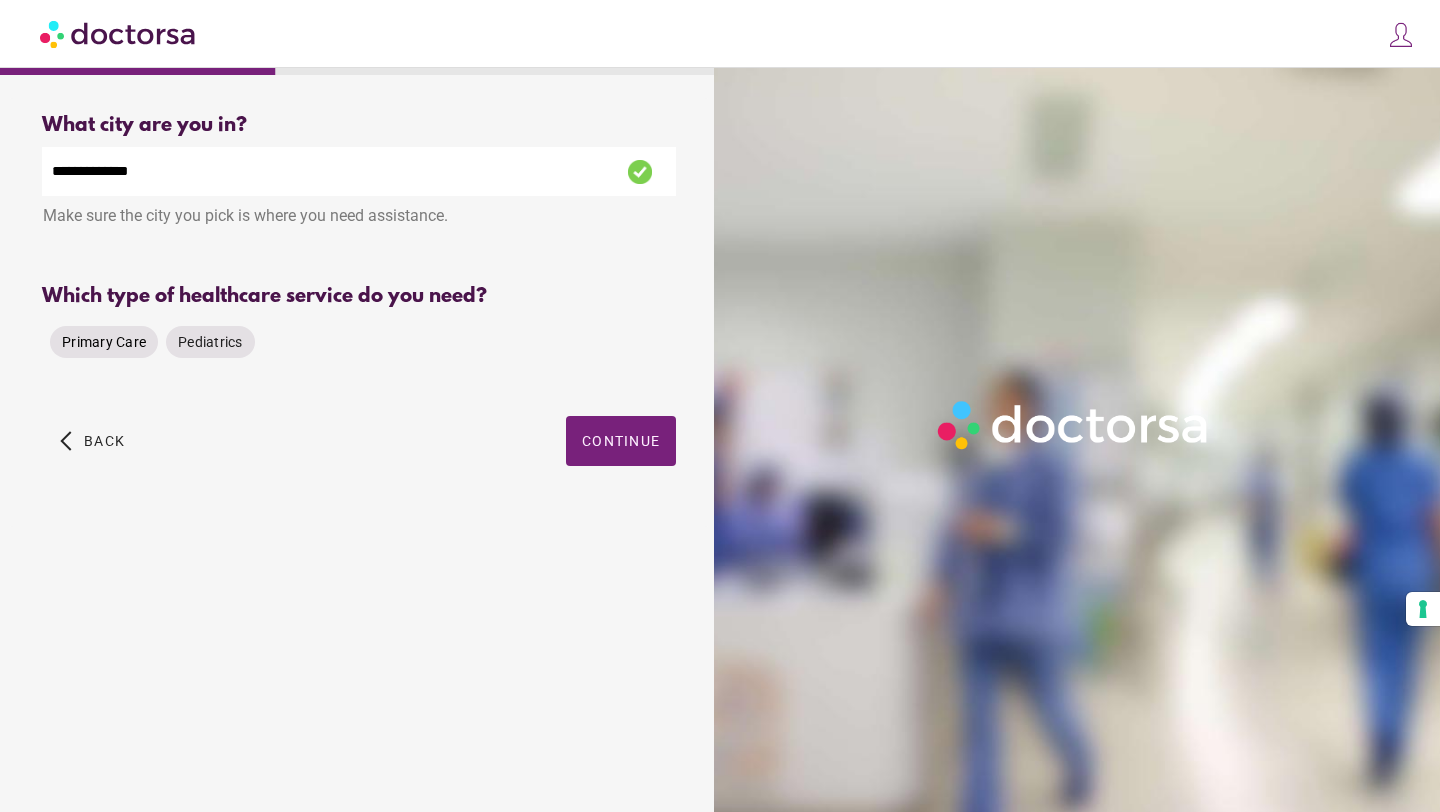 click on "Primary Care" at bounding box center (104, 342) 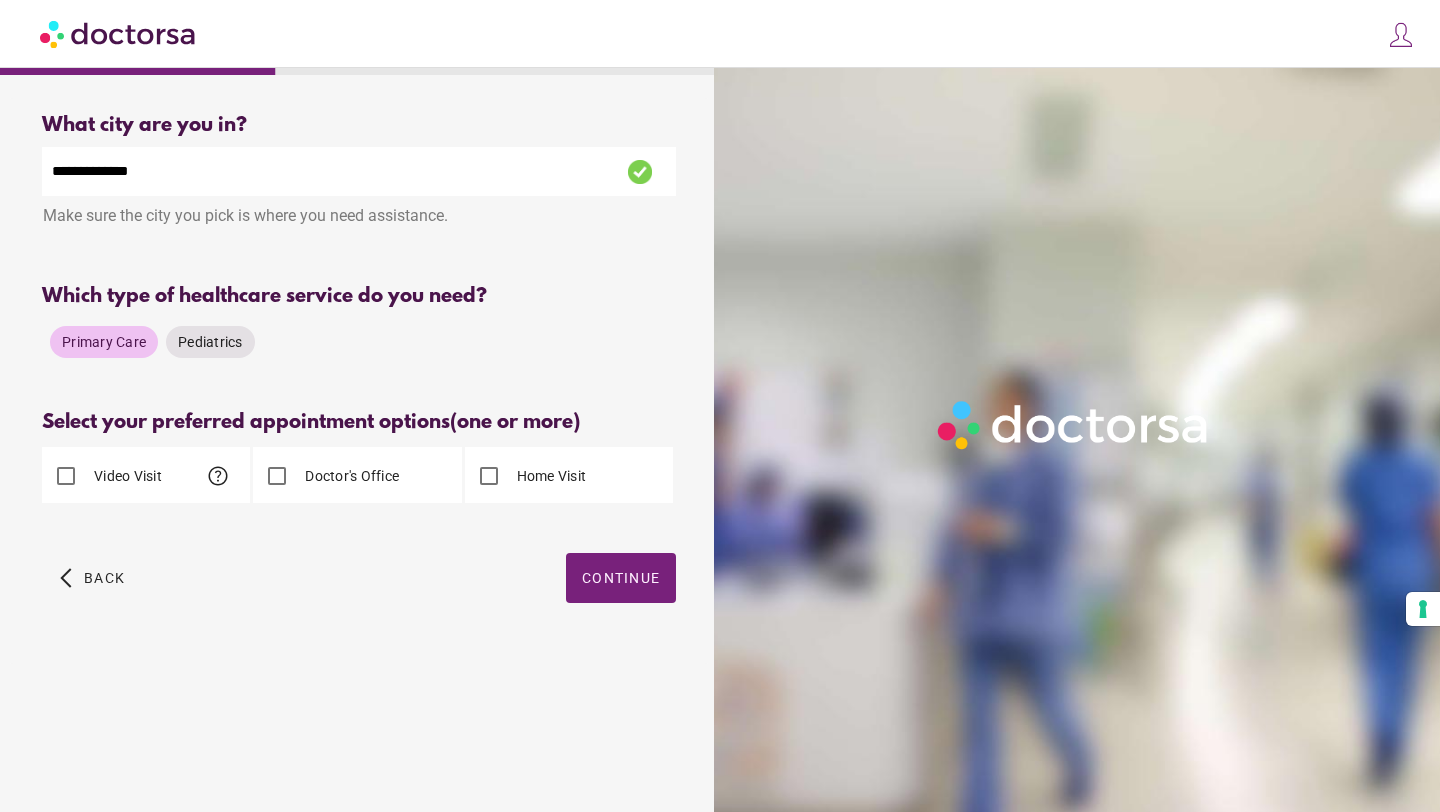drag, startPoint x: 230, startPoint y: 169, endPoint x: 3, endPoint y: 165, distance: 227.03523 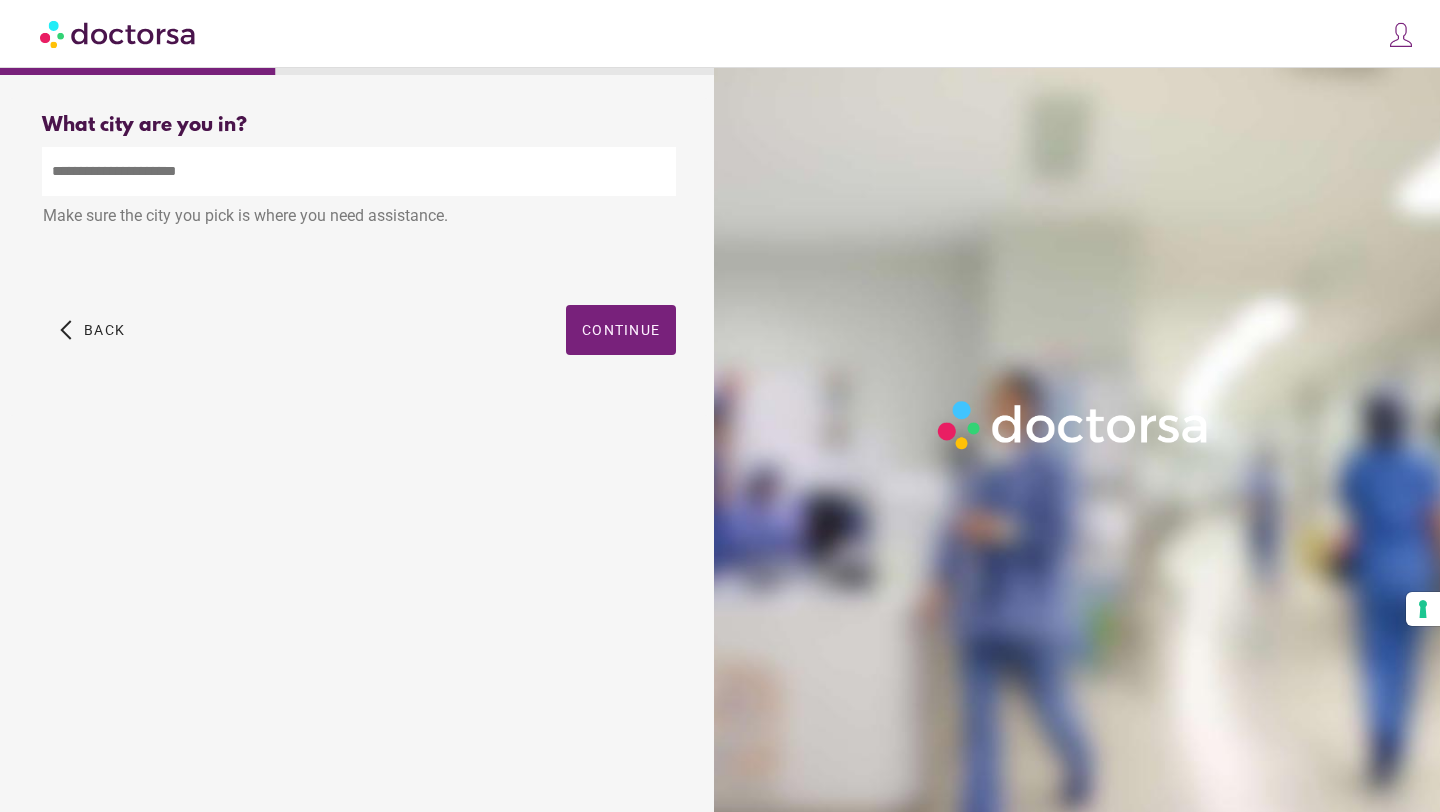 type 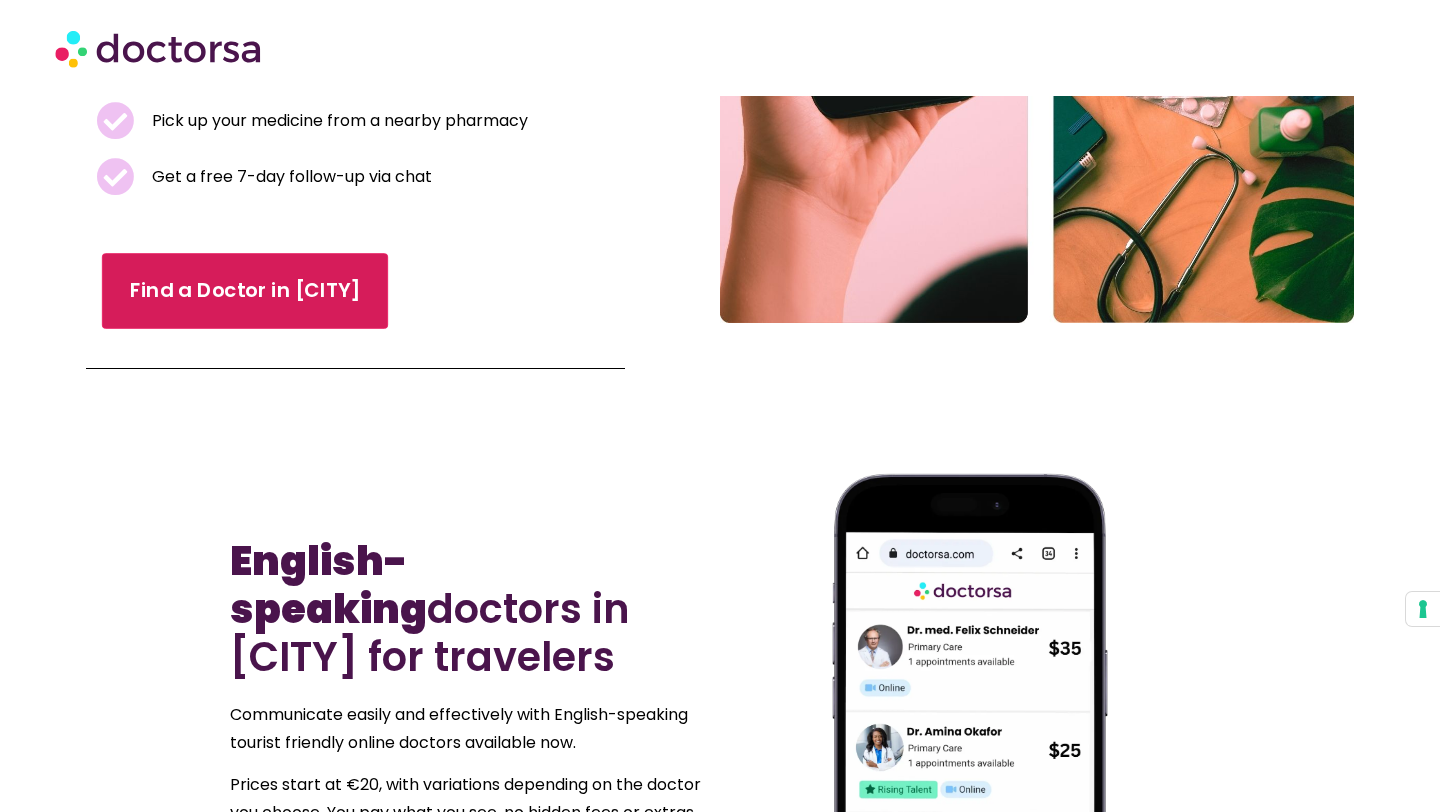 scroll, scrollTop: 581, scrollLeft: 0, axis: vertical 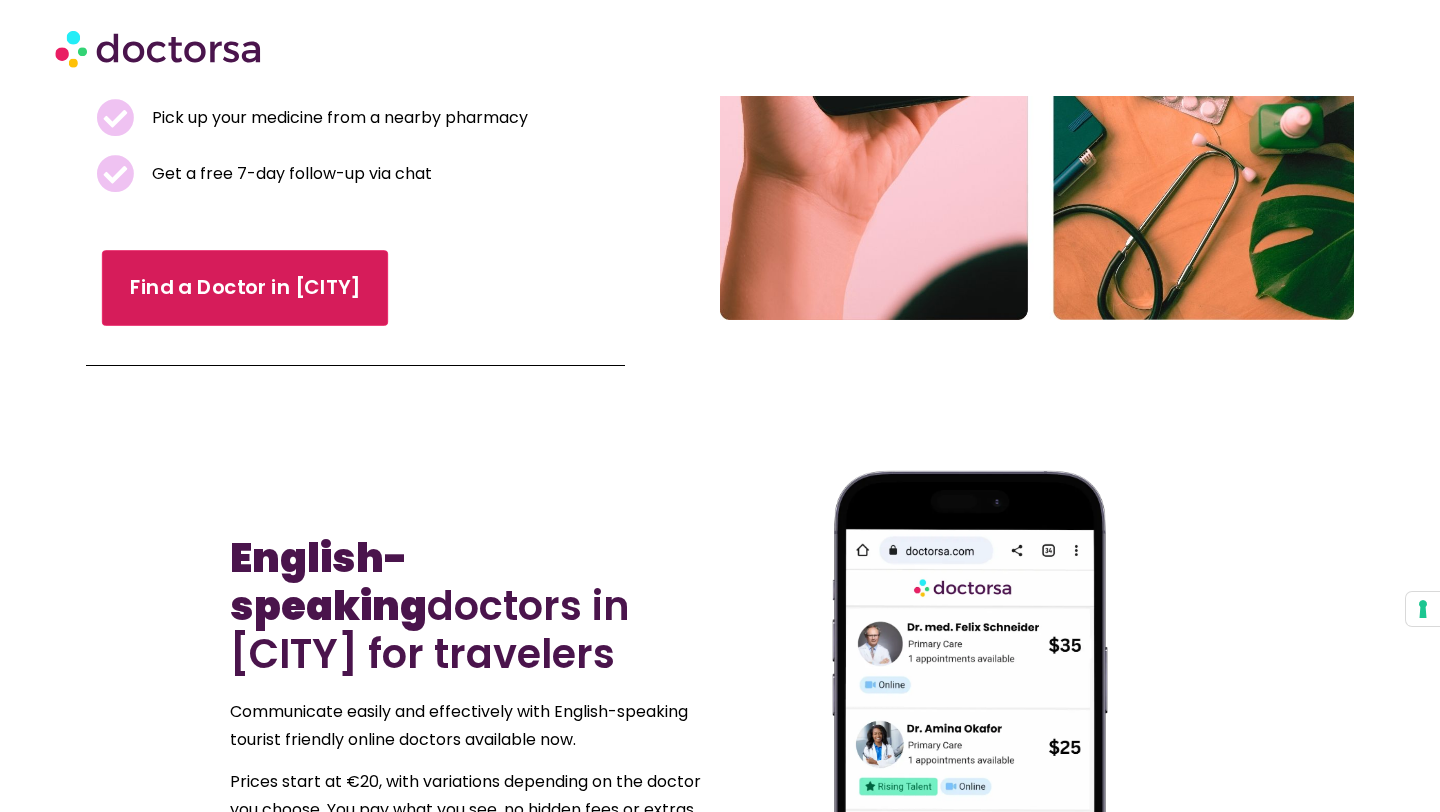 click on "Find a Doctor in [CITY]" at bounding box center (245, 288) 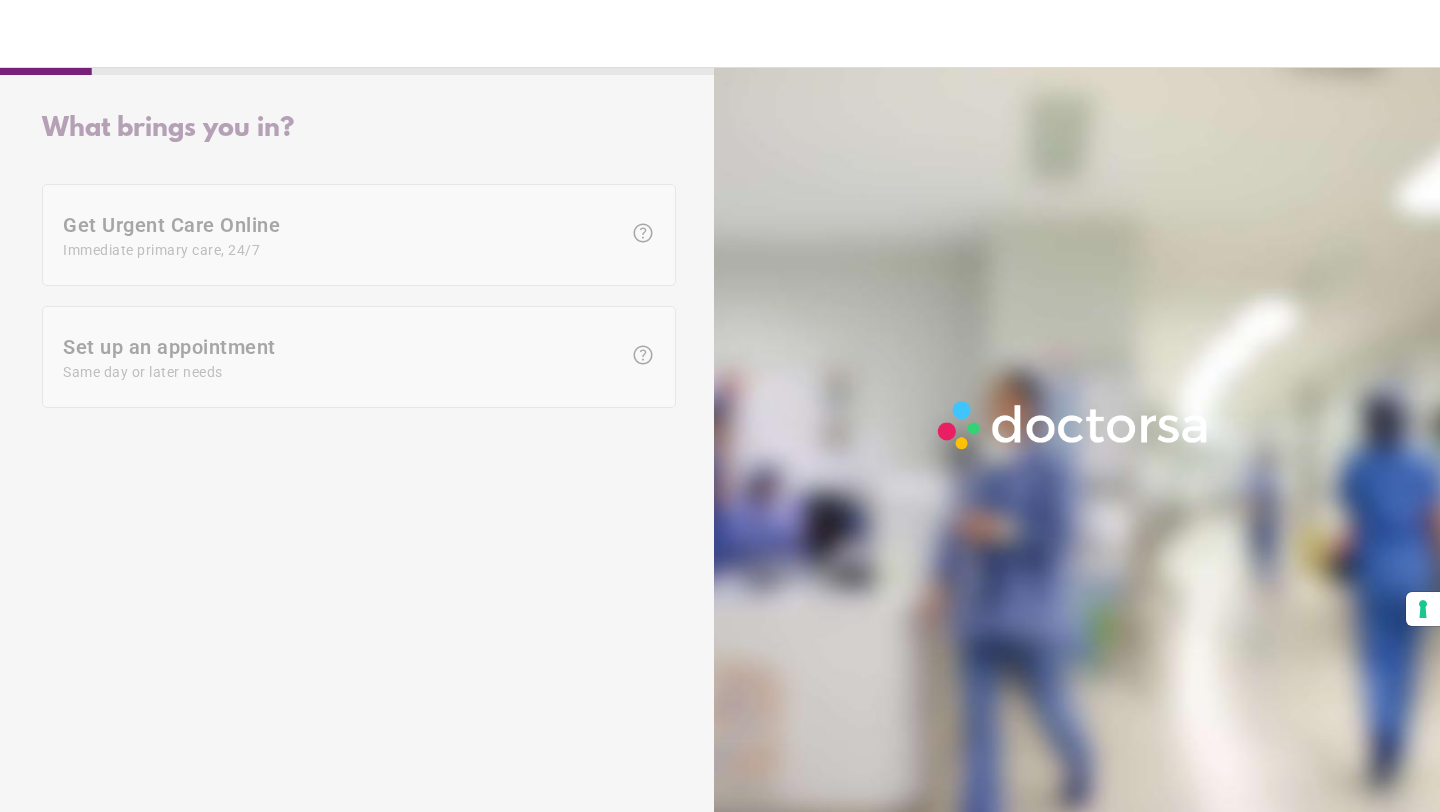 scroll, scrollTop: 0, scrollLeft: 0, axis: both 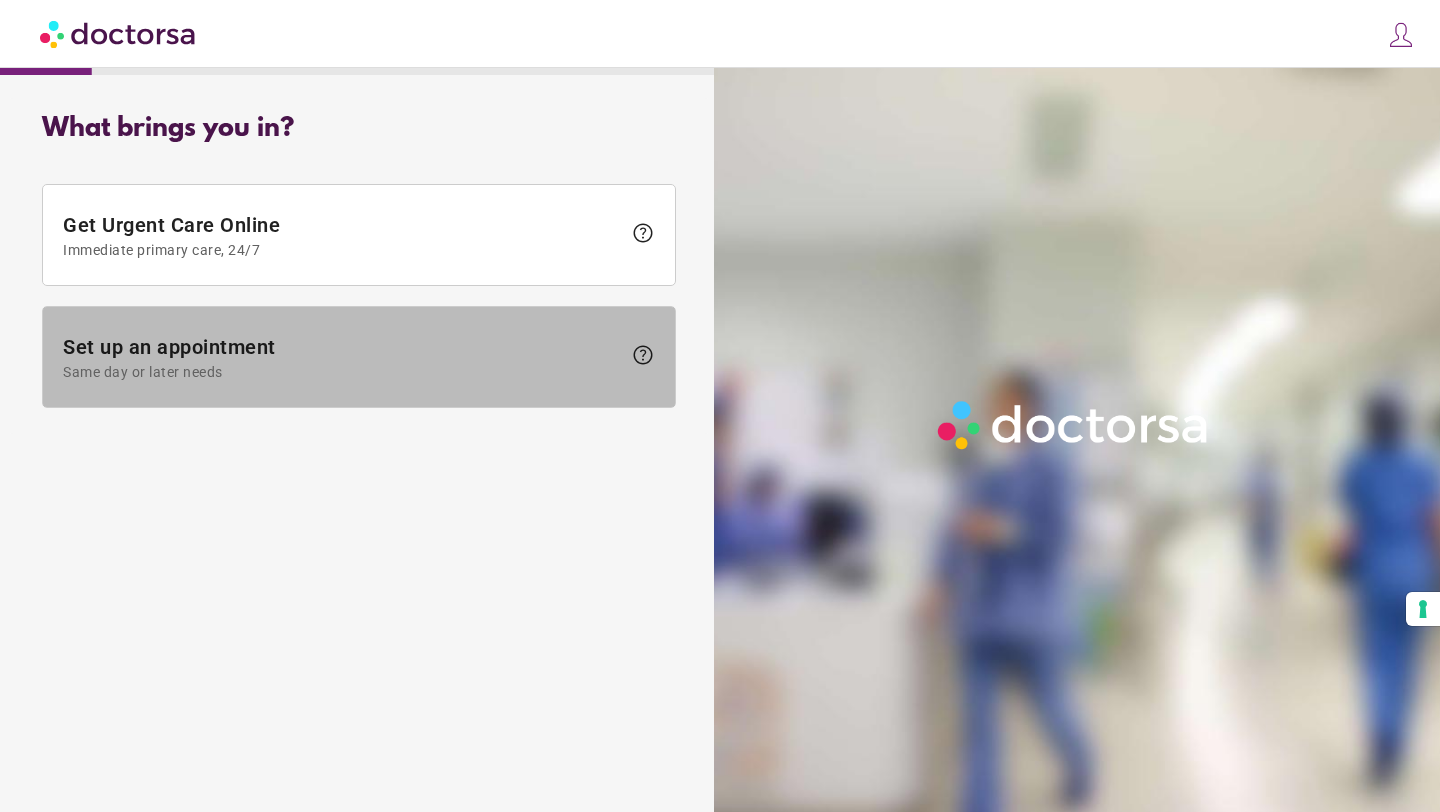 click on "Same day or later needs" at bounding box center [342, 372] 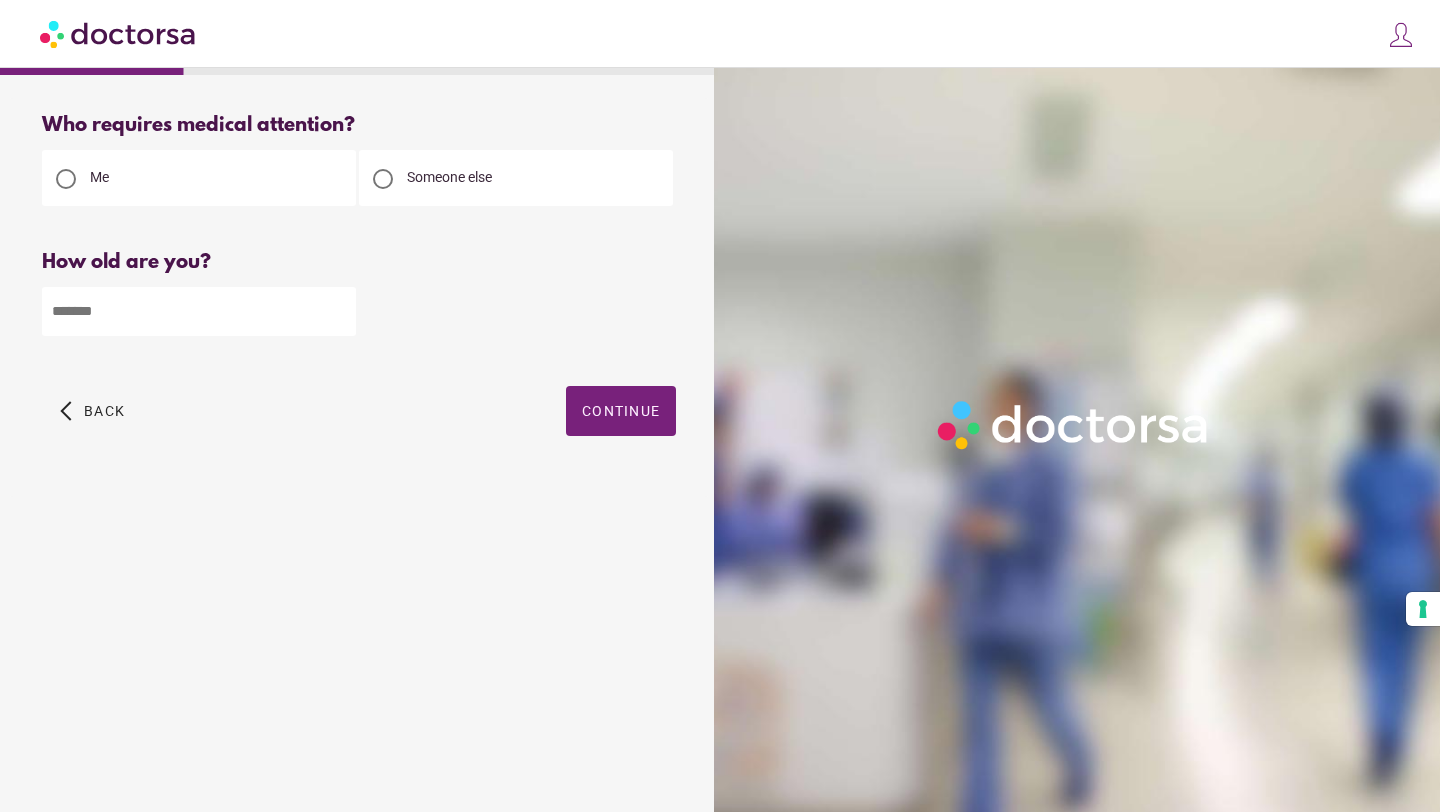 click at bounding box center (199, 311) 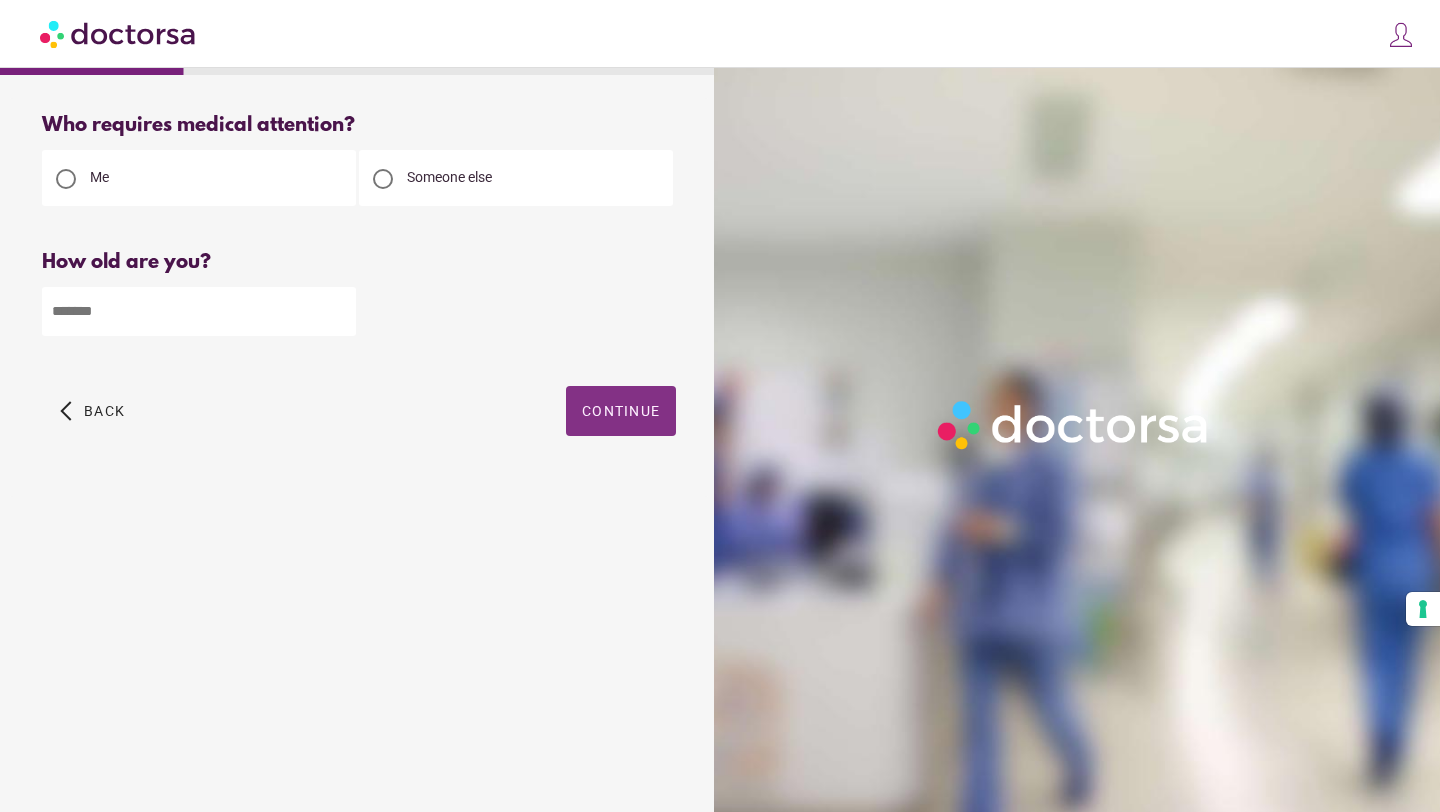 type on "**" 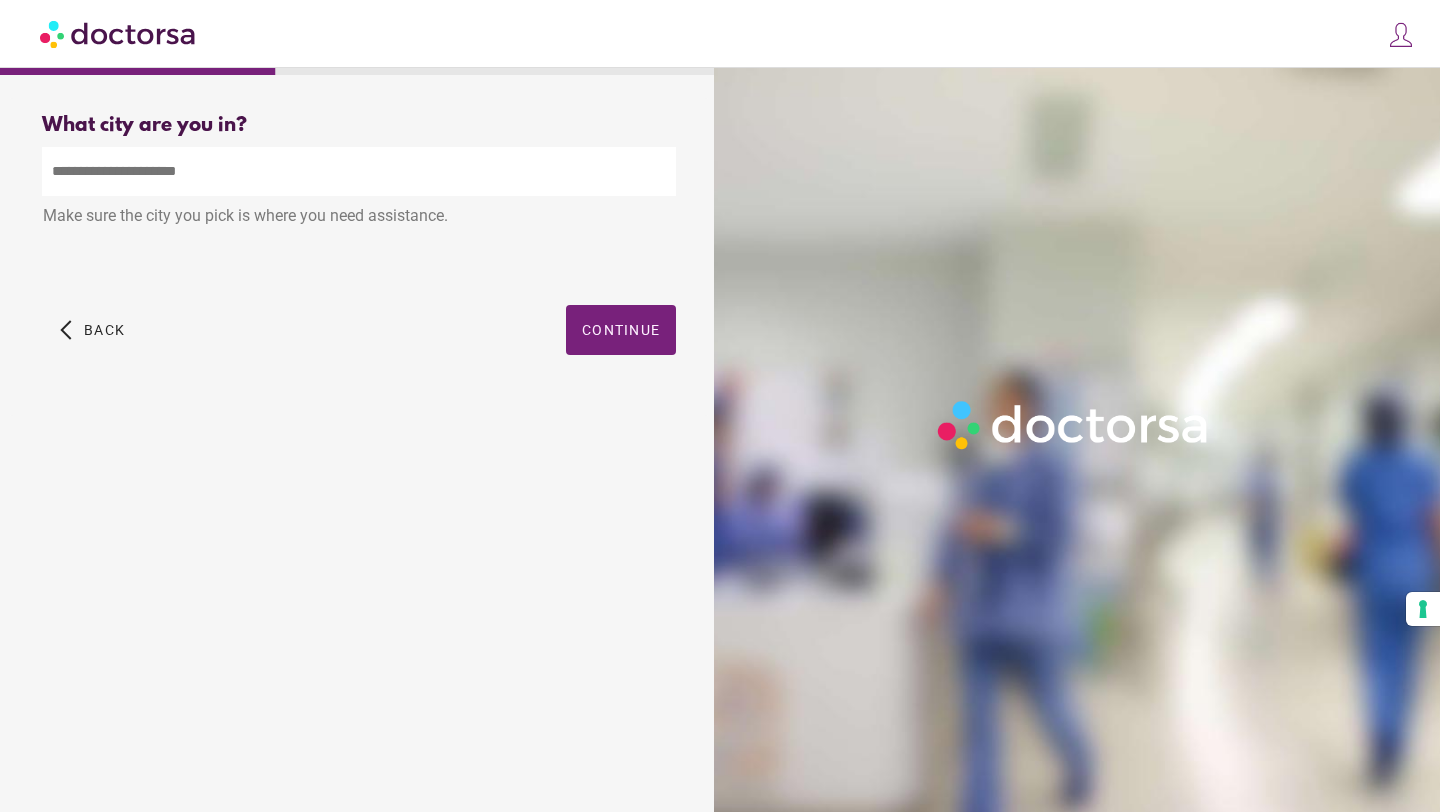 click at bounding box center (359, 171) 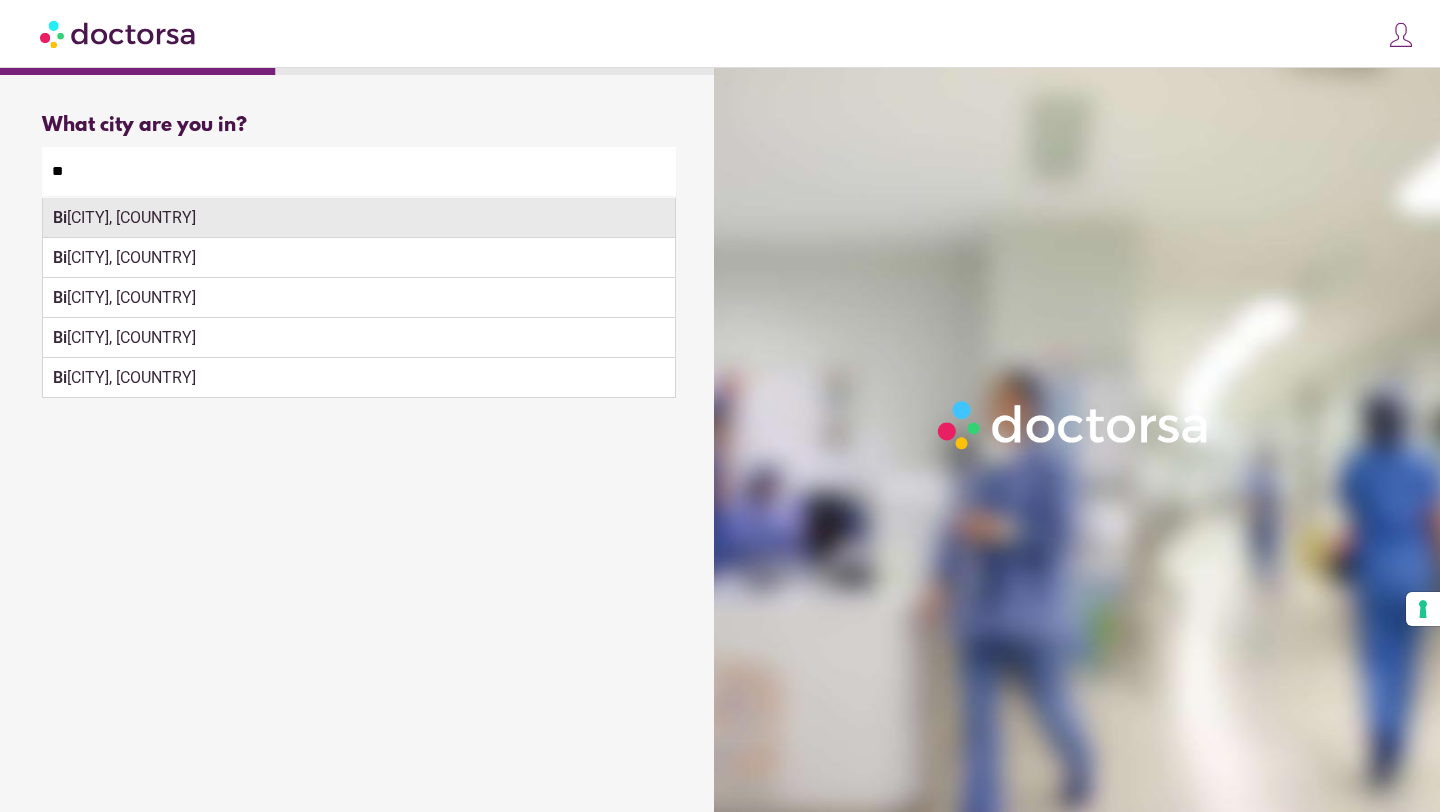 click on "Bi lbao, Spain" at bounding box center [359, 218] 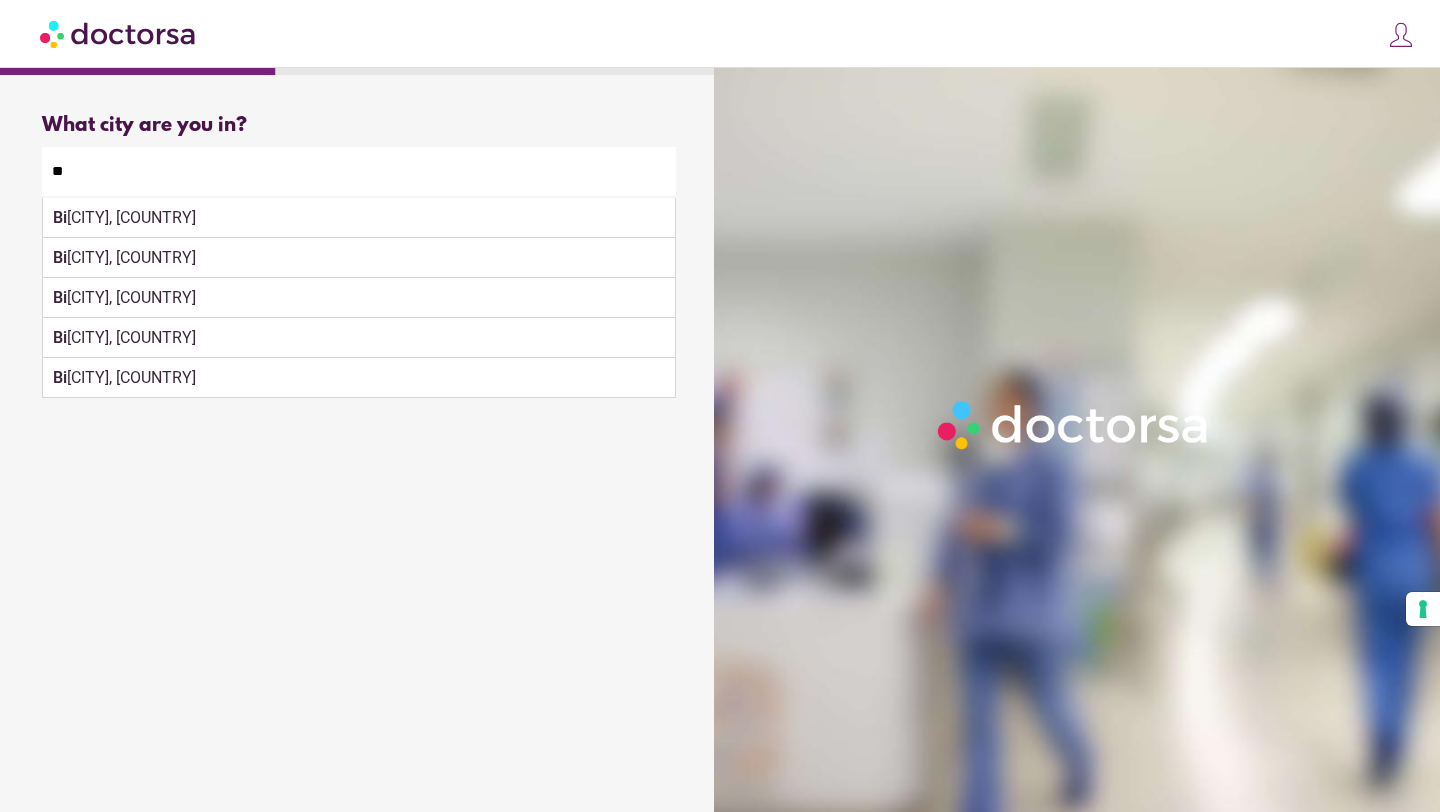 type on "**********" 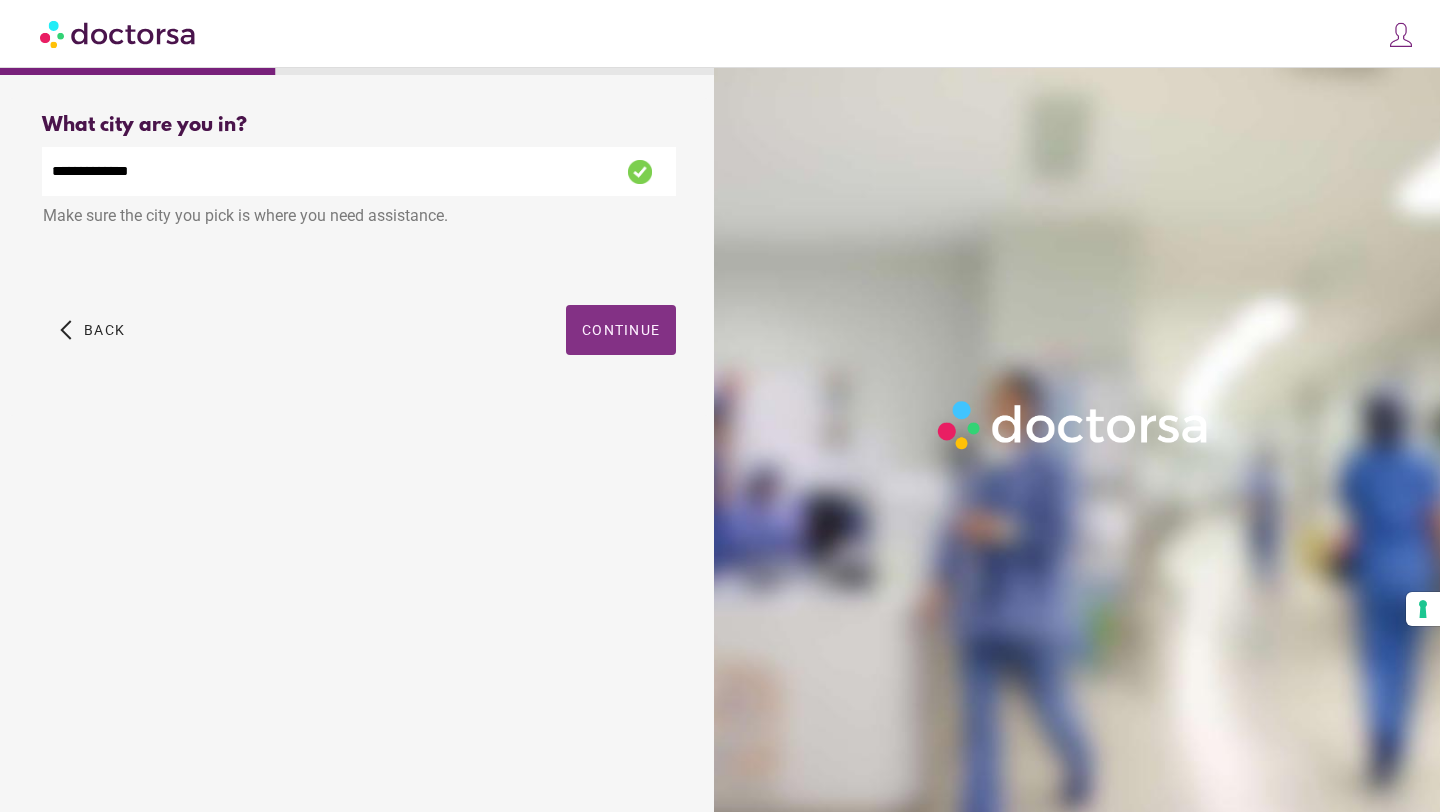 click on "**********" at bounding box center (359, 257) 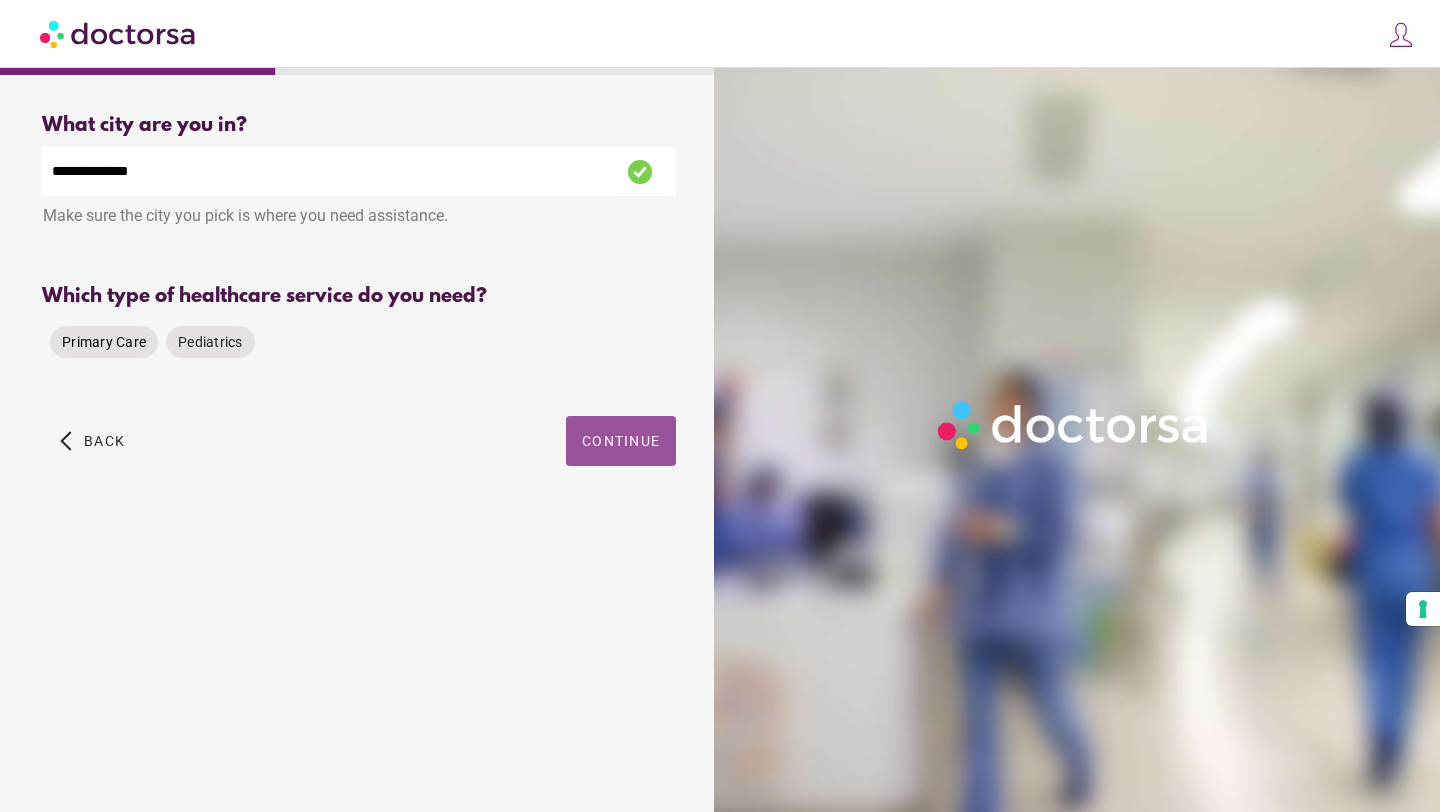 click on "Primary Care" at bounding box center [104, 342] 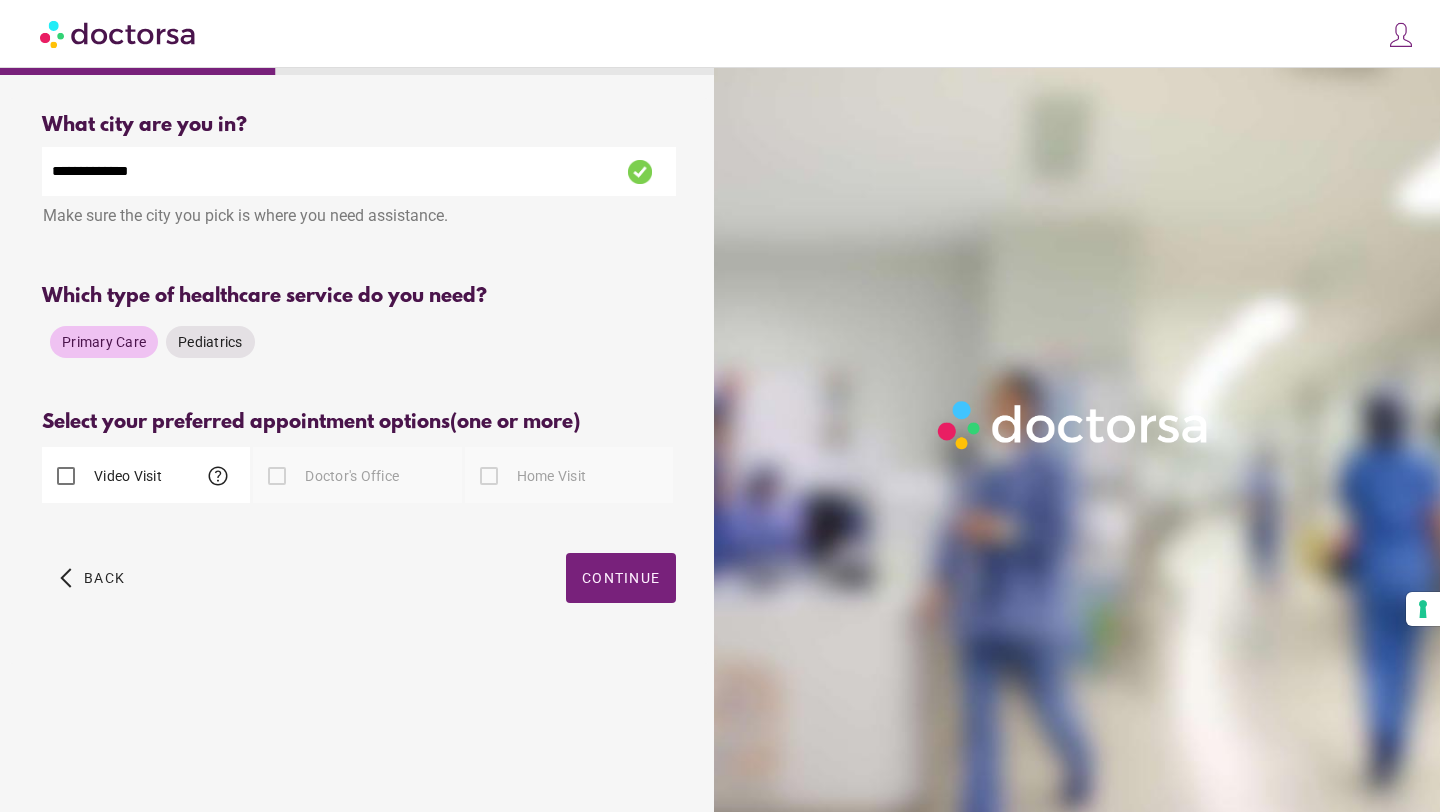 click on "Video Visit
help" at bounding box center [102, 476] 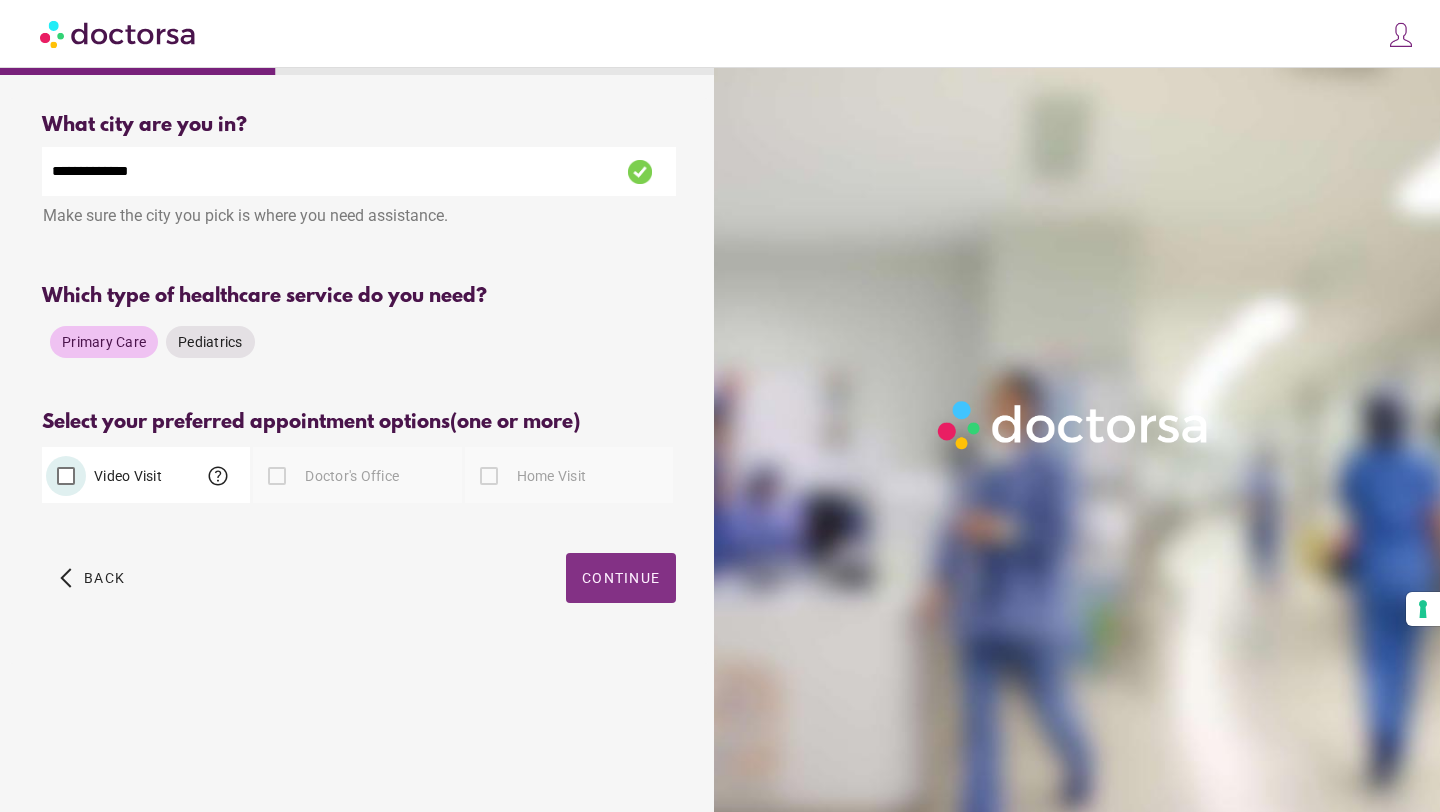 click on "Continue" at bounding box center (621, 578) 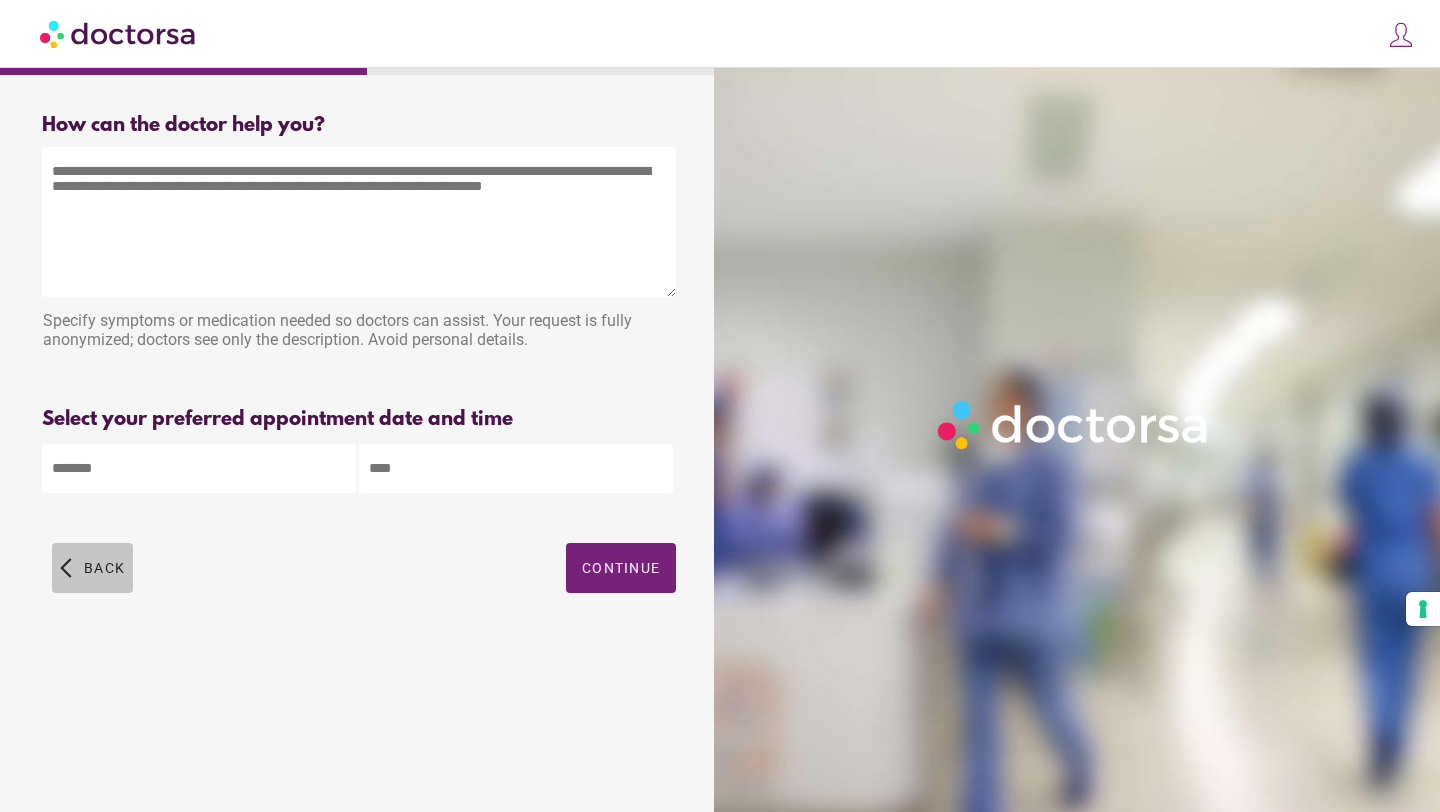 click at bounding box center [92, 568] 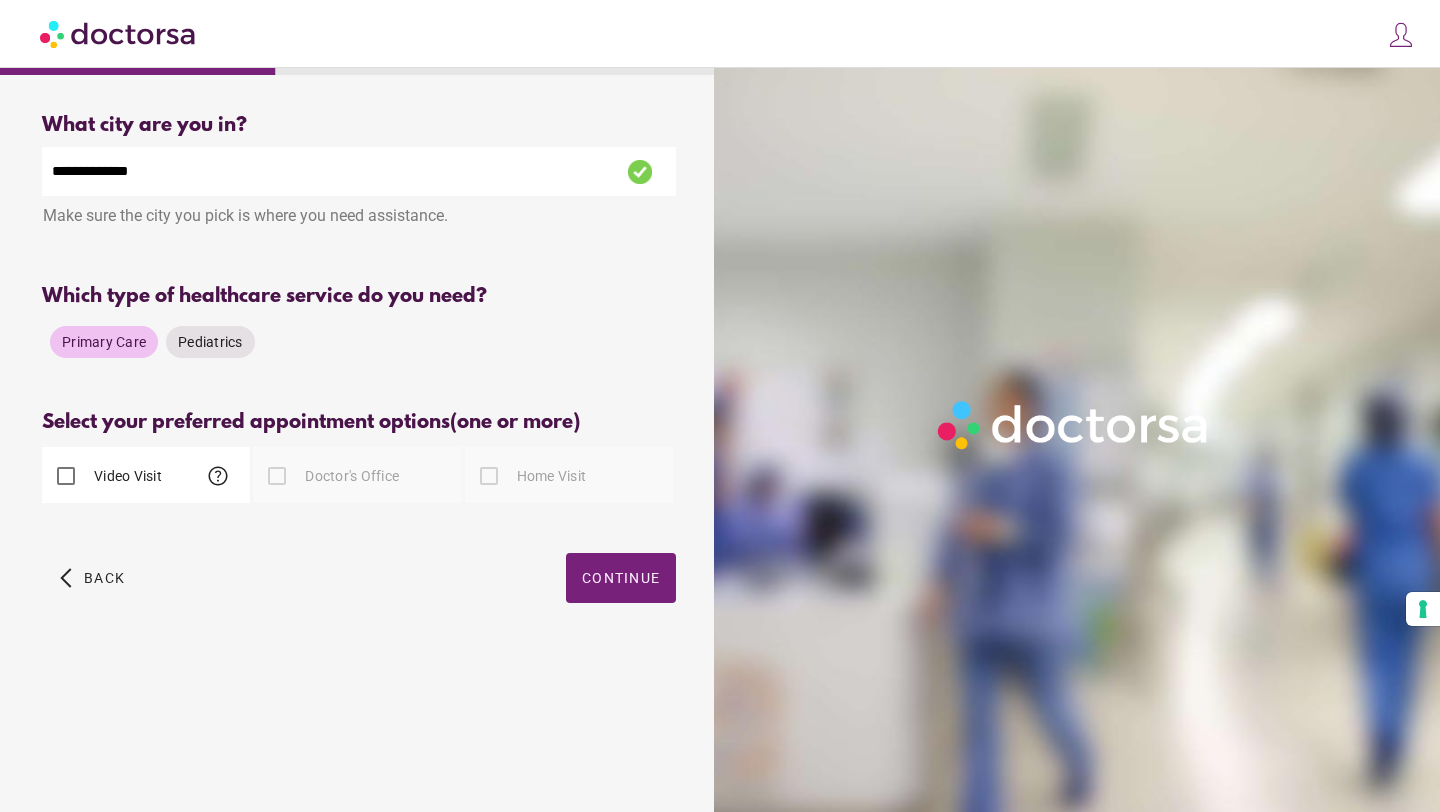 click on "**********" at bounding box center [359, 381] 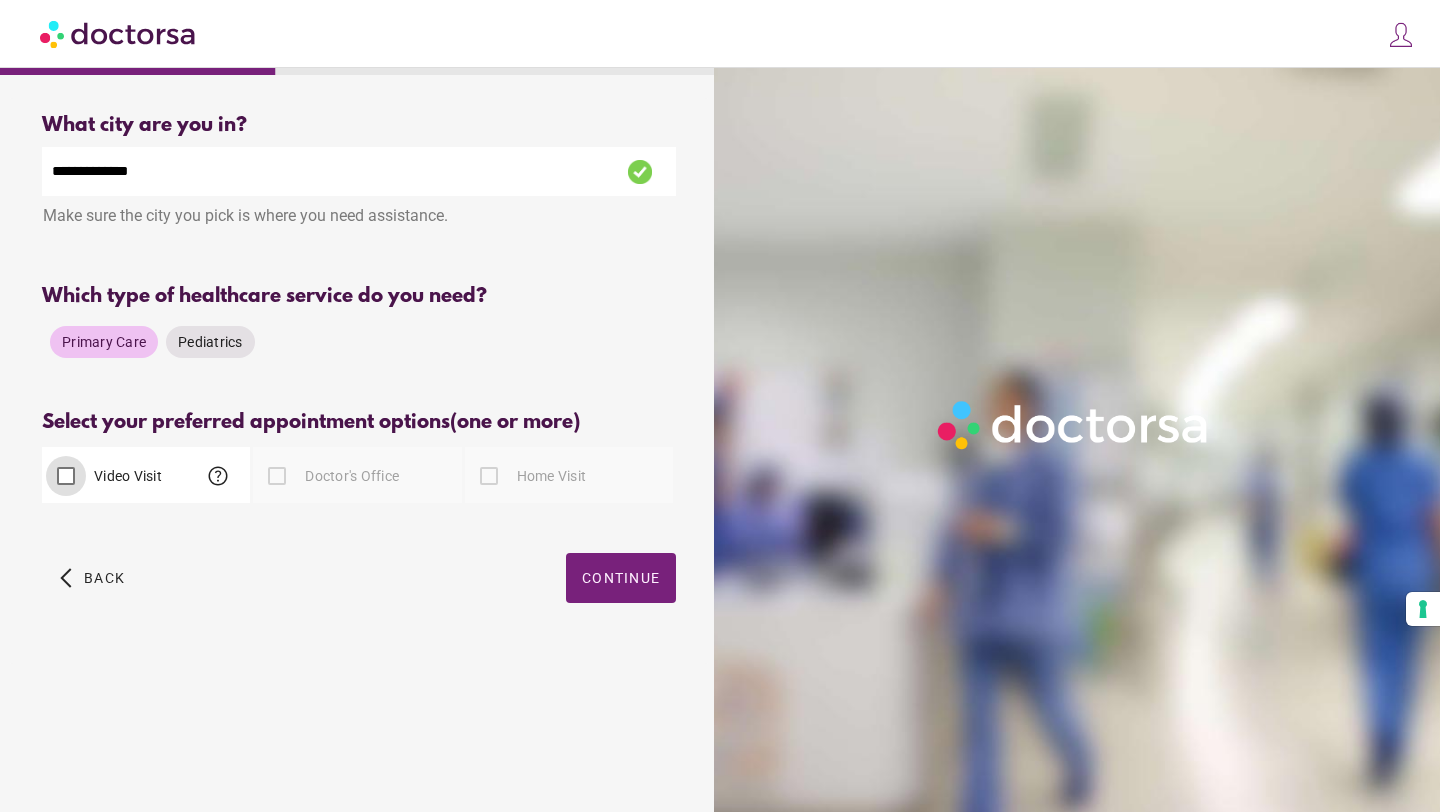 click on "help" at bounding box center (218, 476) 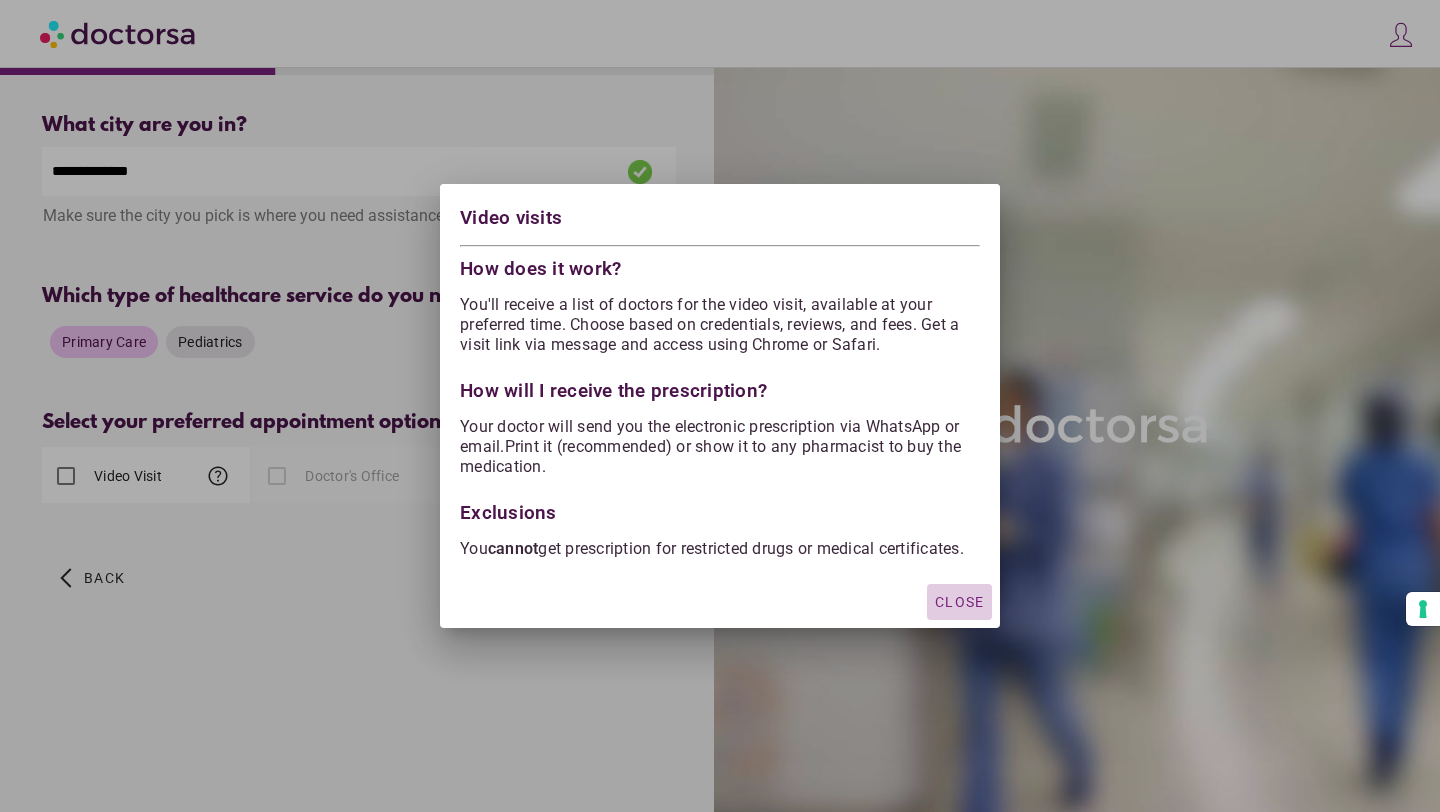 click on "Close" at bounding box center [959, 602] 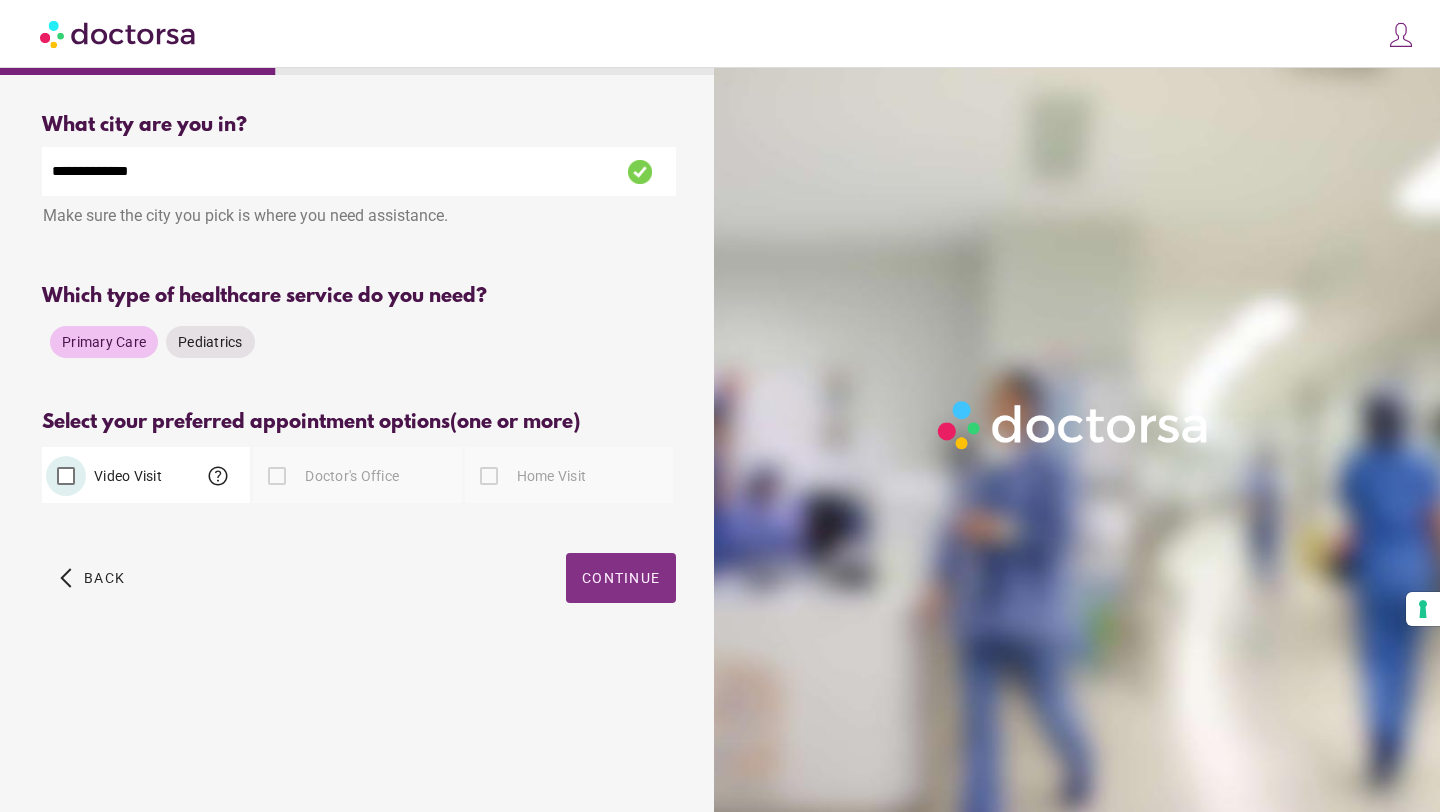 click on "Continue" at bounding box center [621, 578] 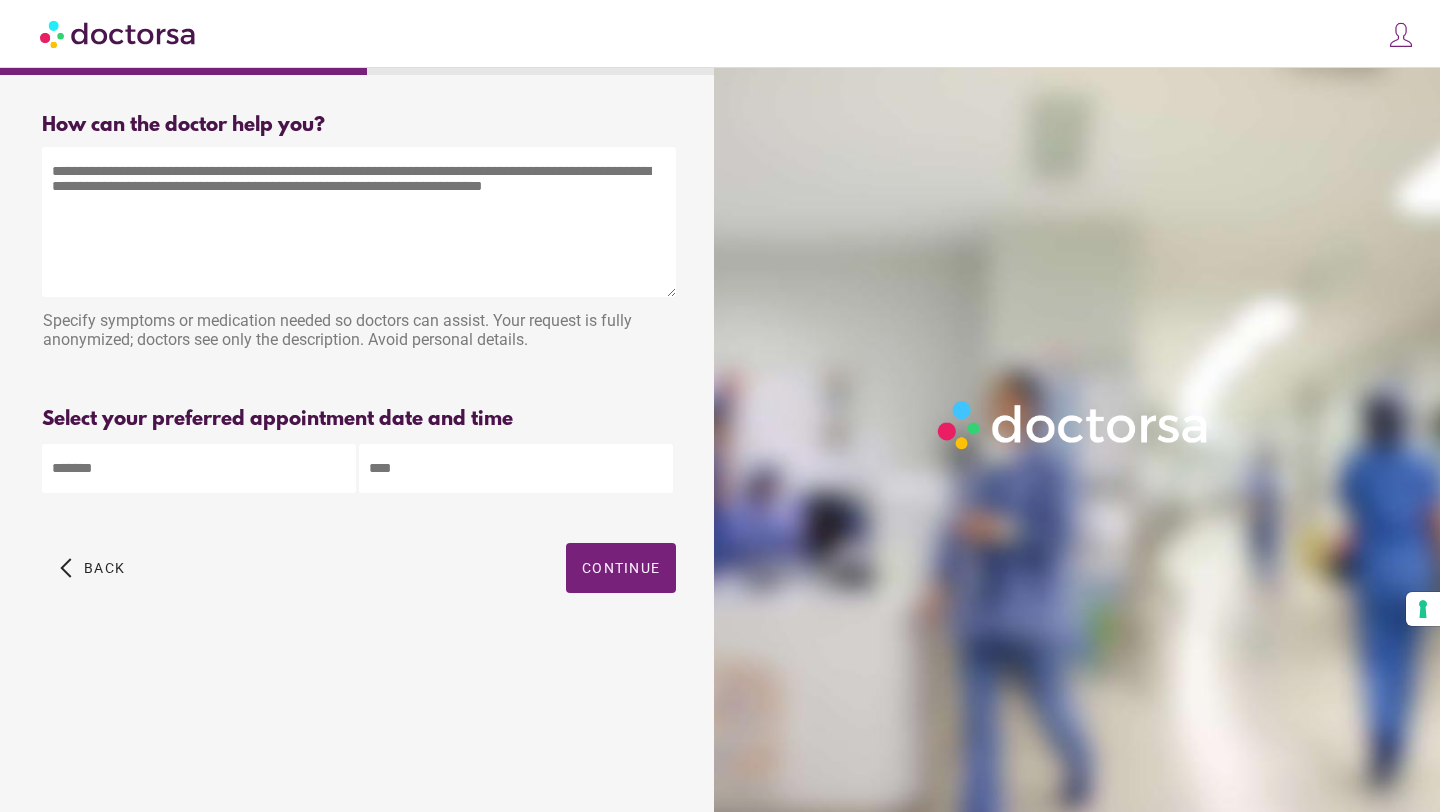 click at bounding box center [359, 222] 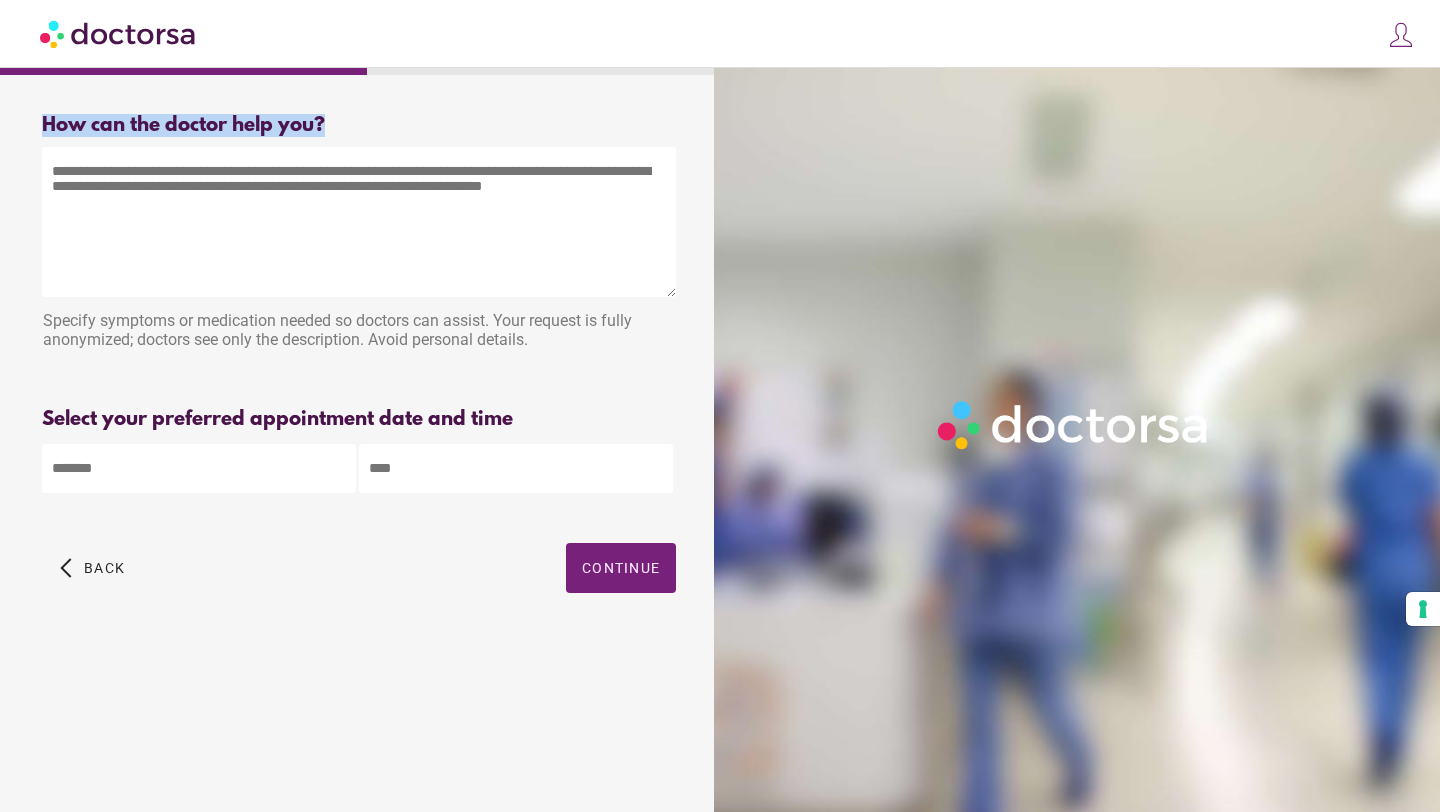 drag, startPoint x: 361, startPoint y: 126, endPoint x: 21, endPoint y: 126, distance: 340 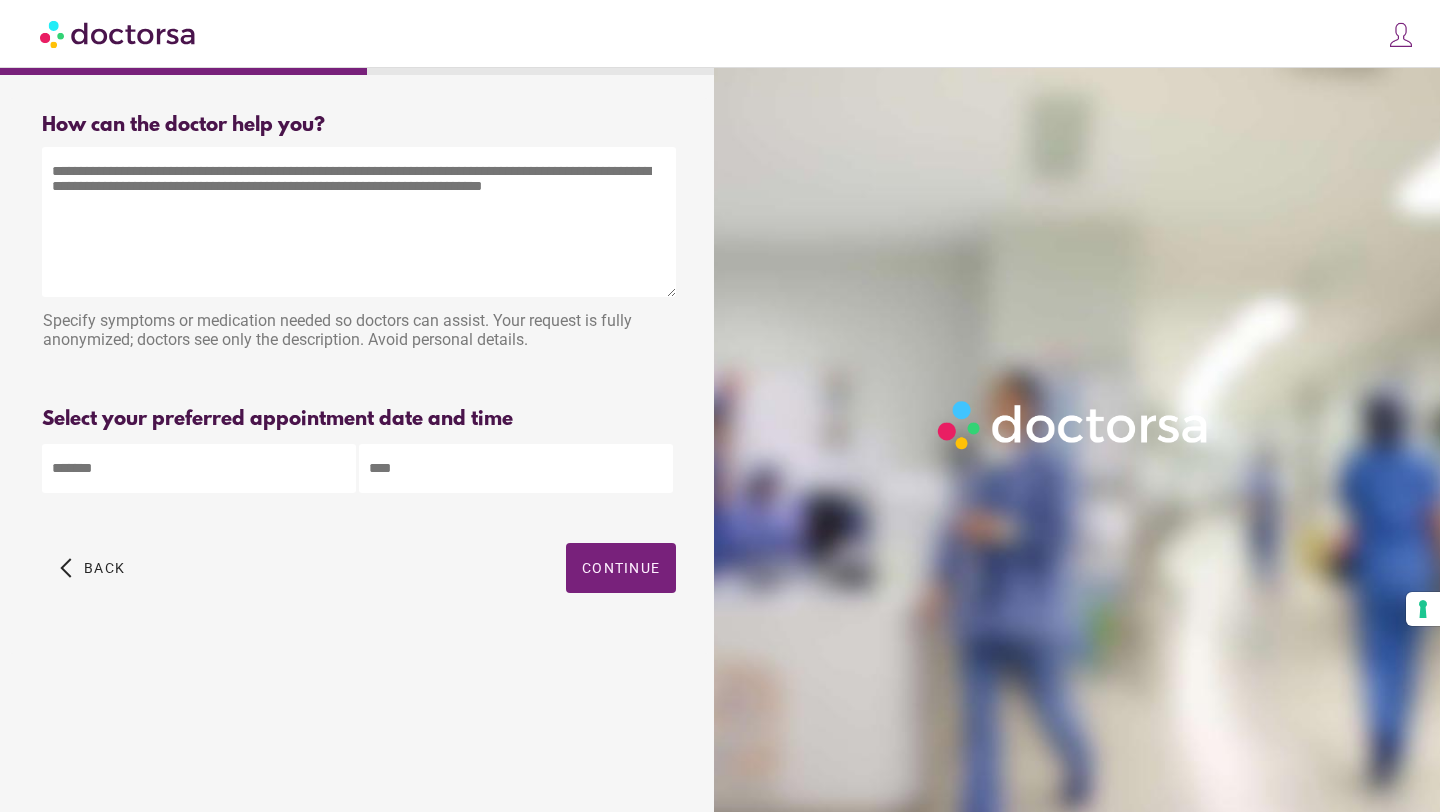 click at bounding box center [359, 222] 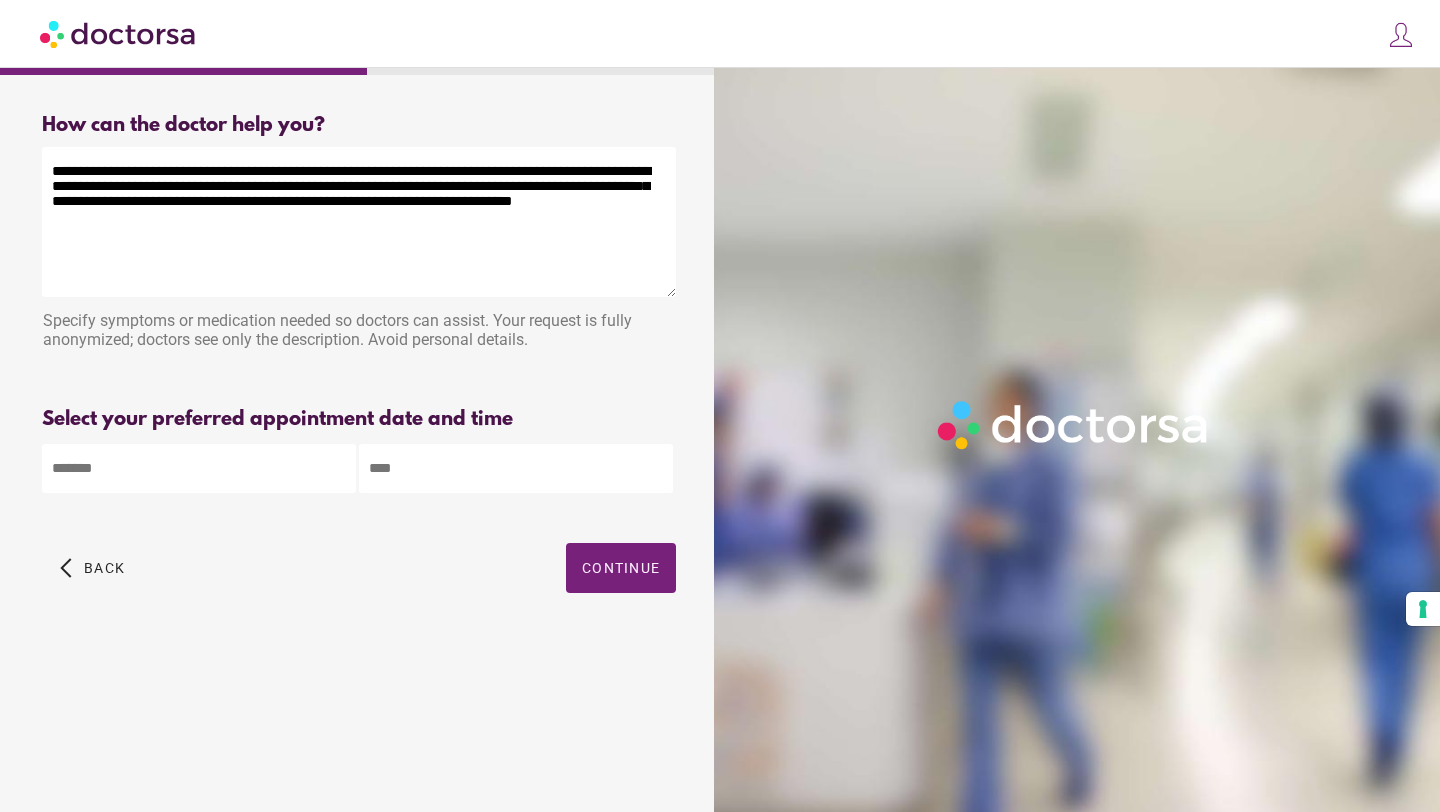 click on "**********" at bounding box center (359, 222) 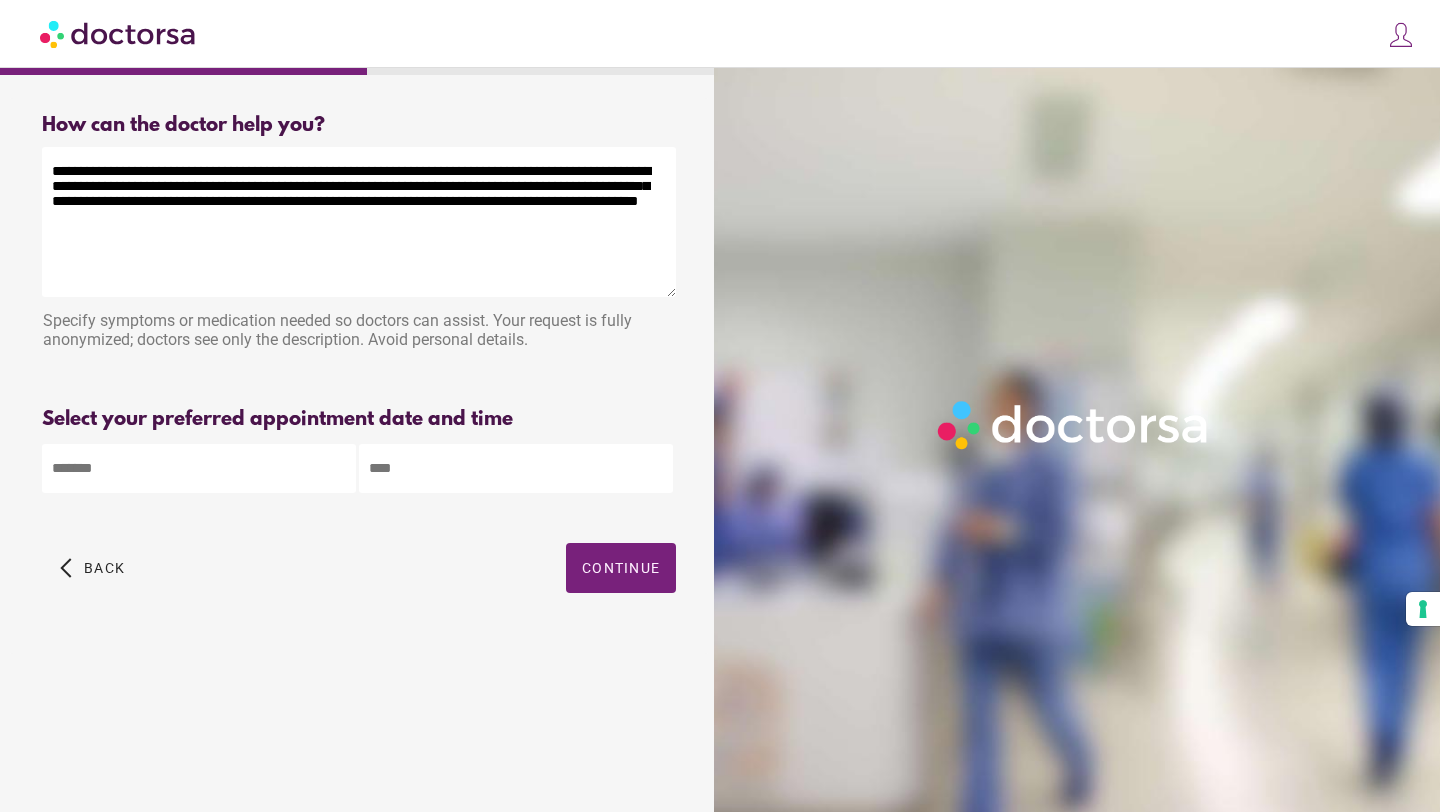 drag, startPoint x: 261, startPoint y: 173, endPoint x: 211, endPoint y: 173, distance: 50 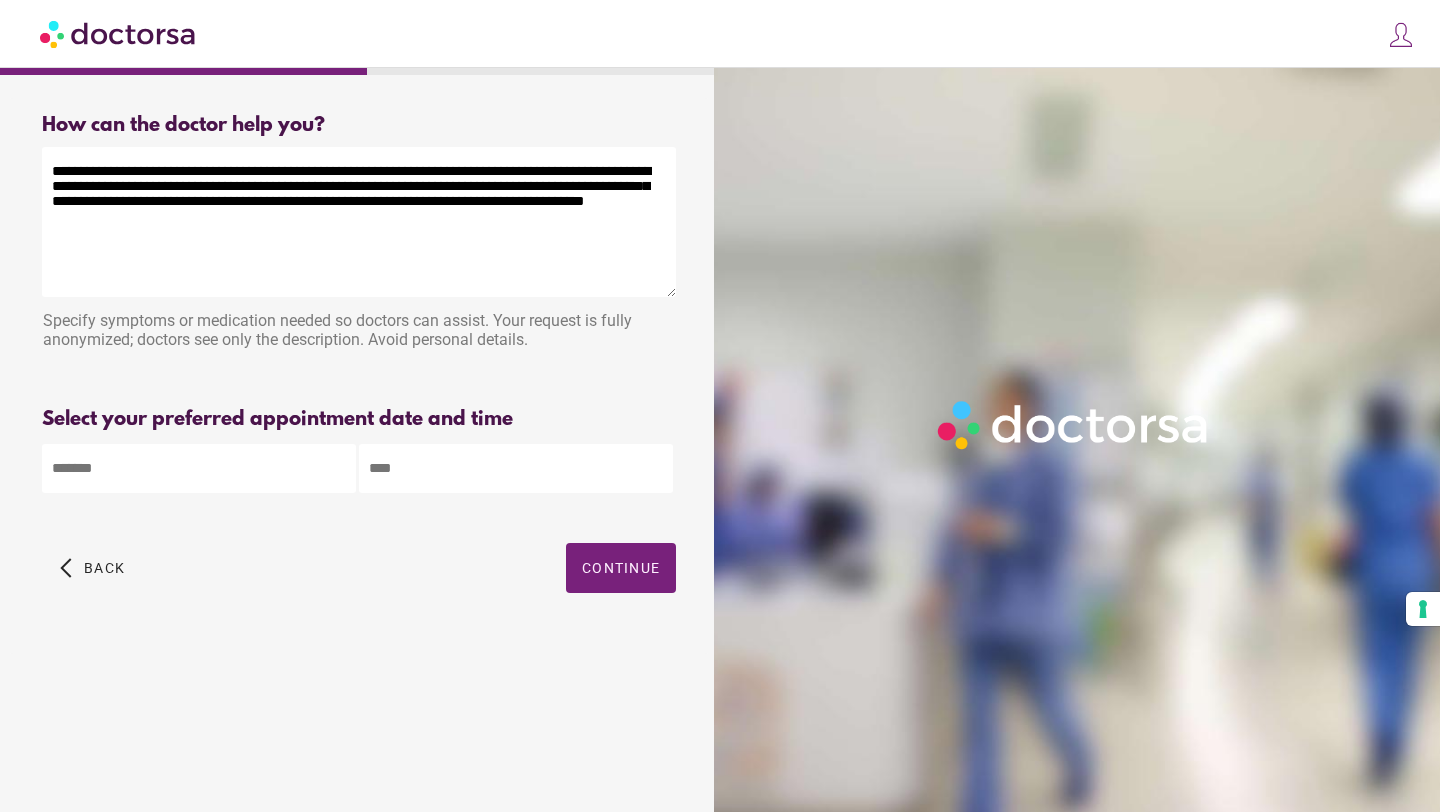 click on "**********" at bounding box center [359, 222] 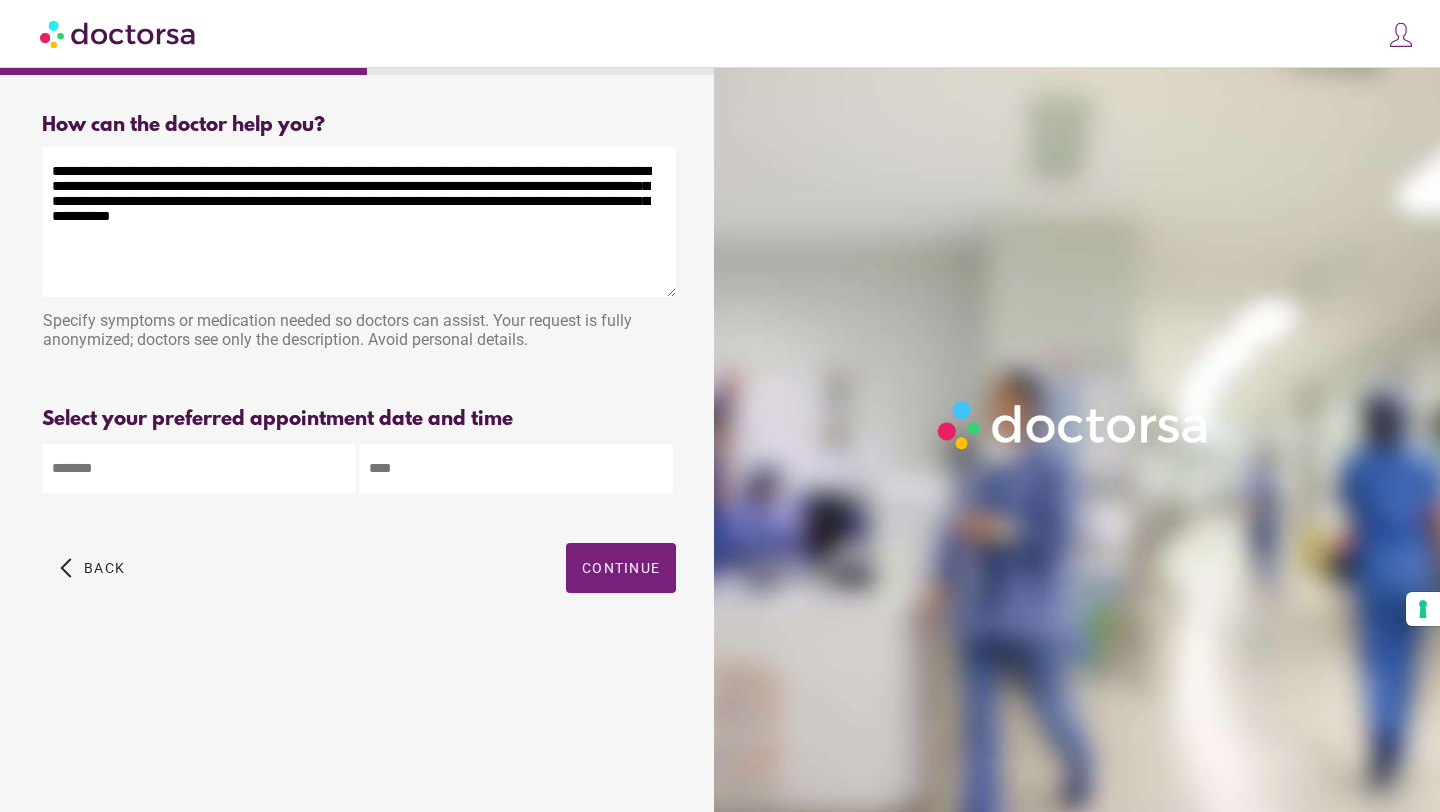 click on "**********" at bounding box center (359, 222) 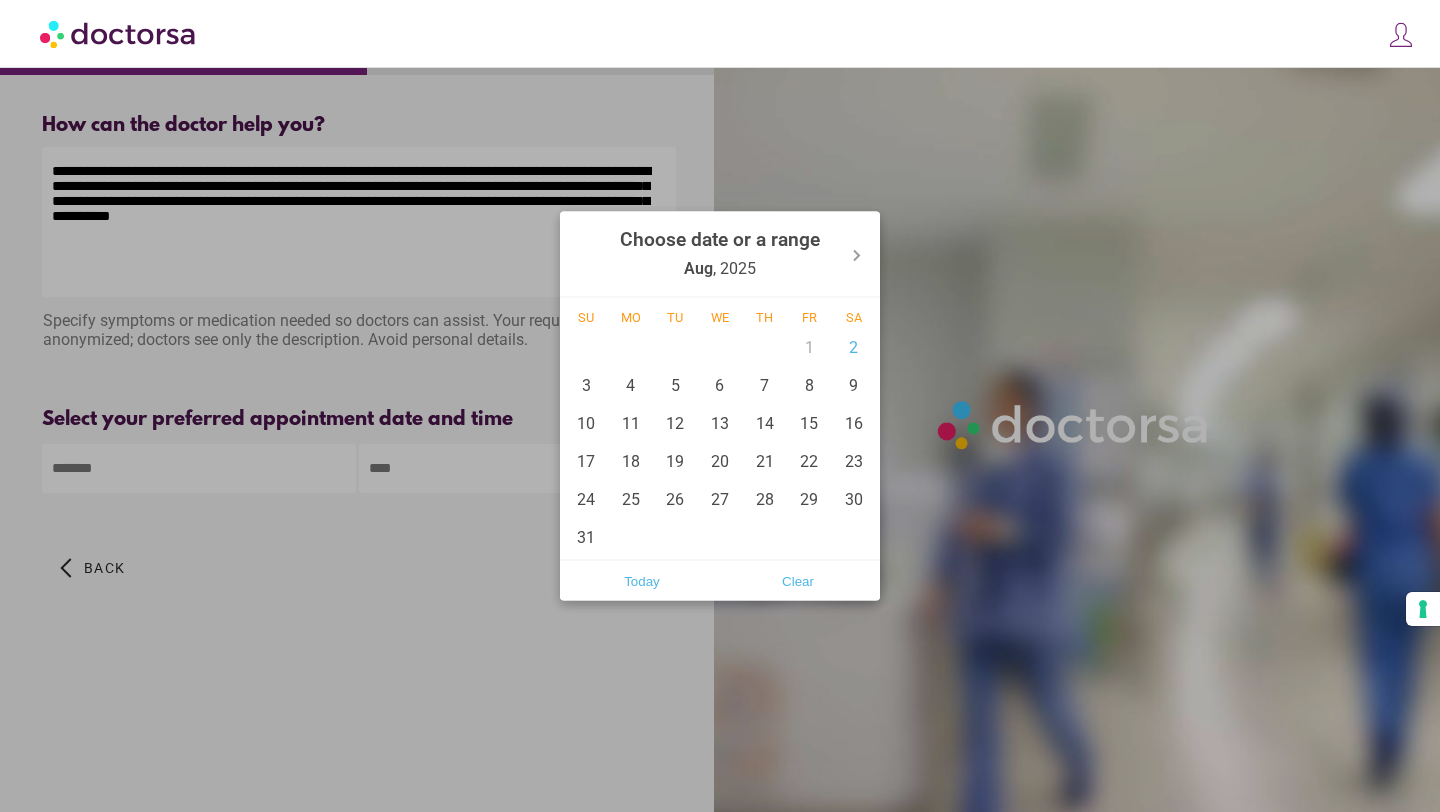 click on "**********" at bounding box center (720, 406) 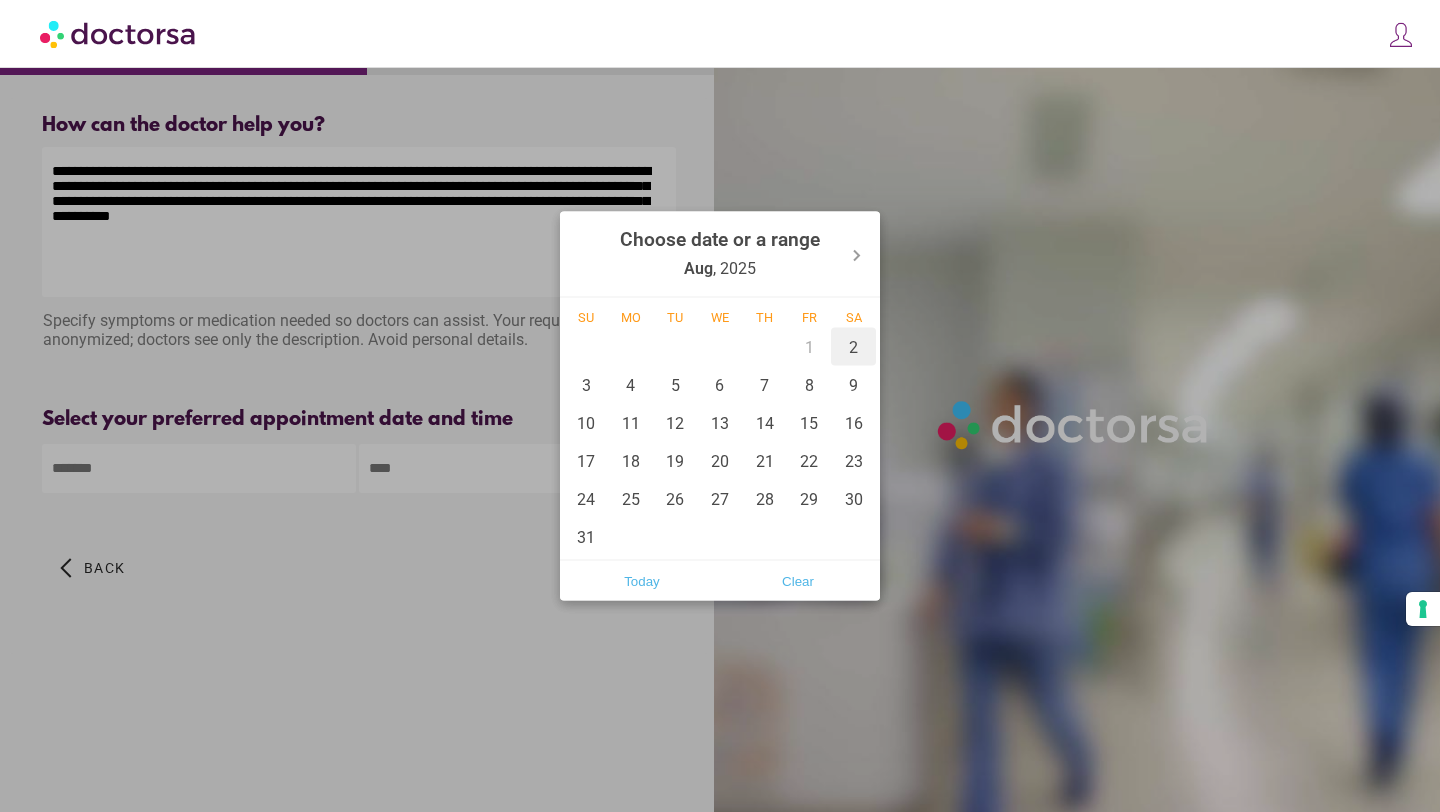 click on "2" at bounding box center (853, 347) 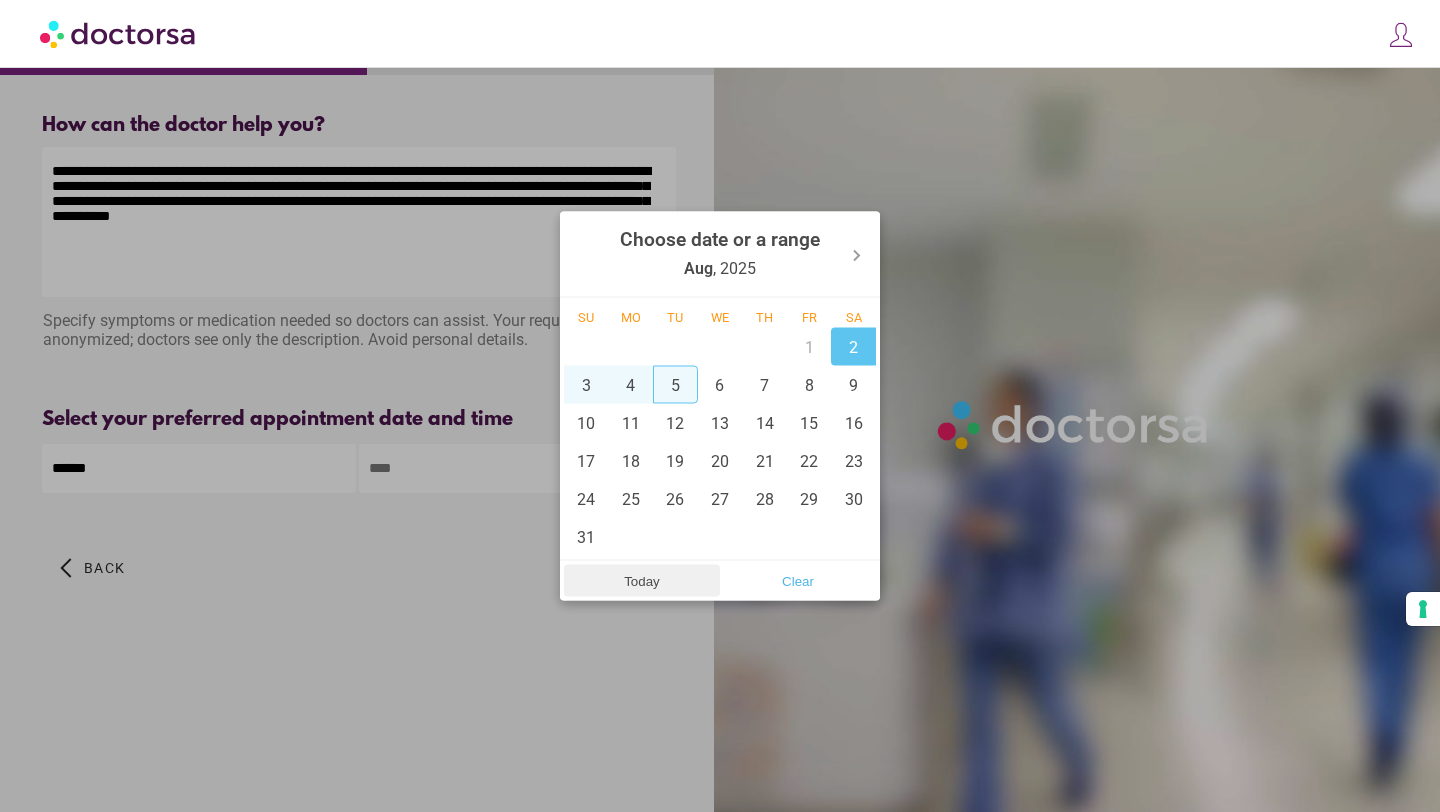 click on "Today" at bounding box center (642, 581) 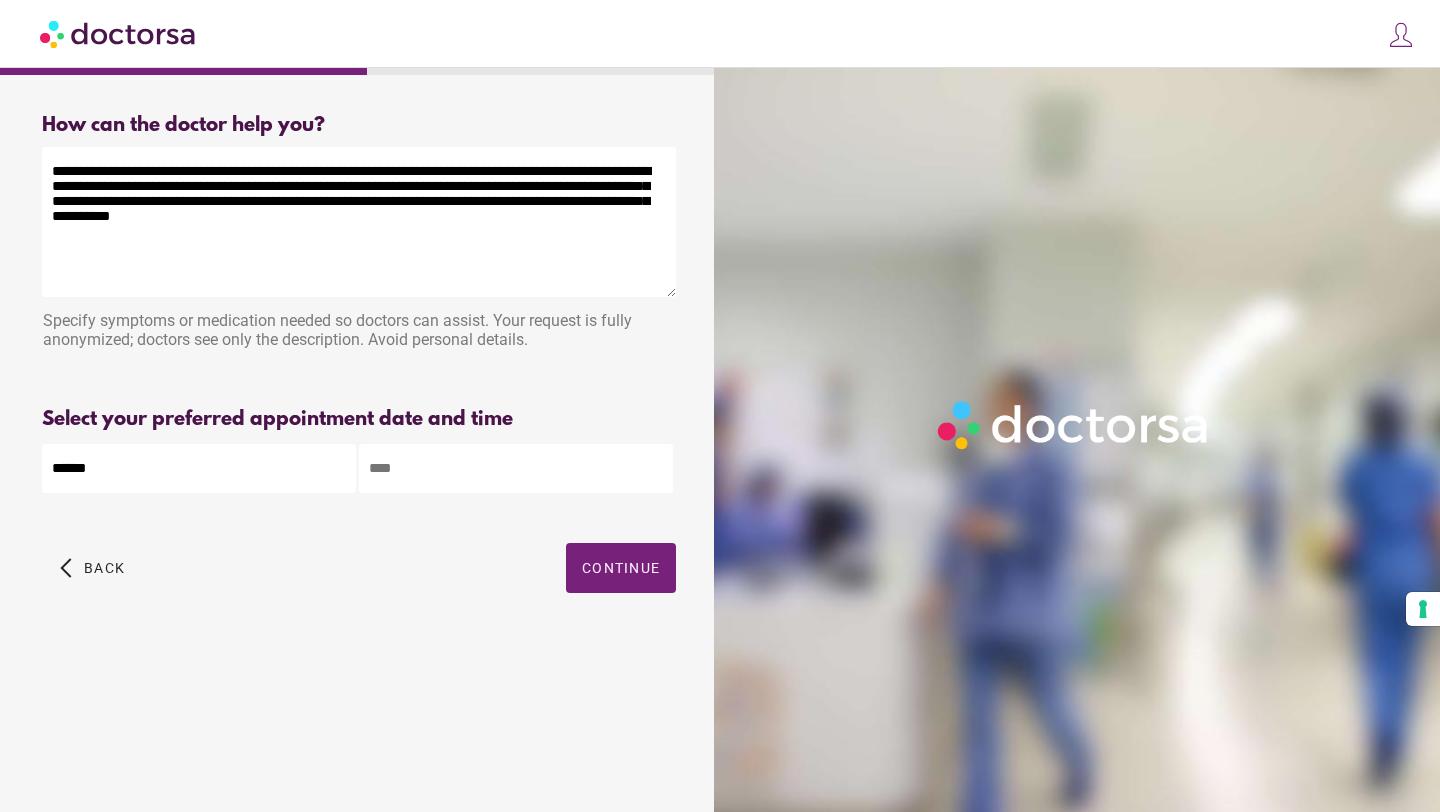 drag, startPoint x: 409, startPoint y: 506, endPoint x: 408, endPoint y: 496, distance: 10.049875 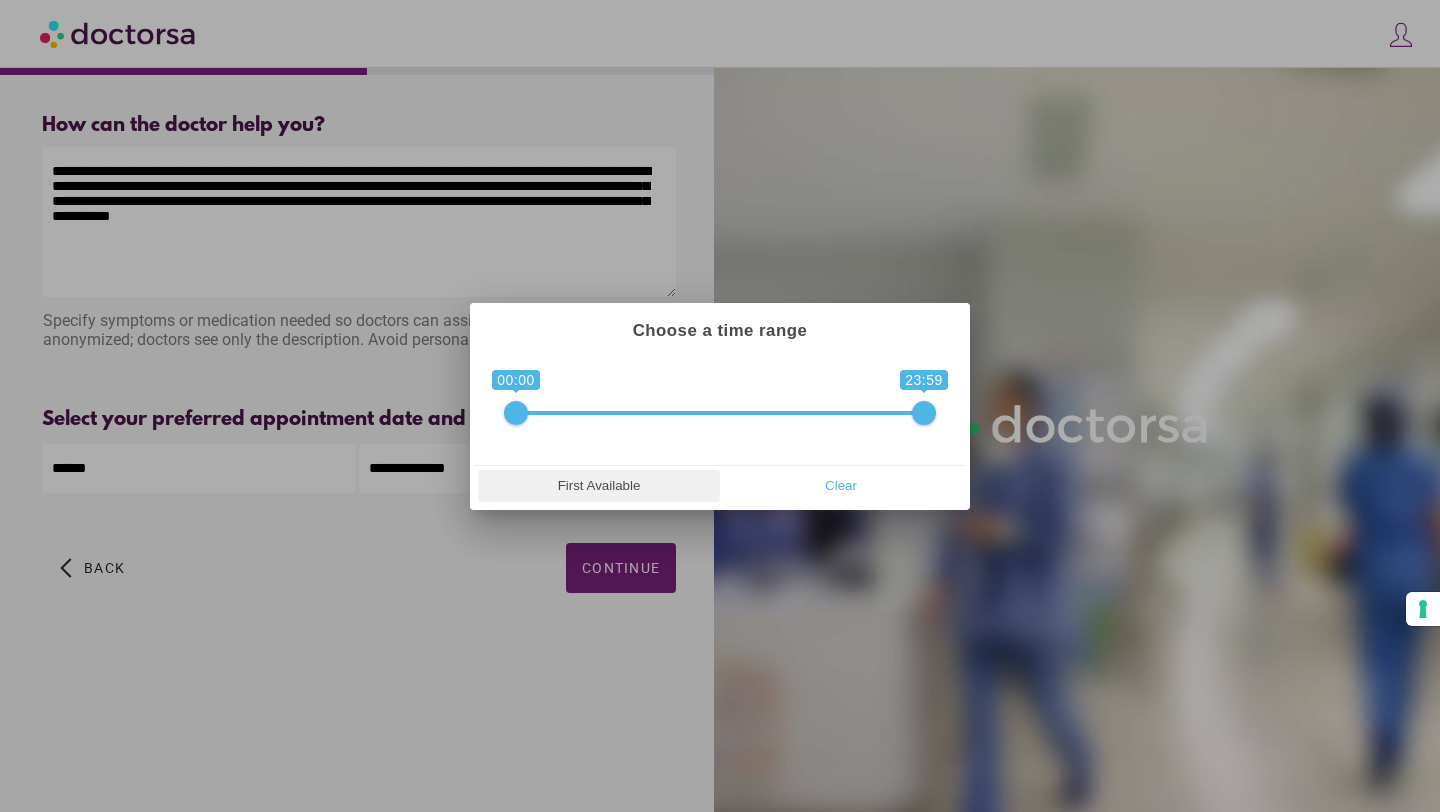 click on "First Available" at bounding box center (599, 486) 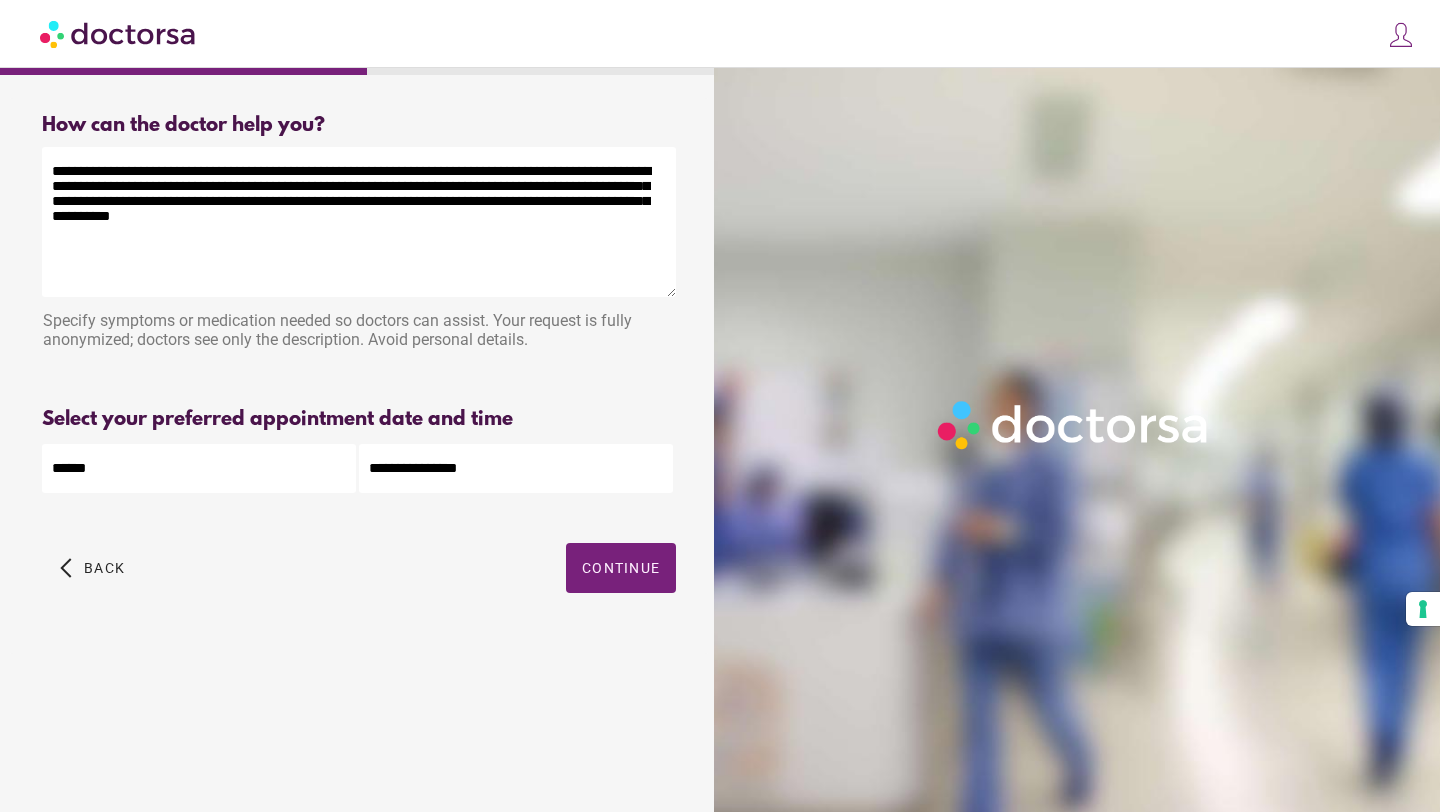 click on "arrow_back_ios
Back
Continue" at bounding box center [359, 583] 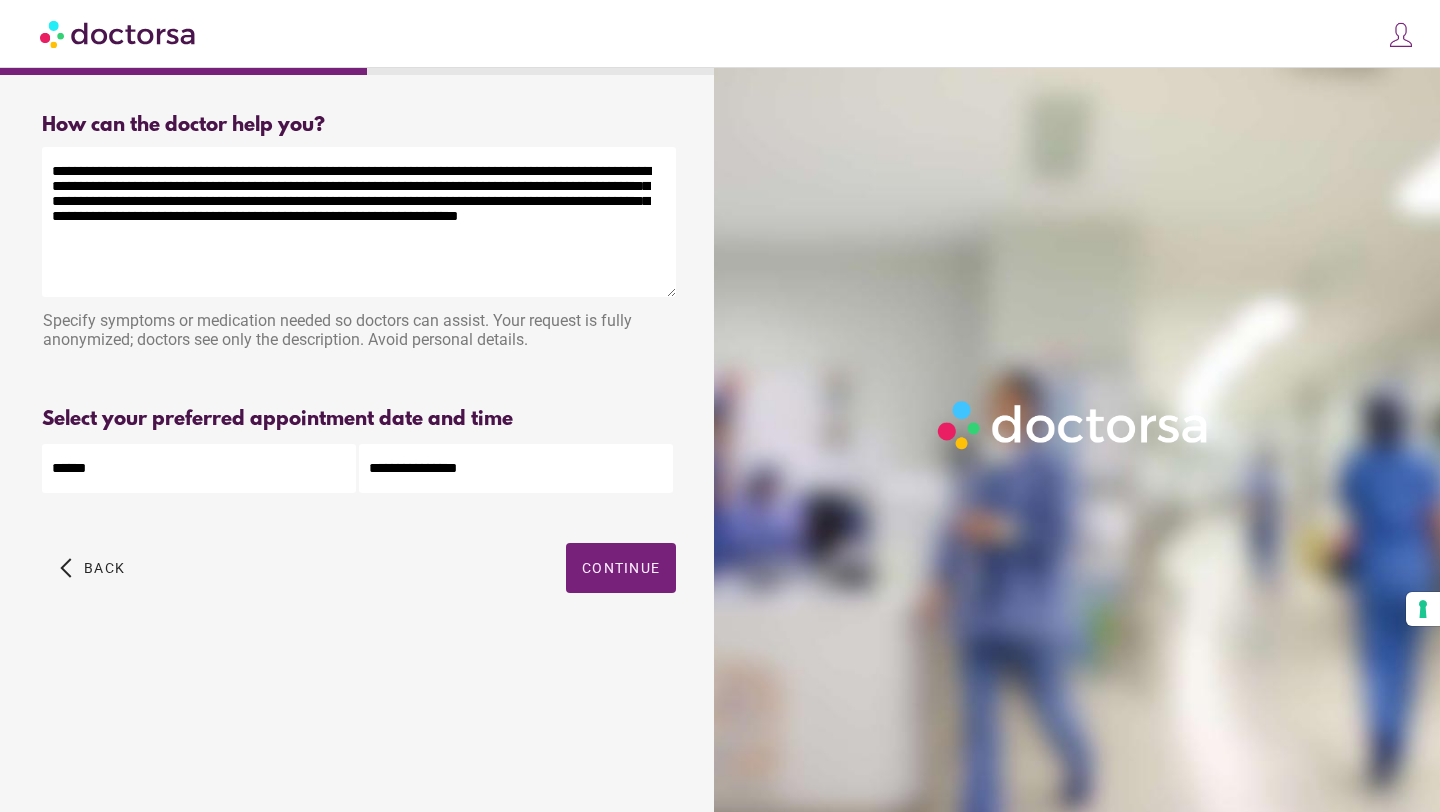 click on "**********" at bounding box center [359, 222] 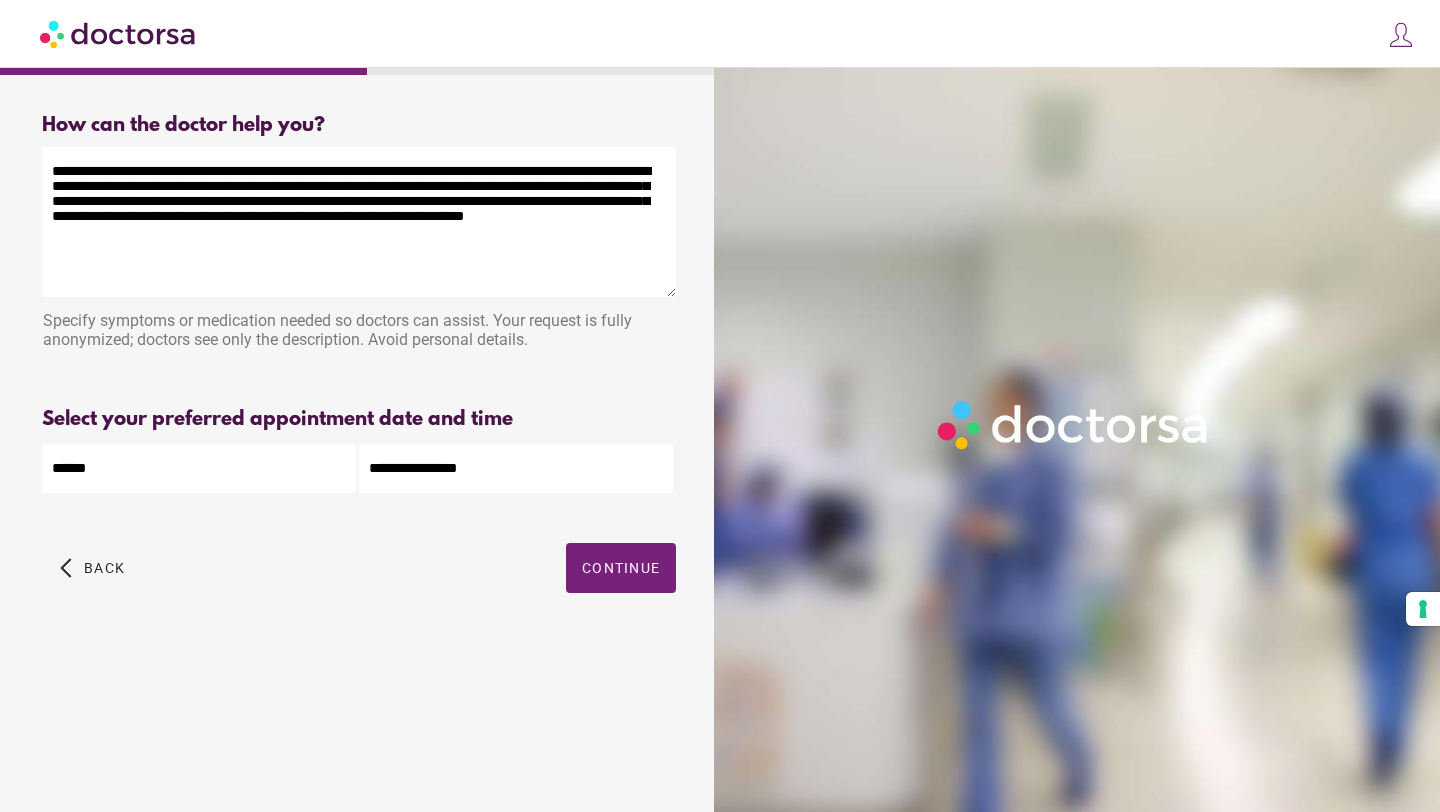 click on "**********" at bounding box center [359, 222] 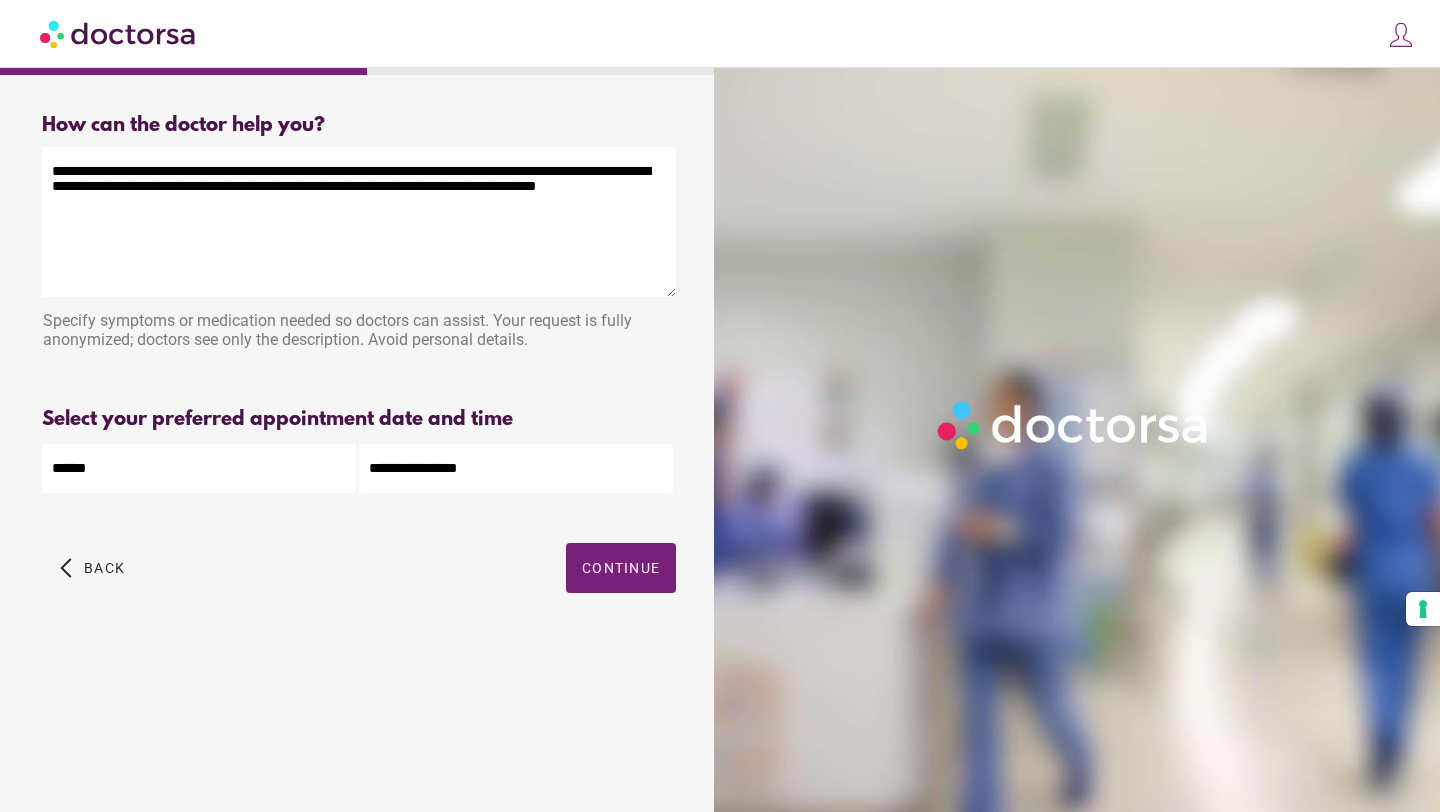 click on "**********" at bounding box center [359, 222] 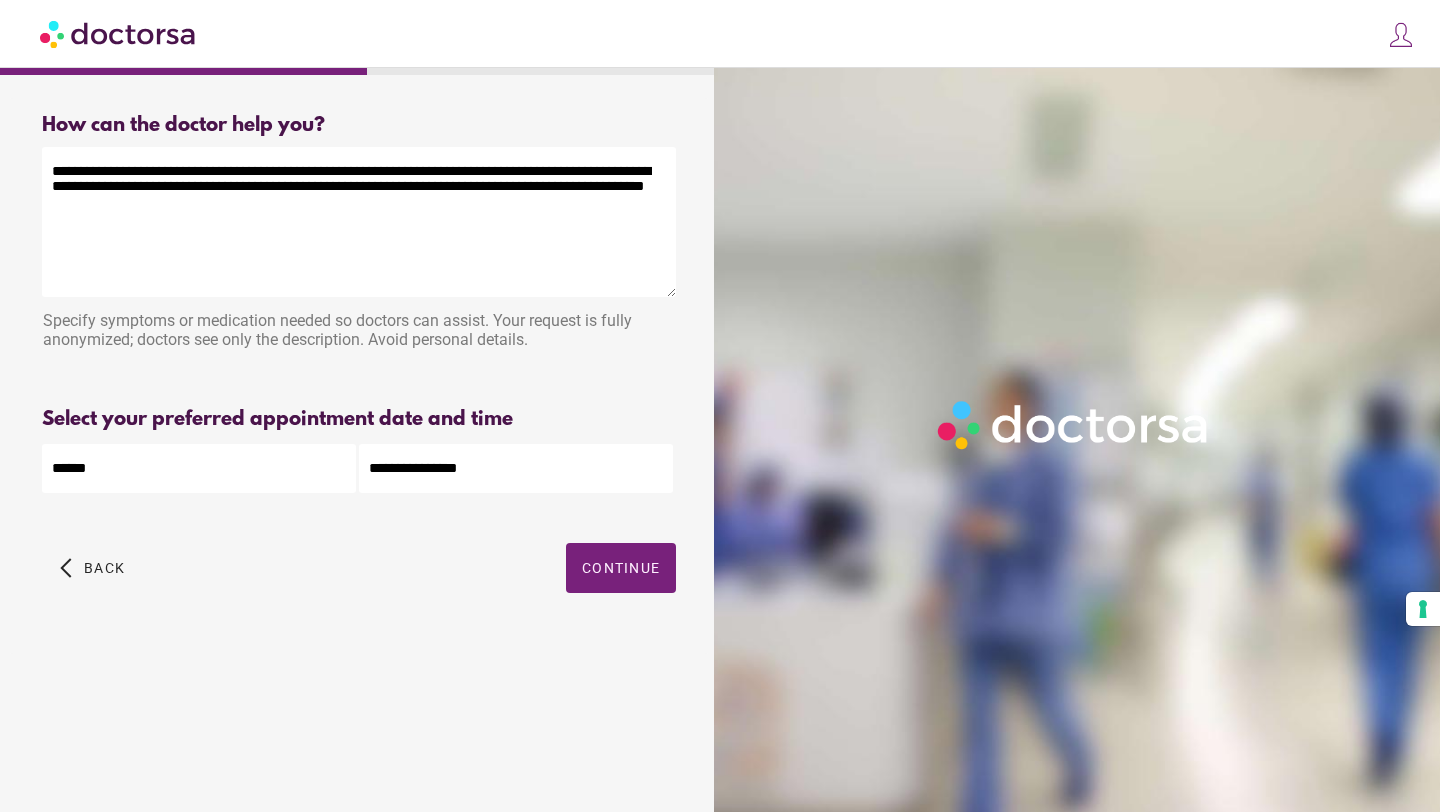 drag, startPoint x: 251, startPoint y: 177, endPoint x: 201, endPoint y: 170, distance: 50.48762 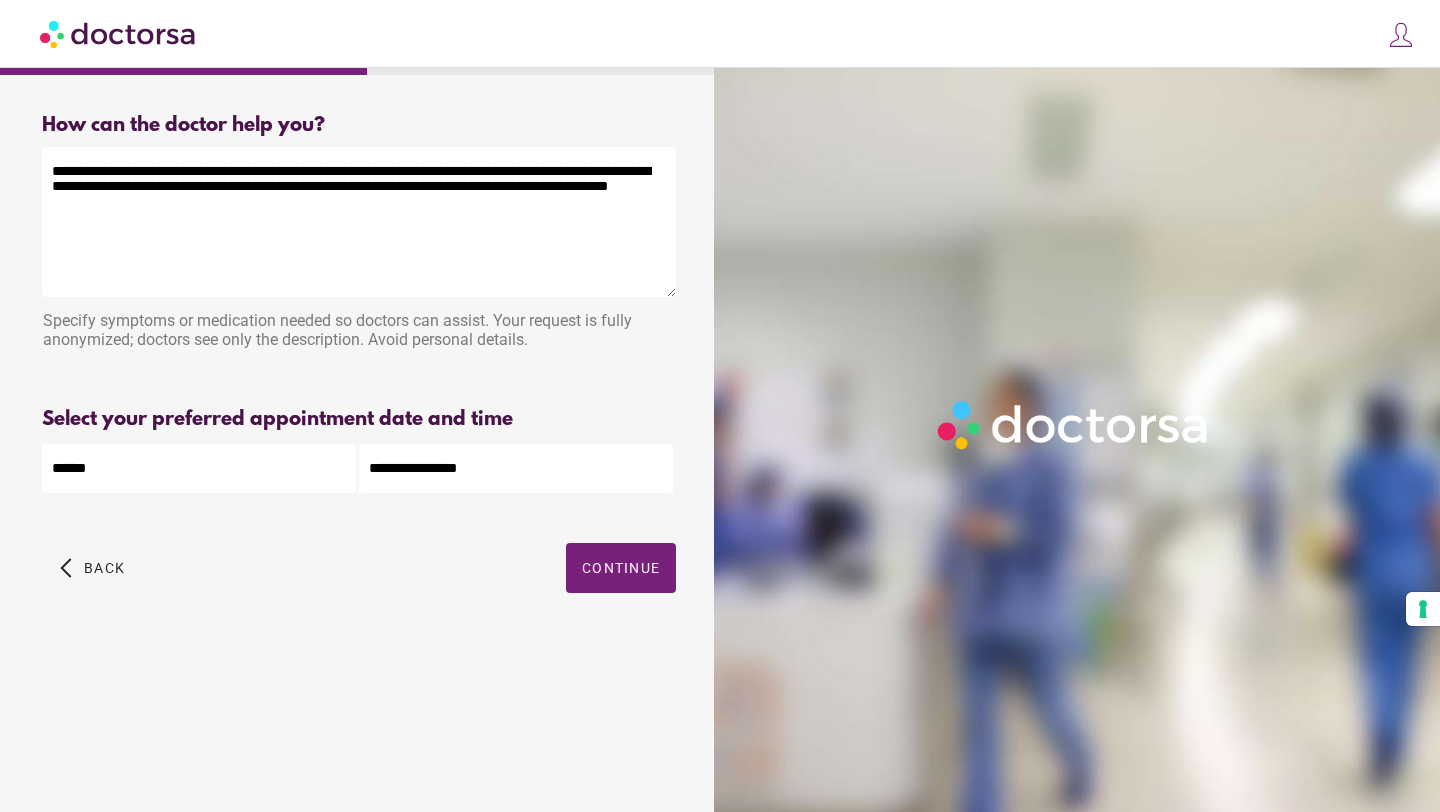 click on "**********" at bounding box center (359, 222) 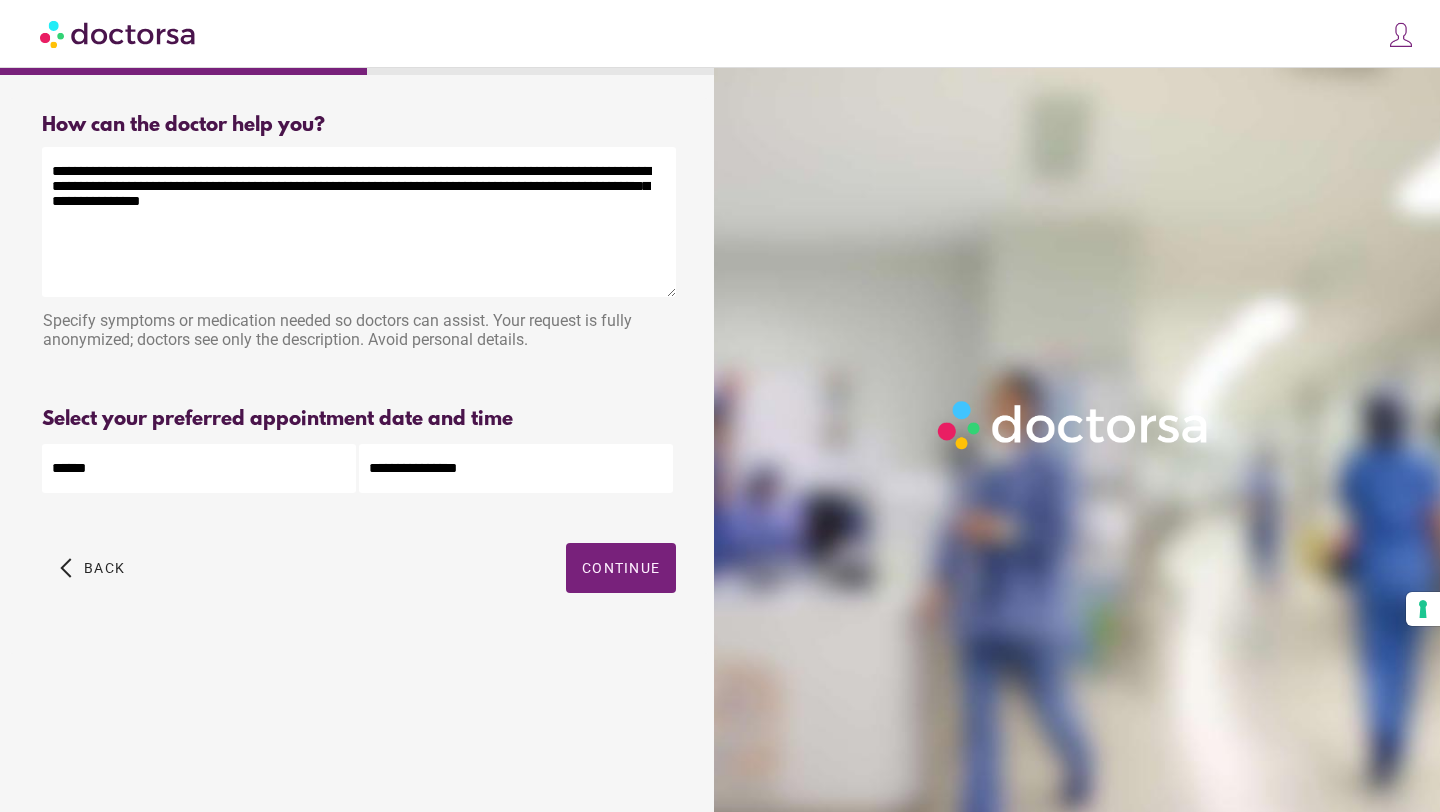 click on "**********" at bounding box center [359, 222] 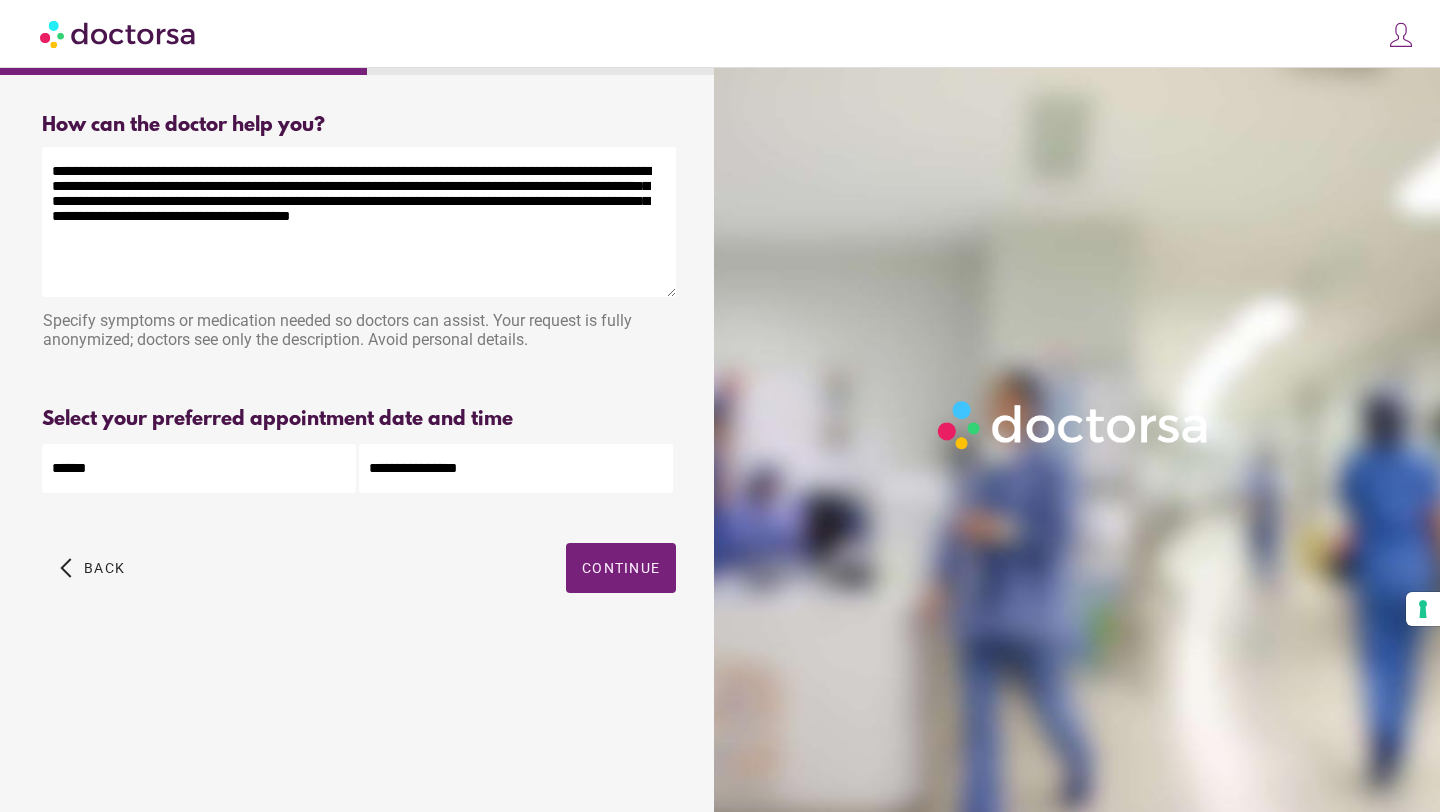 click on "**********" at bounding box center [359, 222] 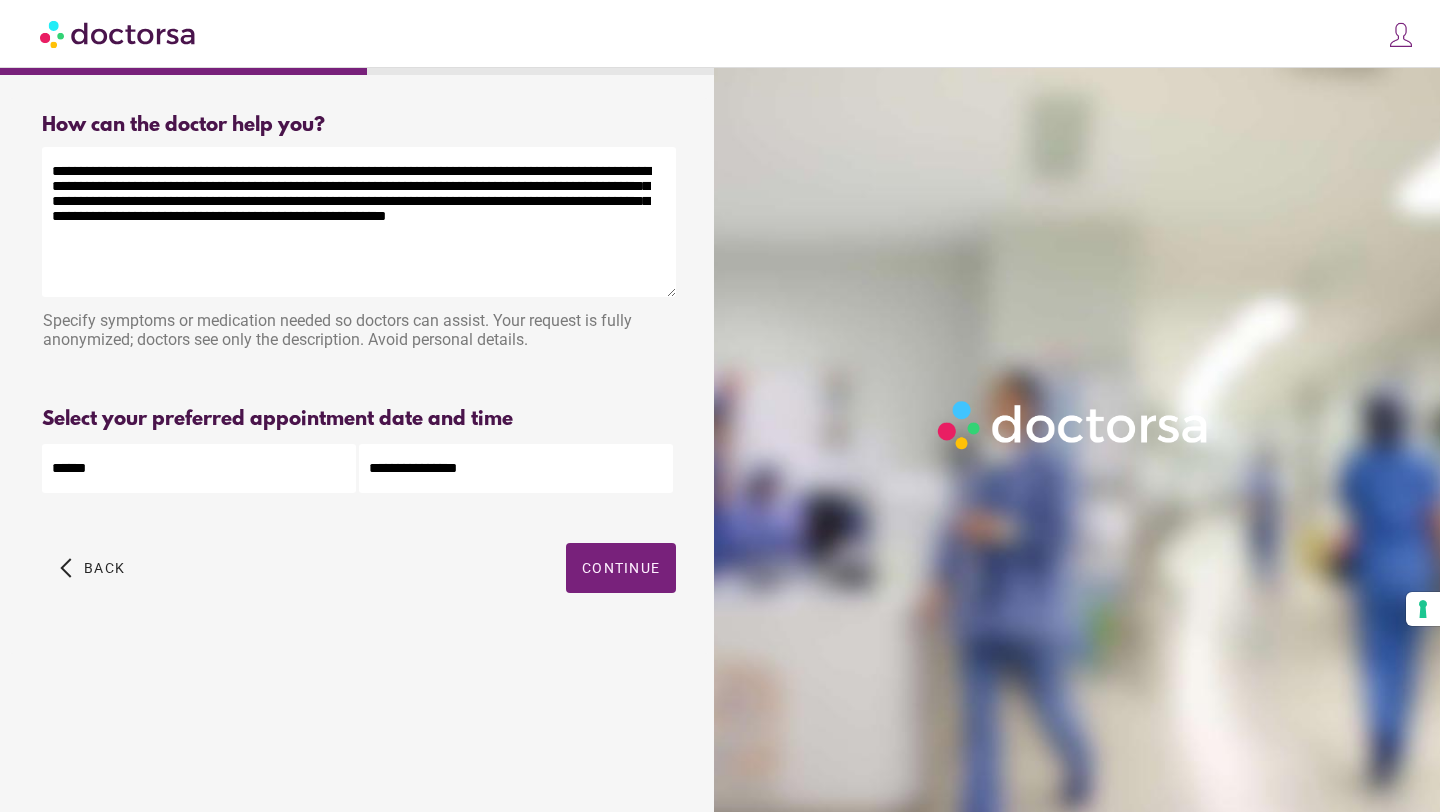 click on "**********" at bounding box center [359, 222] 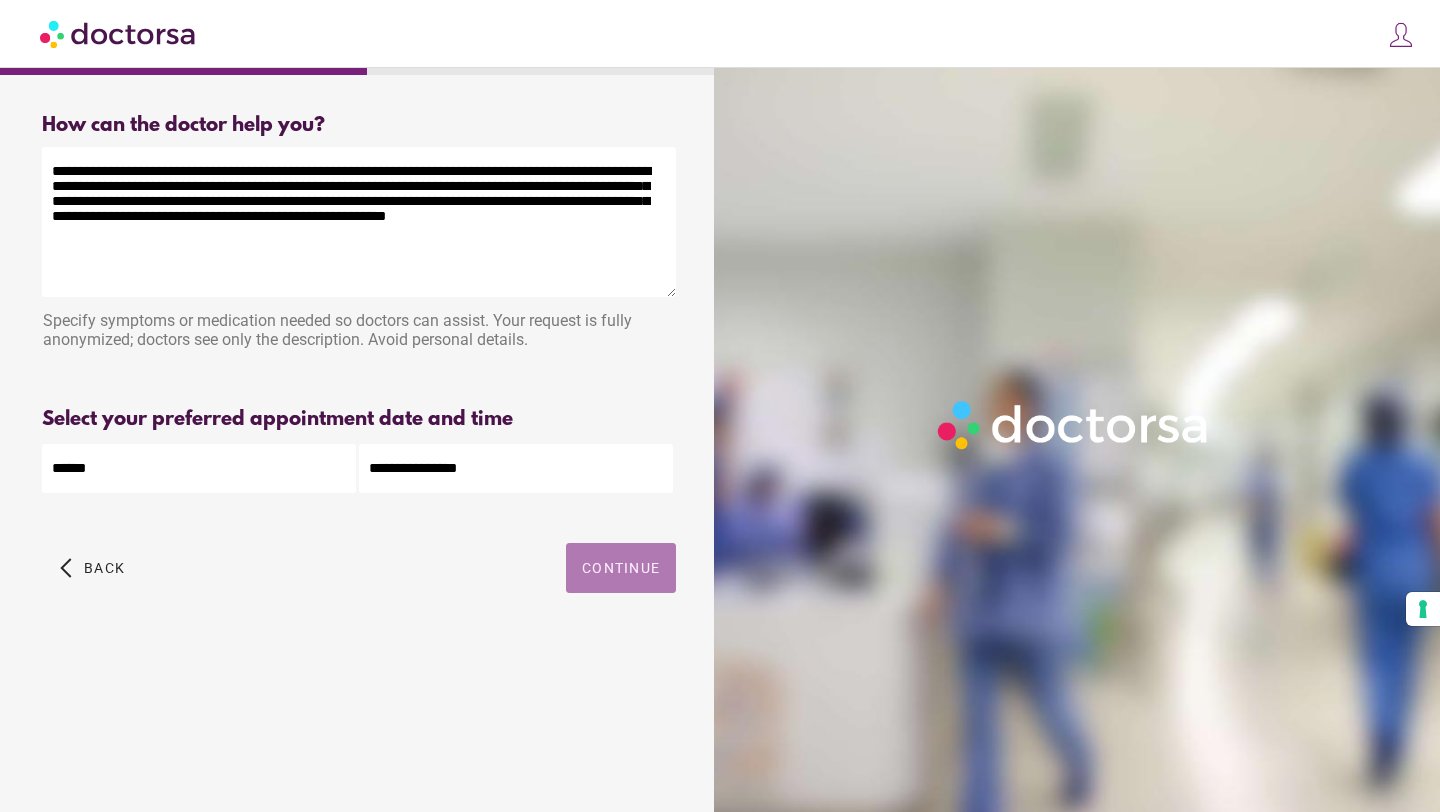 click on "Continue" at bounding box center [621, 568] 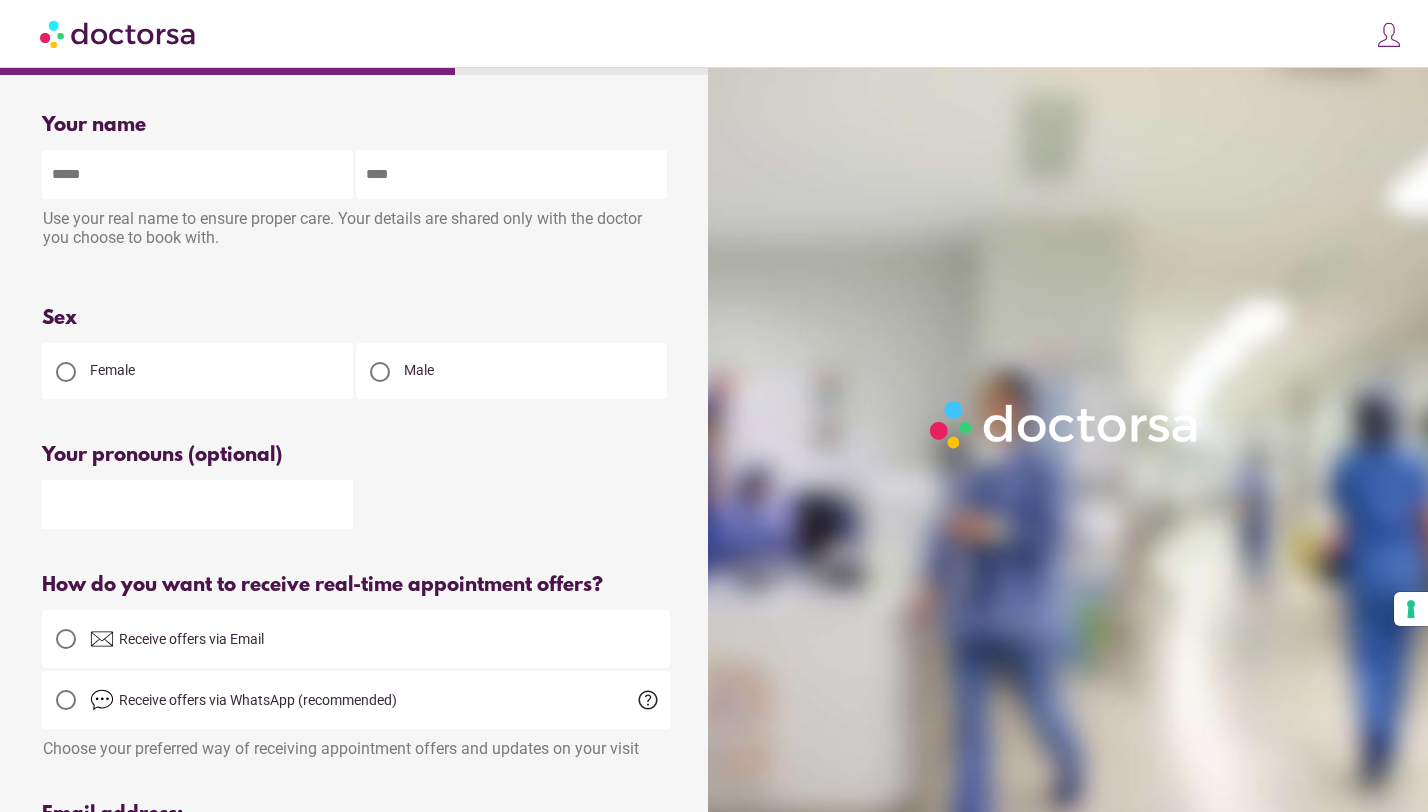 click at bounding box center [197, 174] 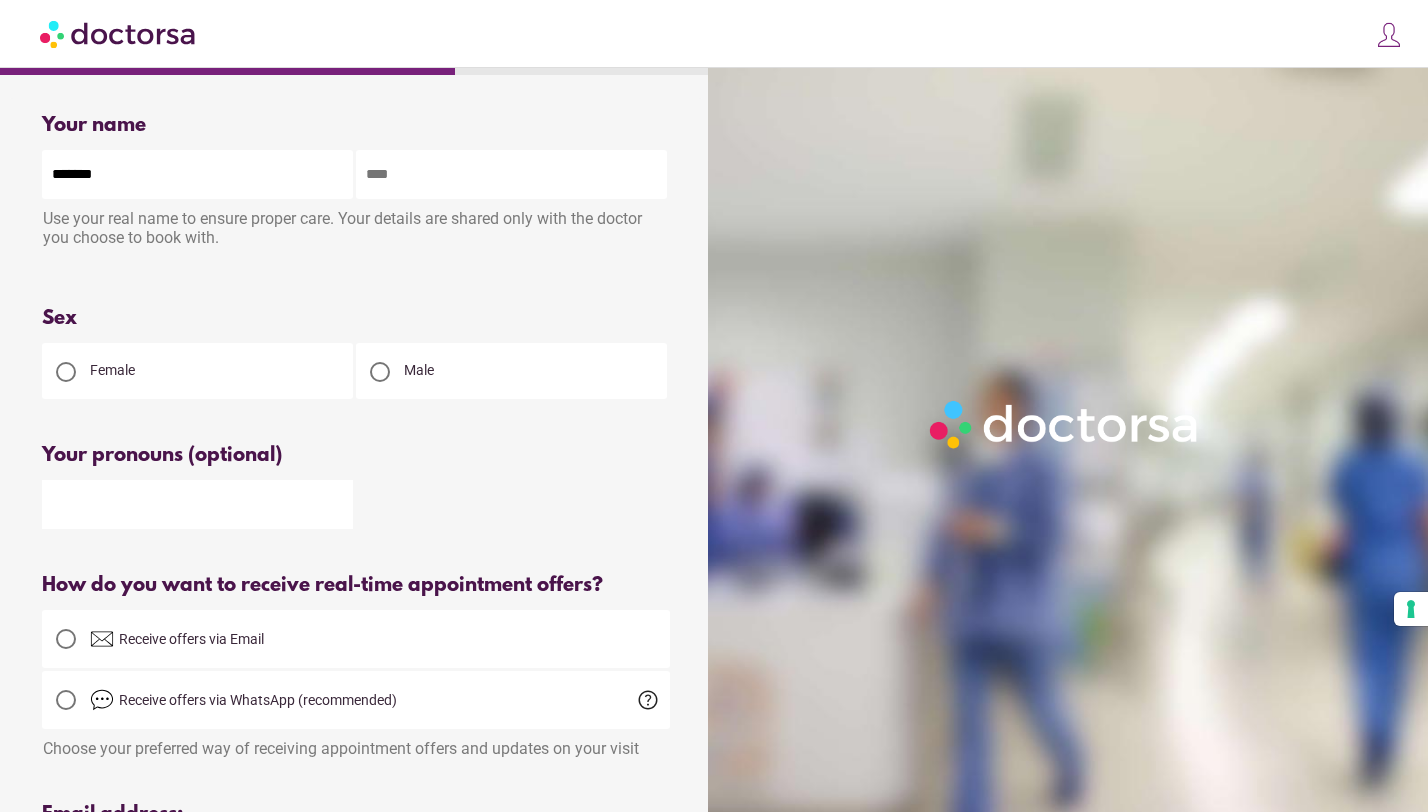 type on "*****" 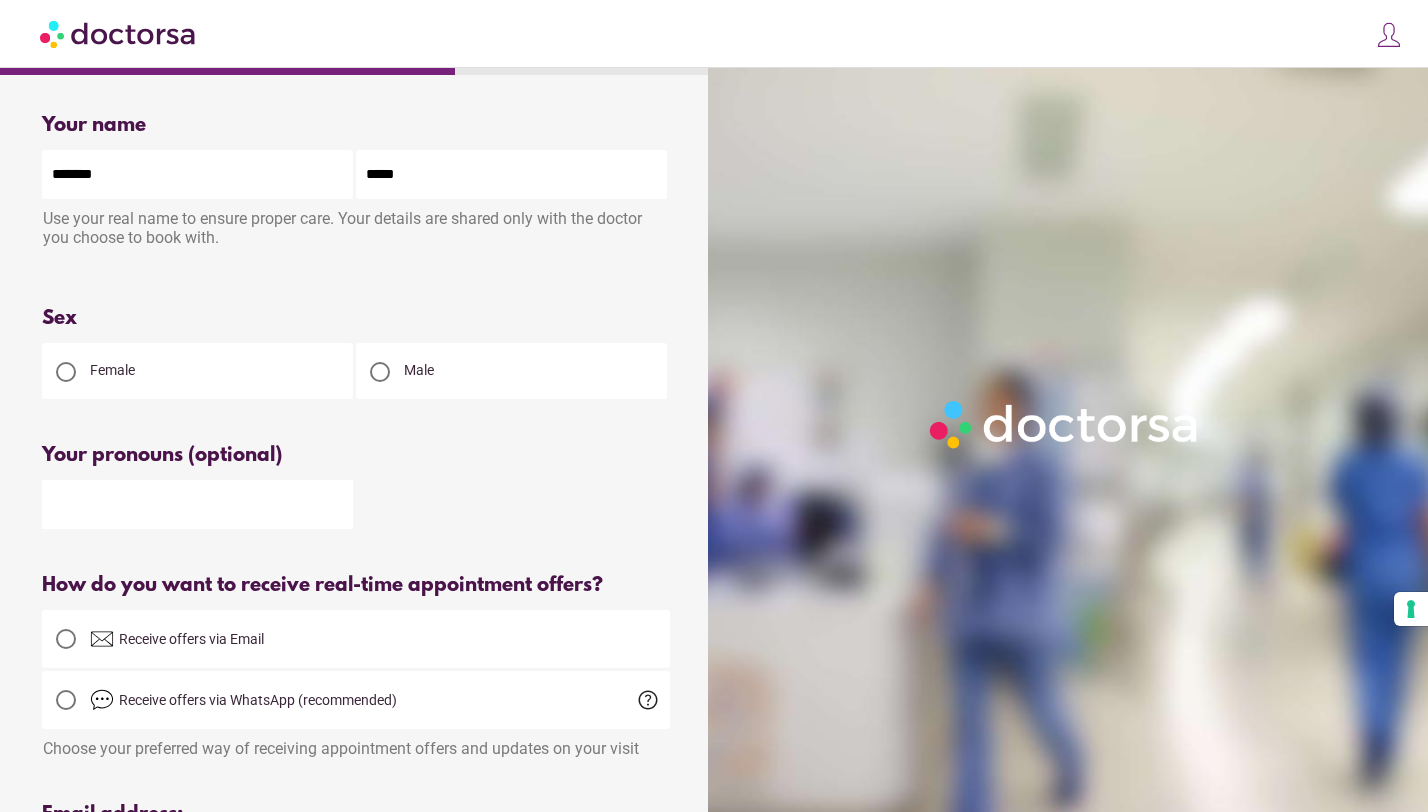 type on "**********" 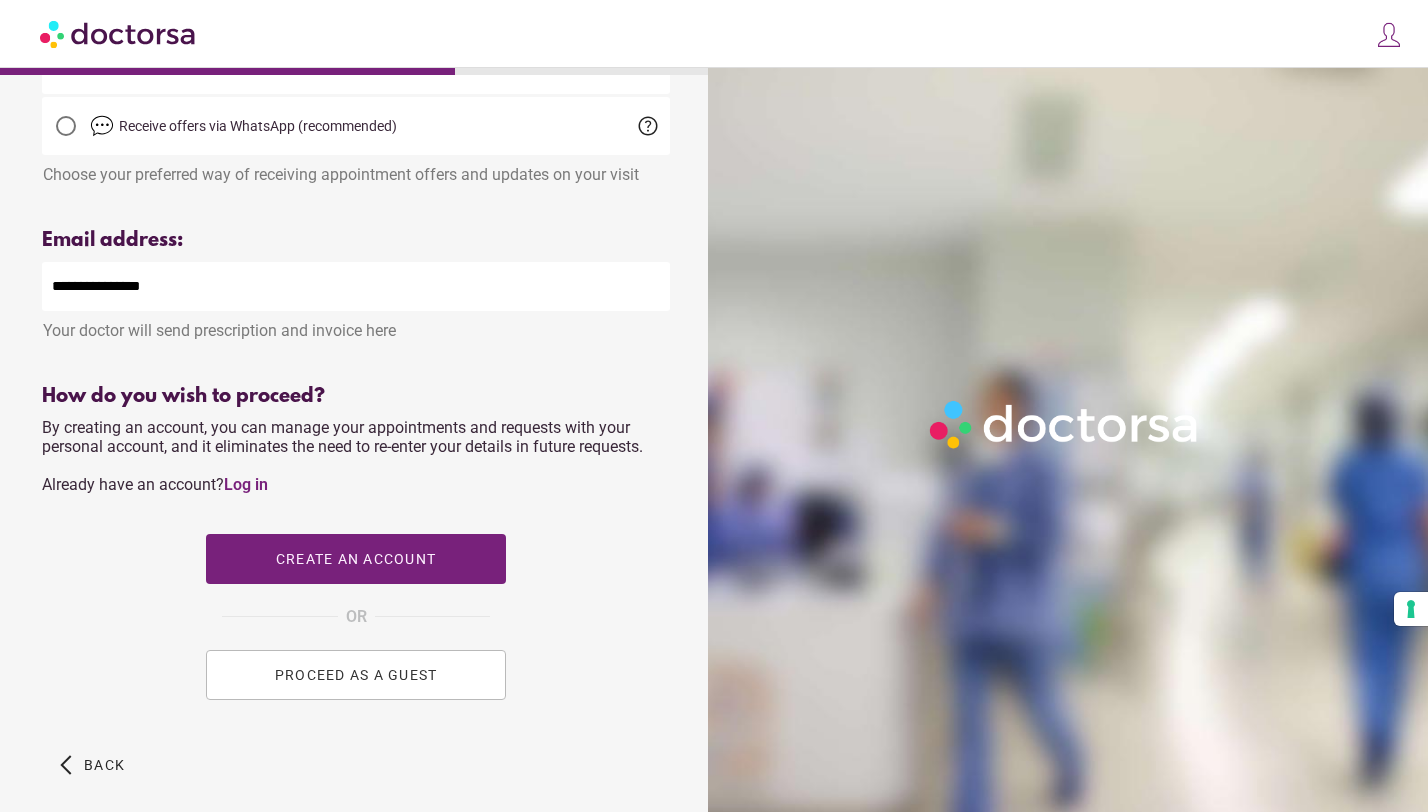 scroll, scrollTop: 578, scrollLeft: 0, axis: vertical 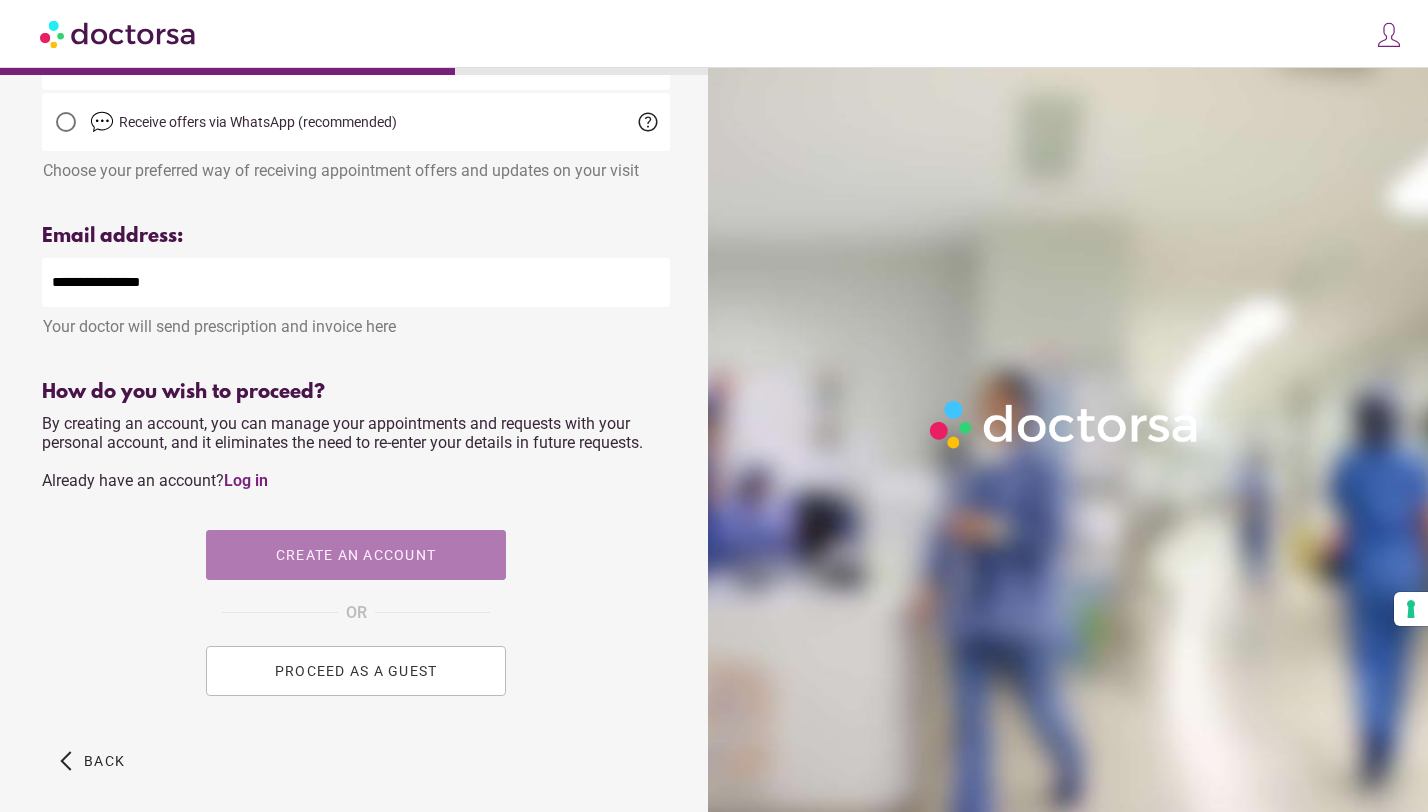 click at bounding box center (356, 555) 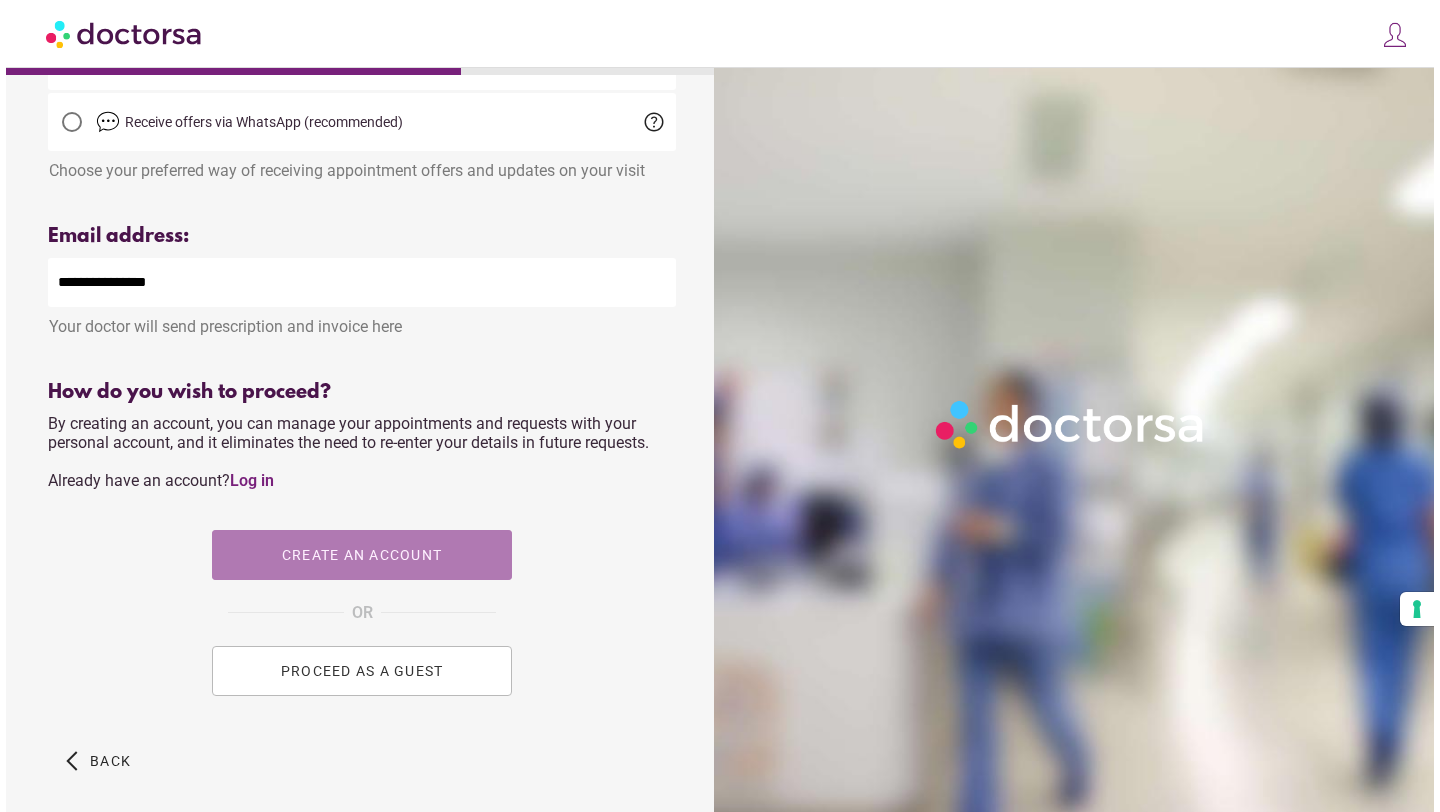 scroll, scrollTop: 0, scrollLeft: 0, axis: both 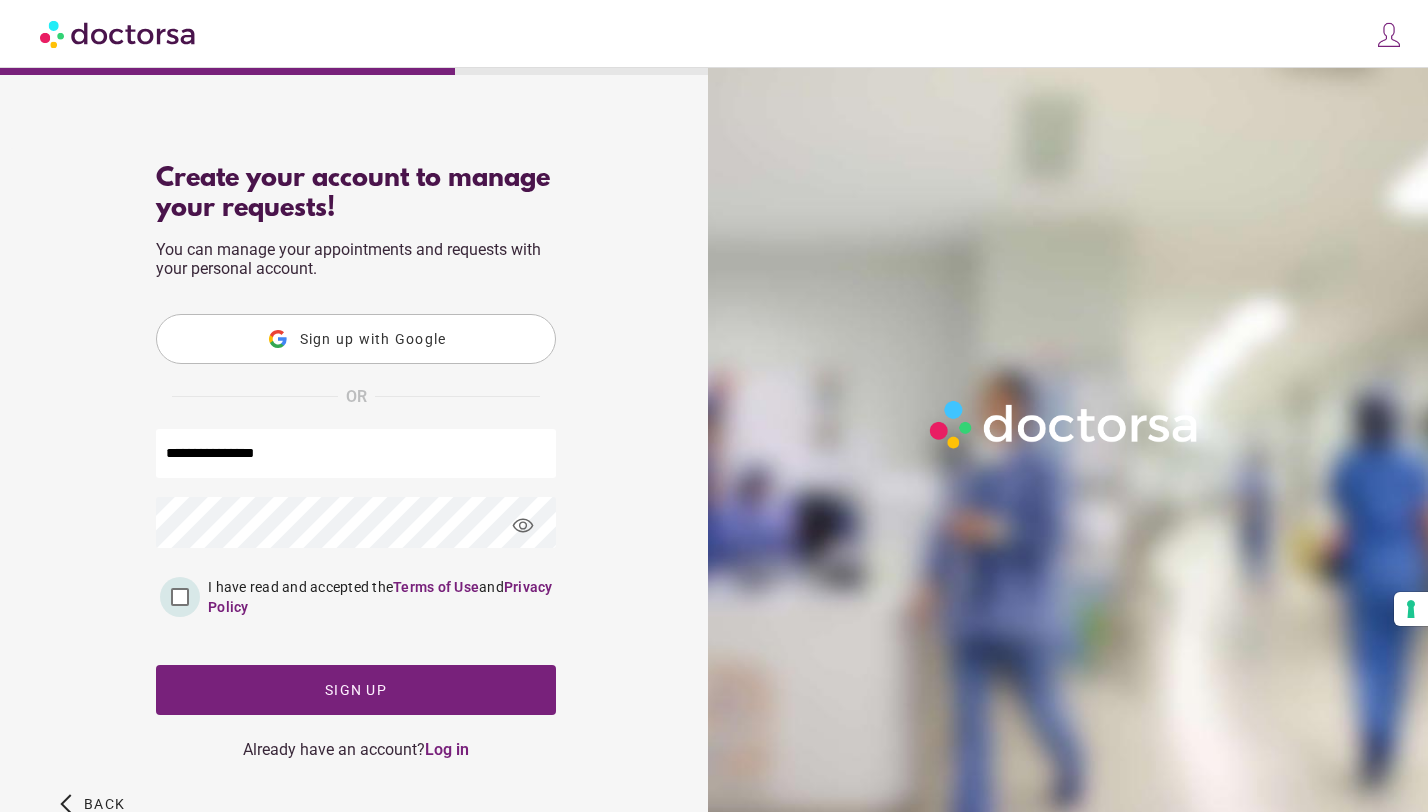click on "**********" at bounding box center (356, 461) 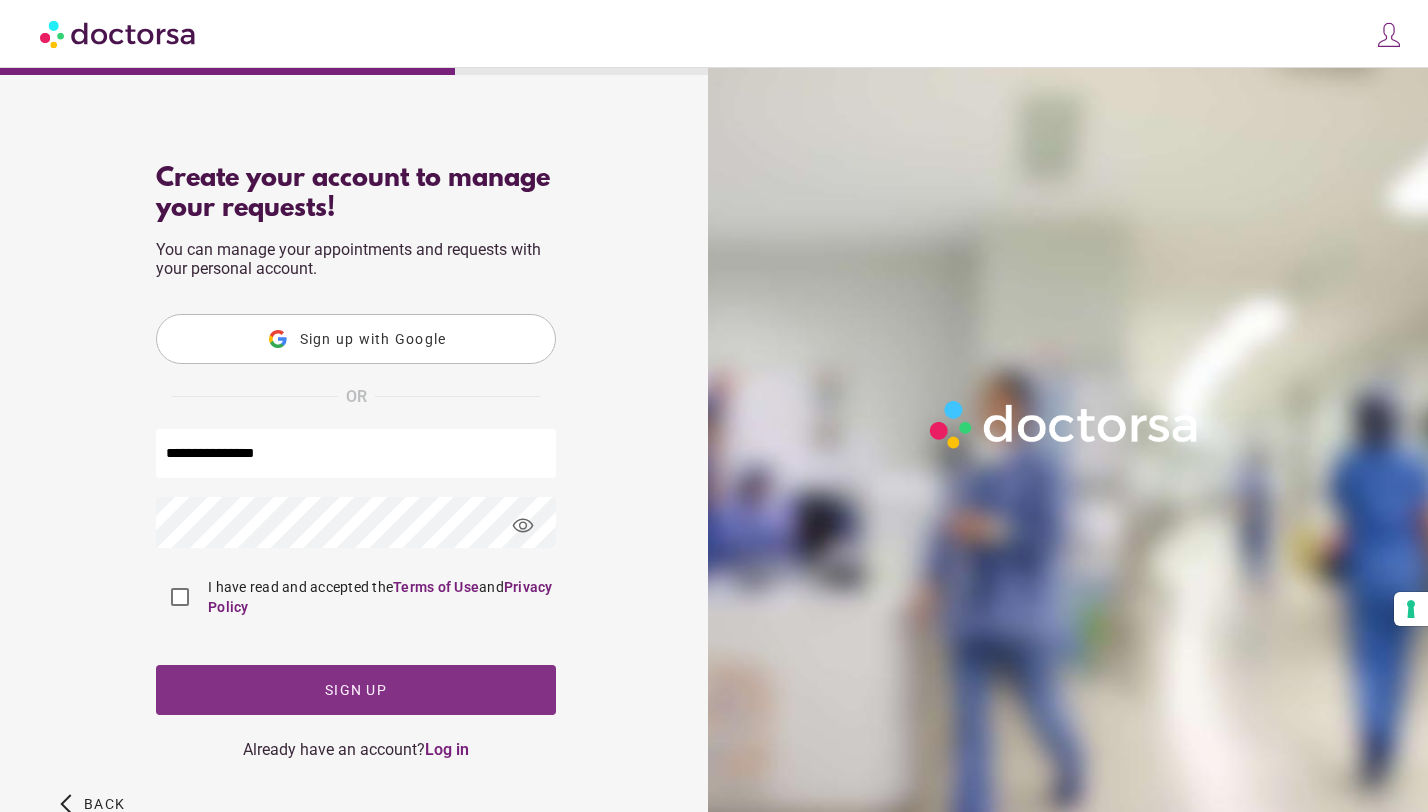 click at bounding box center (356, 690) 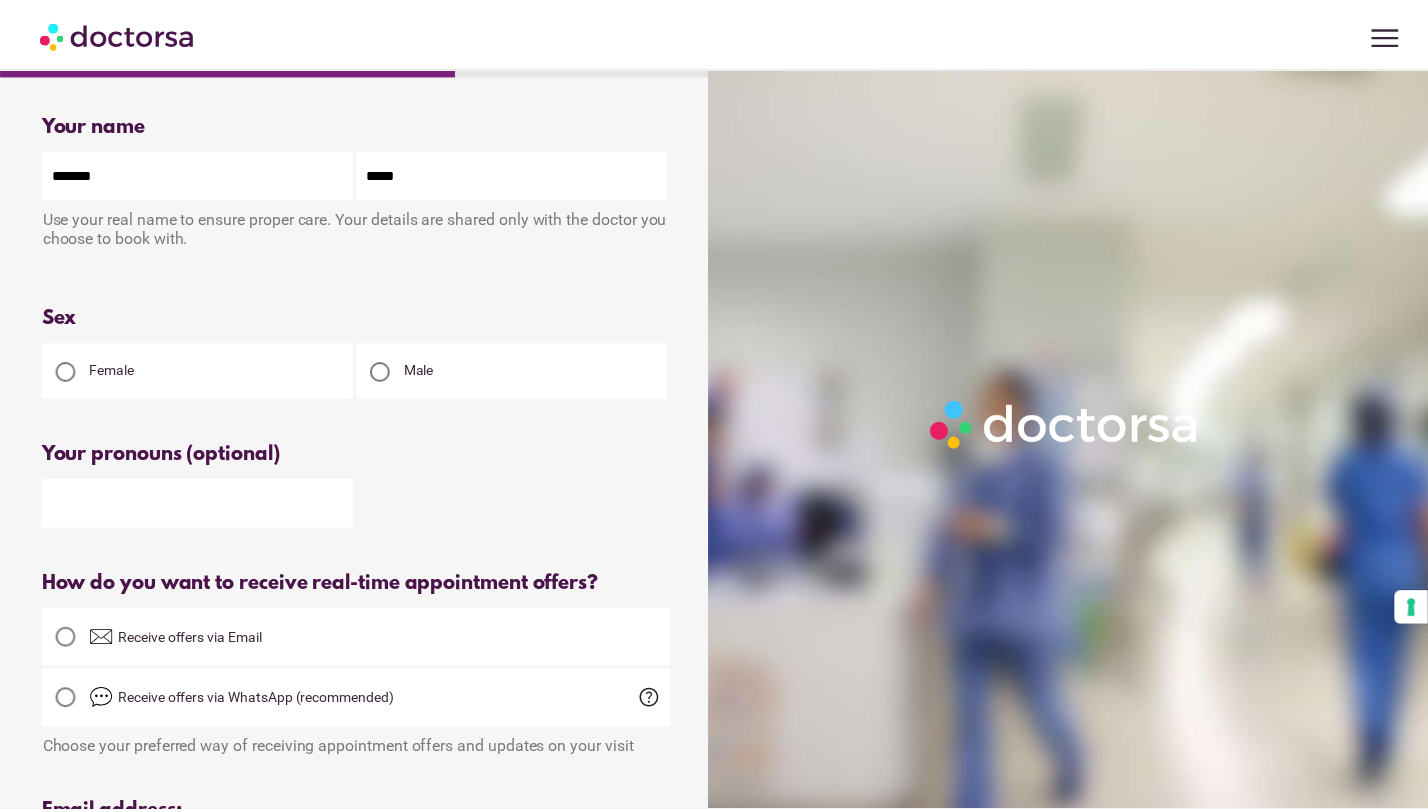 scroll, scrollTop: 0, scrollLeft: 0, axis: both 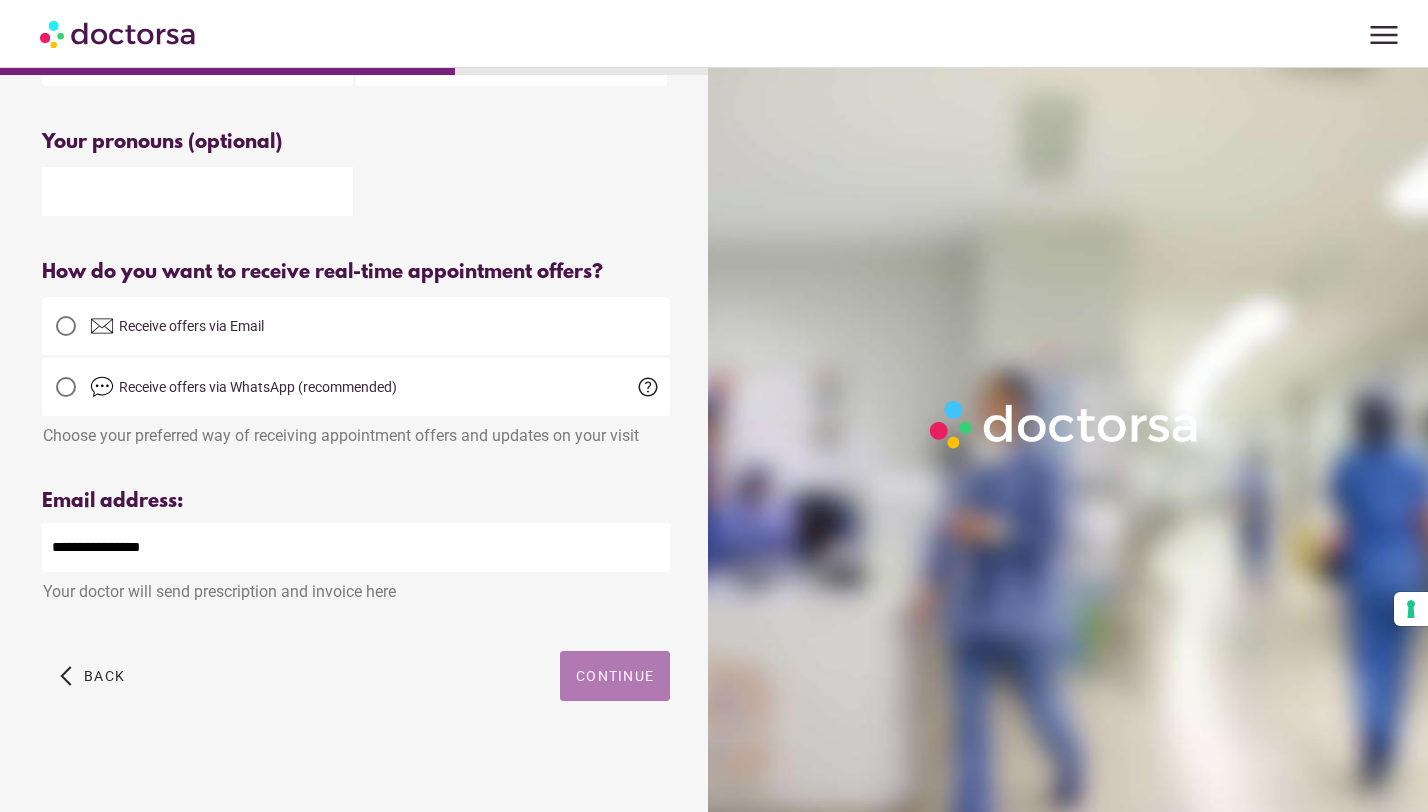 click on "Continue" at bounding box center (615, 676) 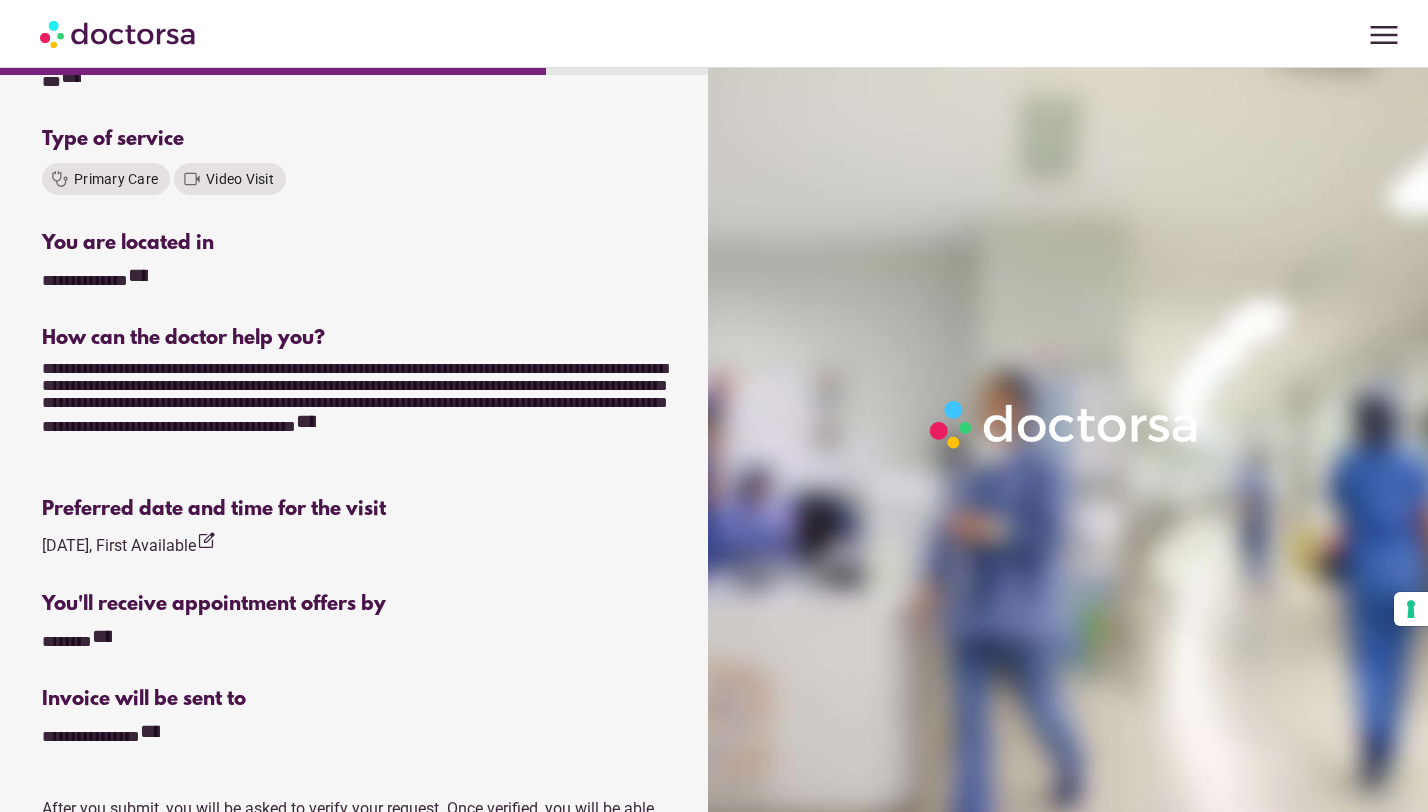 scroll, scrollTop: 335, scrollLeft: 0, axis: vertical 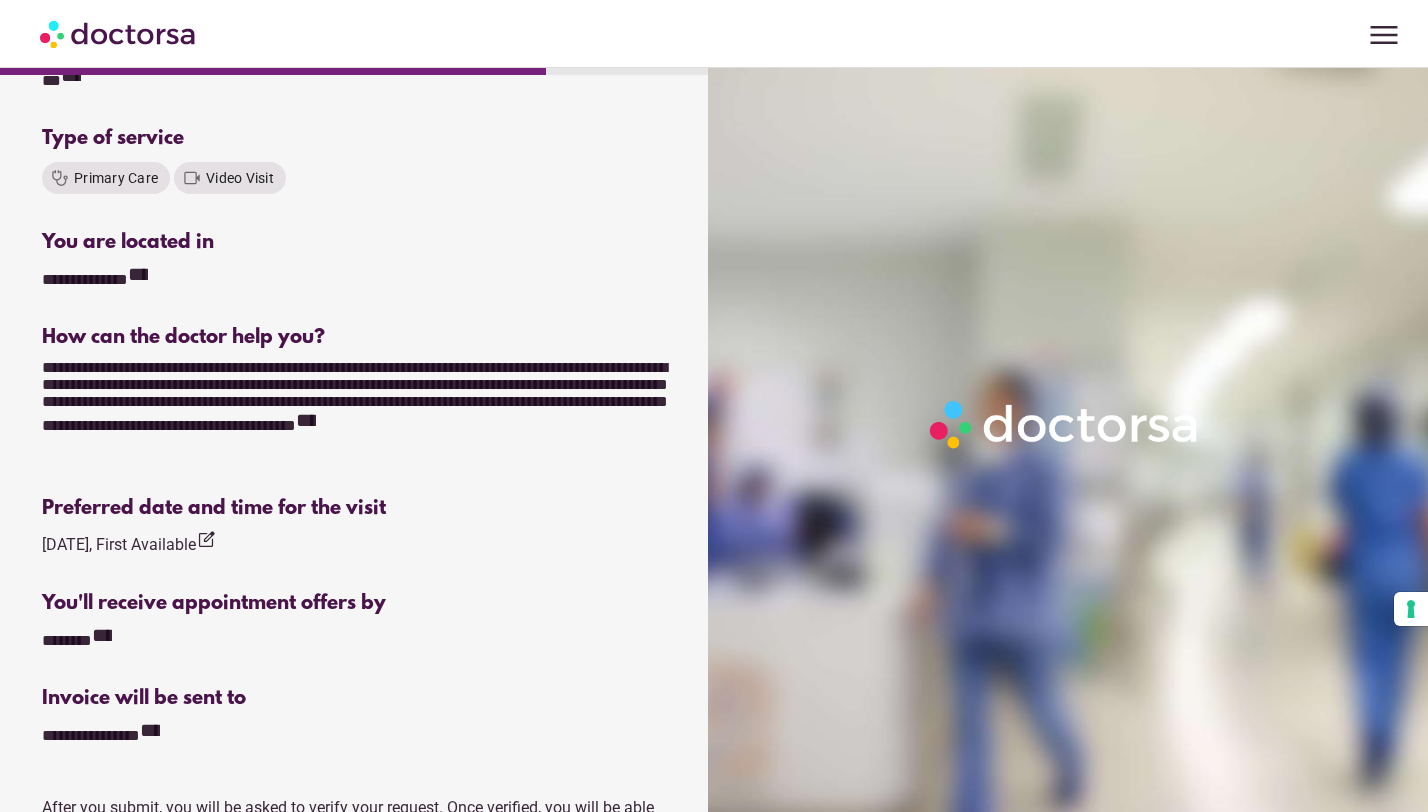 click on "**********" at bounding box center (306, 420) 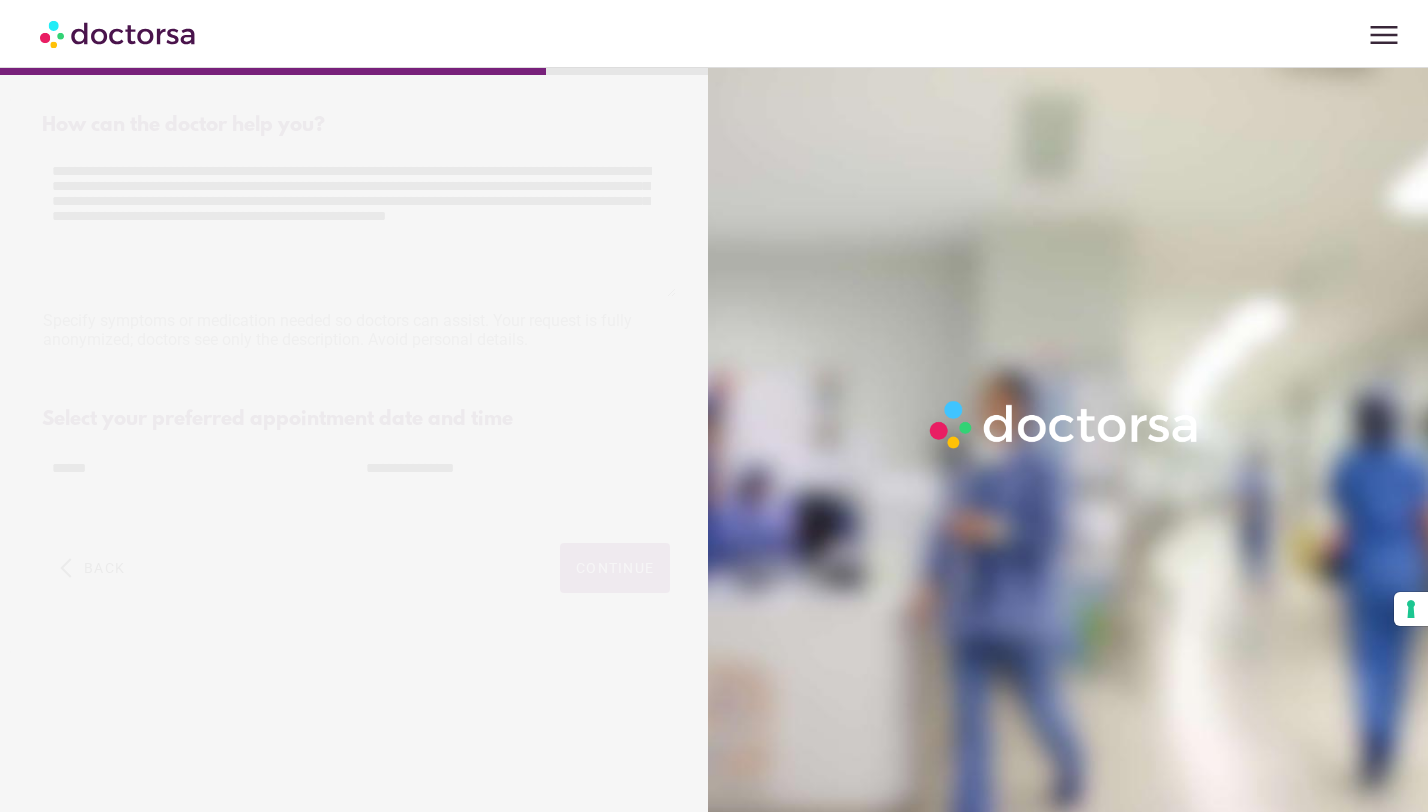 scroll, scrollTop: 0, scrollLeft: 0, axis: both 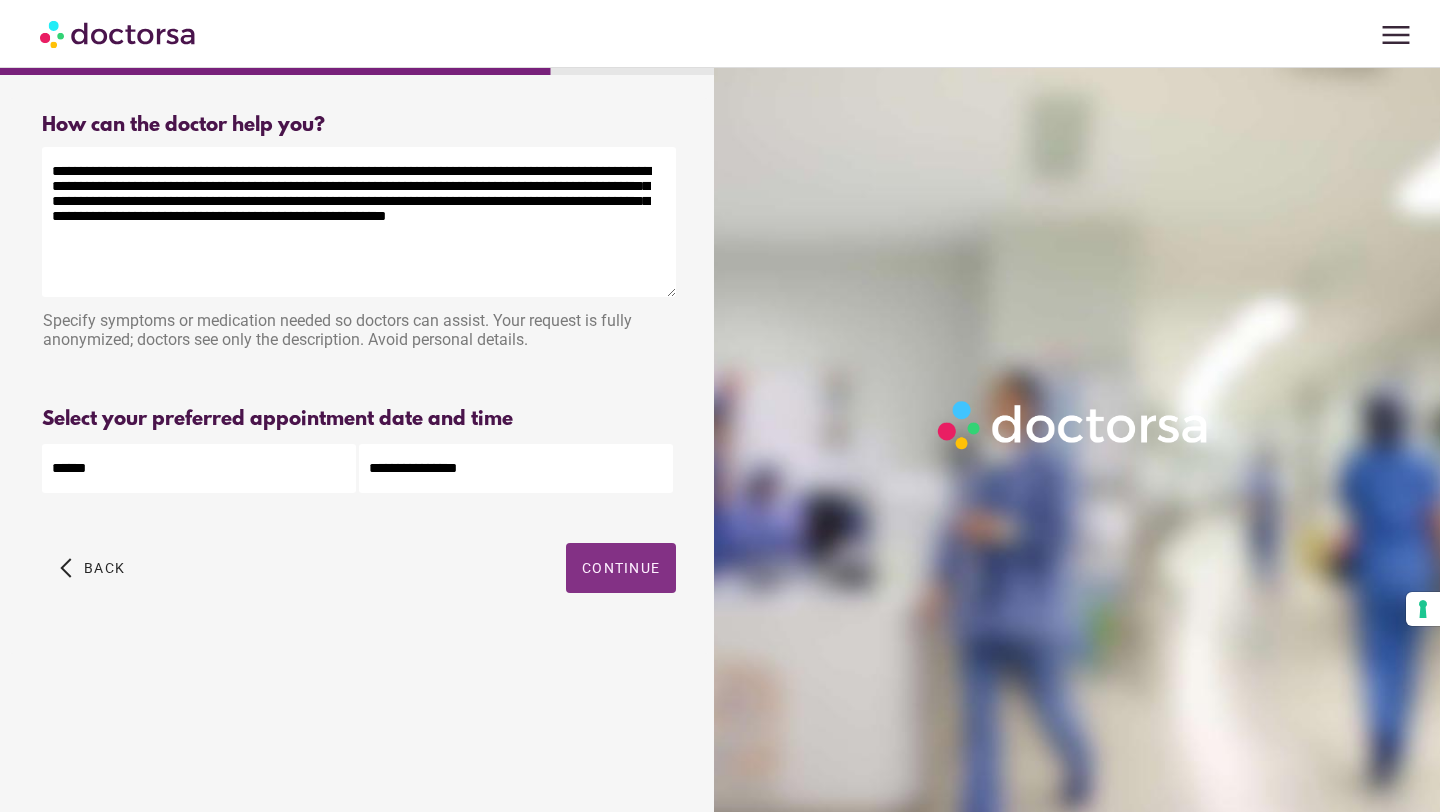 click on "Continue" at bounding box center (621, 568) 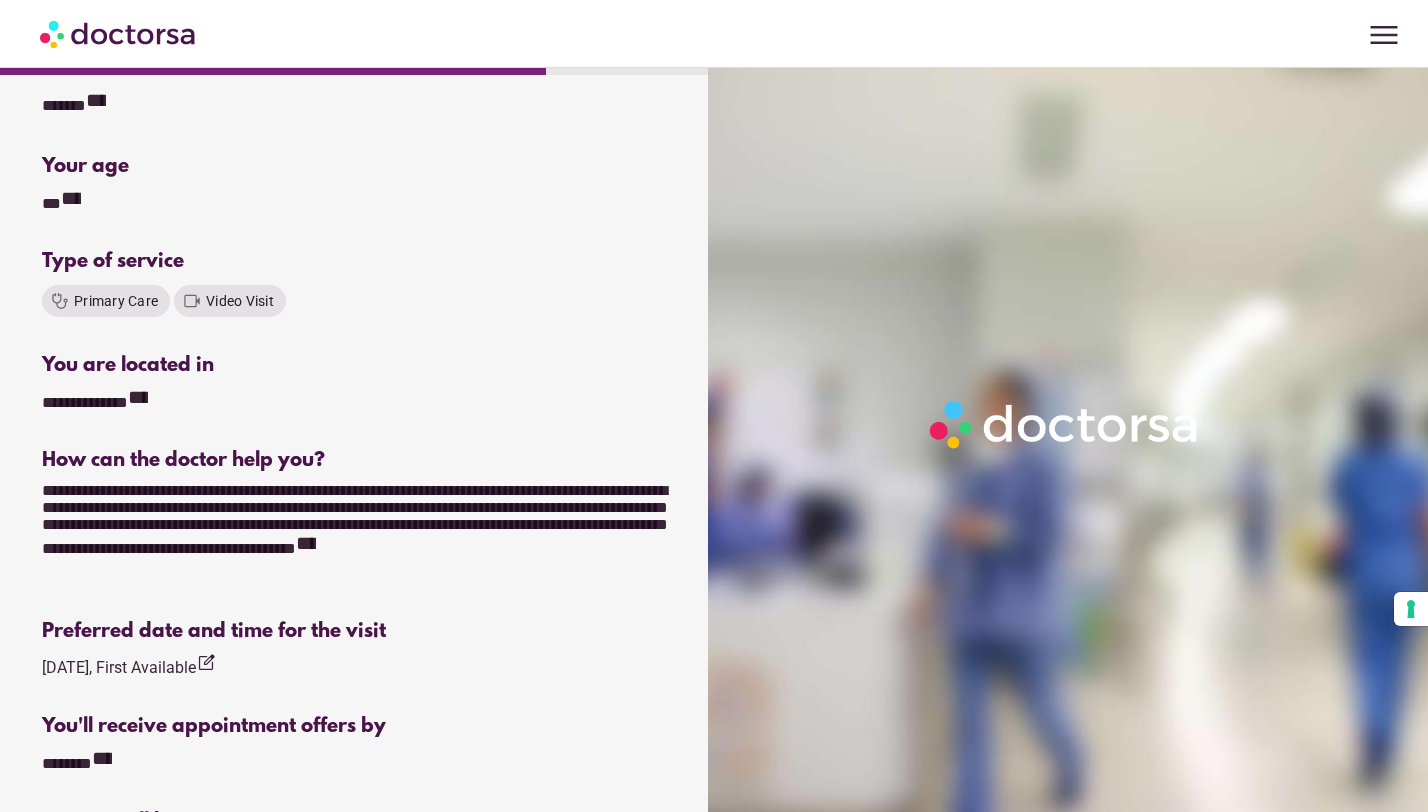 scroll, scrollTop: 214, scrollLeft: 0, axis: vertical 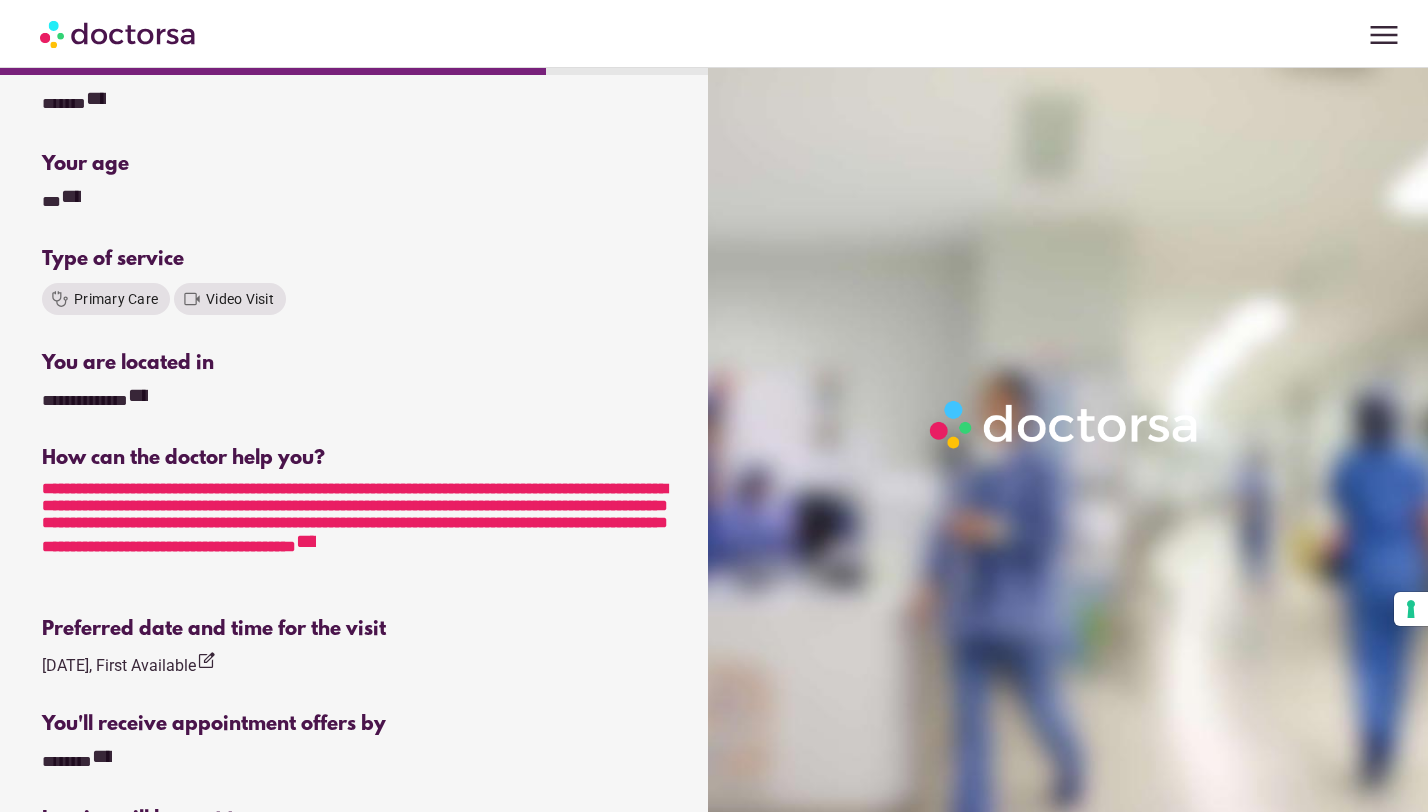 click on "**********" at bounding box center [356, 531] 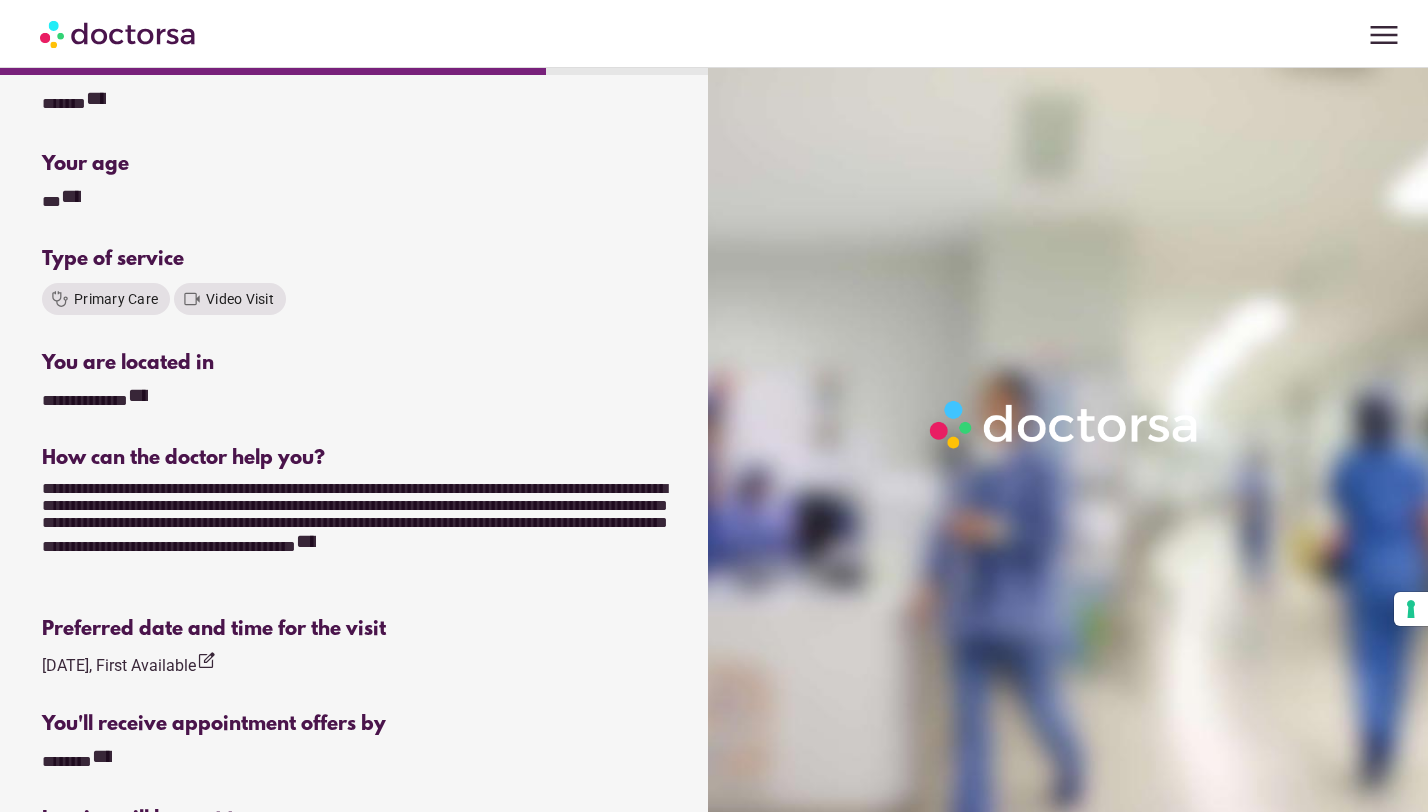 scroll, scrollTop: 0, scrollLeft: 0, axis: both 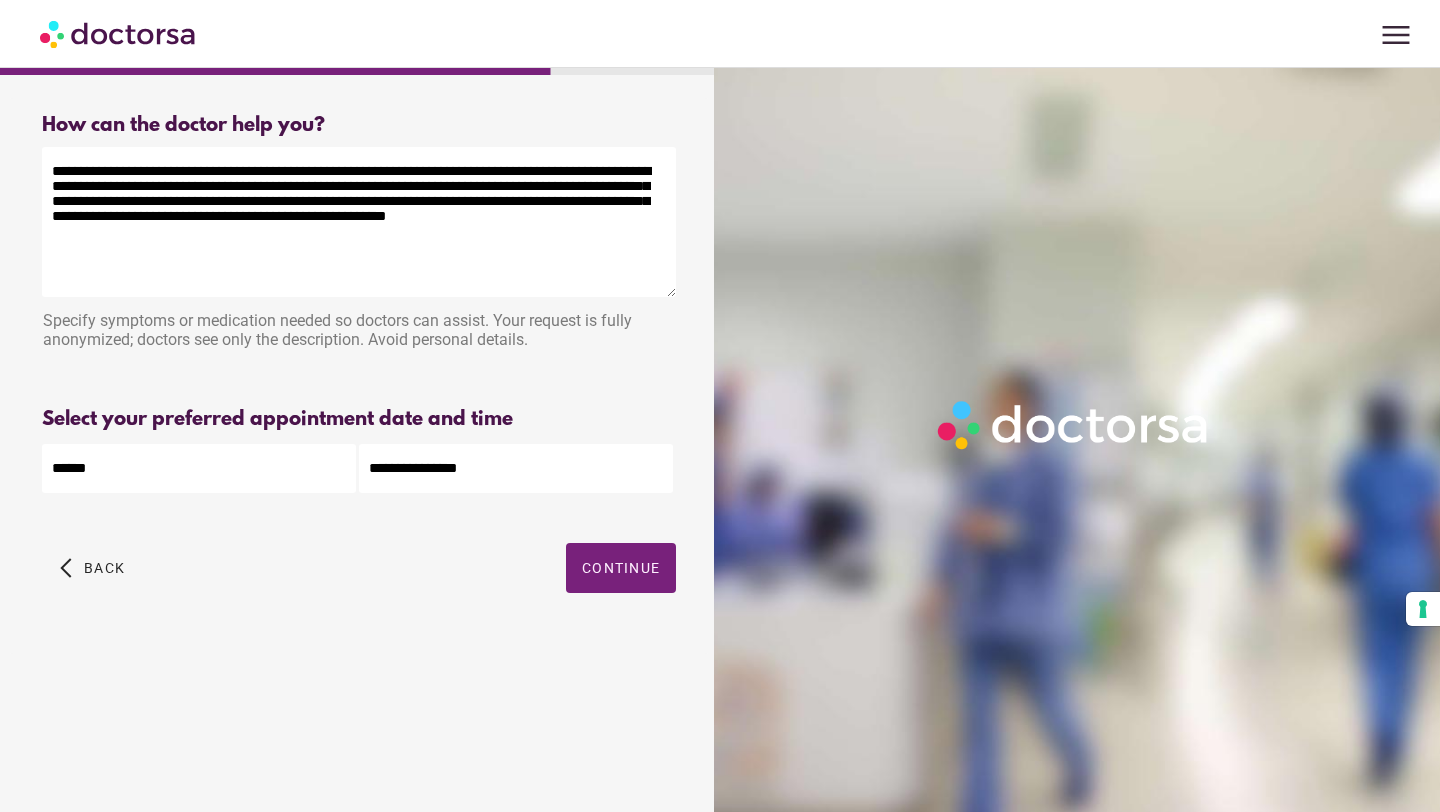 drag, startPoint x: 507, startPoint y: 194, endPoint x: 345, endPoint y: 195, distance: 162.00308 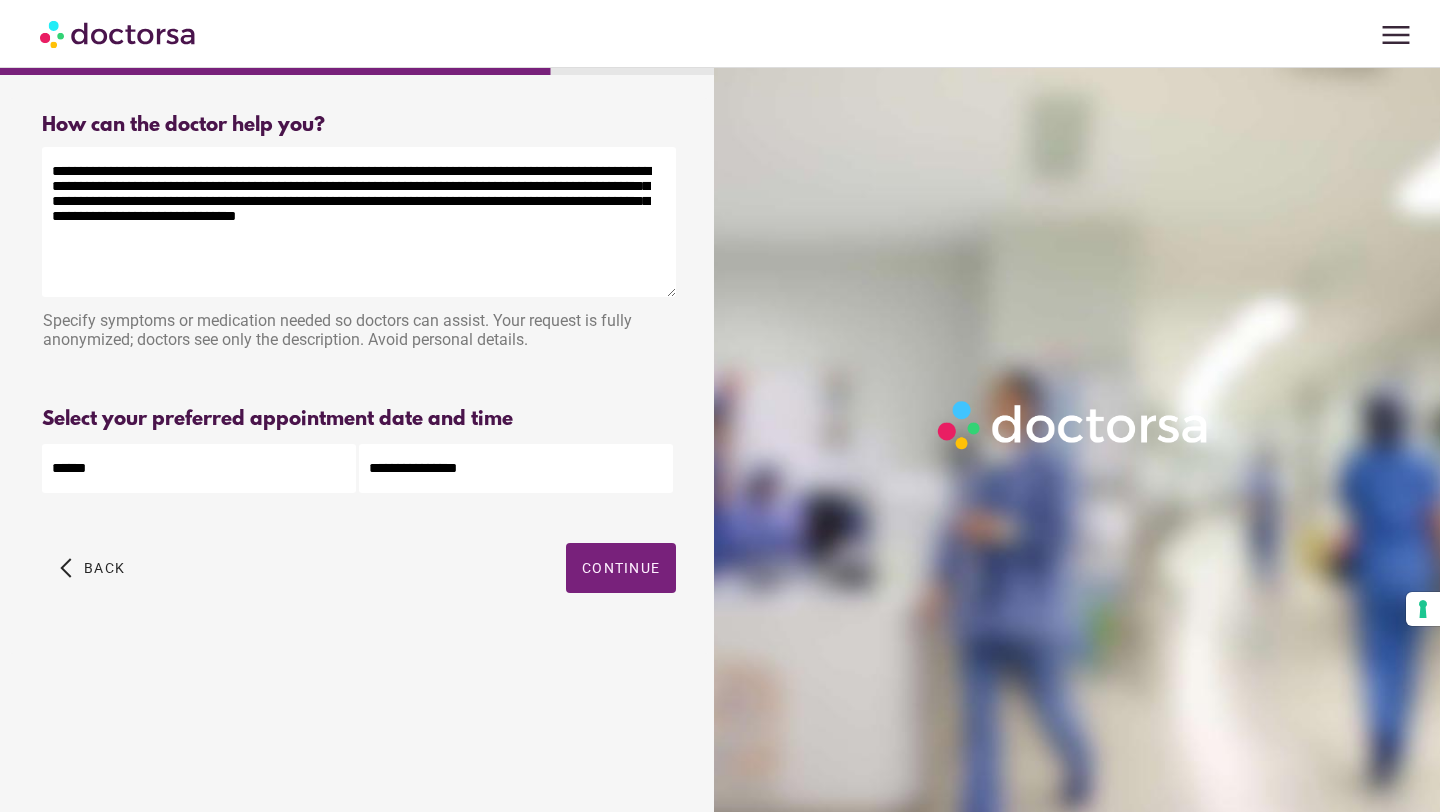 click on "Please briefly describe your medical need. More information helps the doctor understand if
they can assist. Avoid personal details." at bounding box center (359, 376) 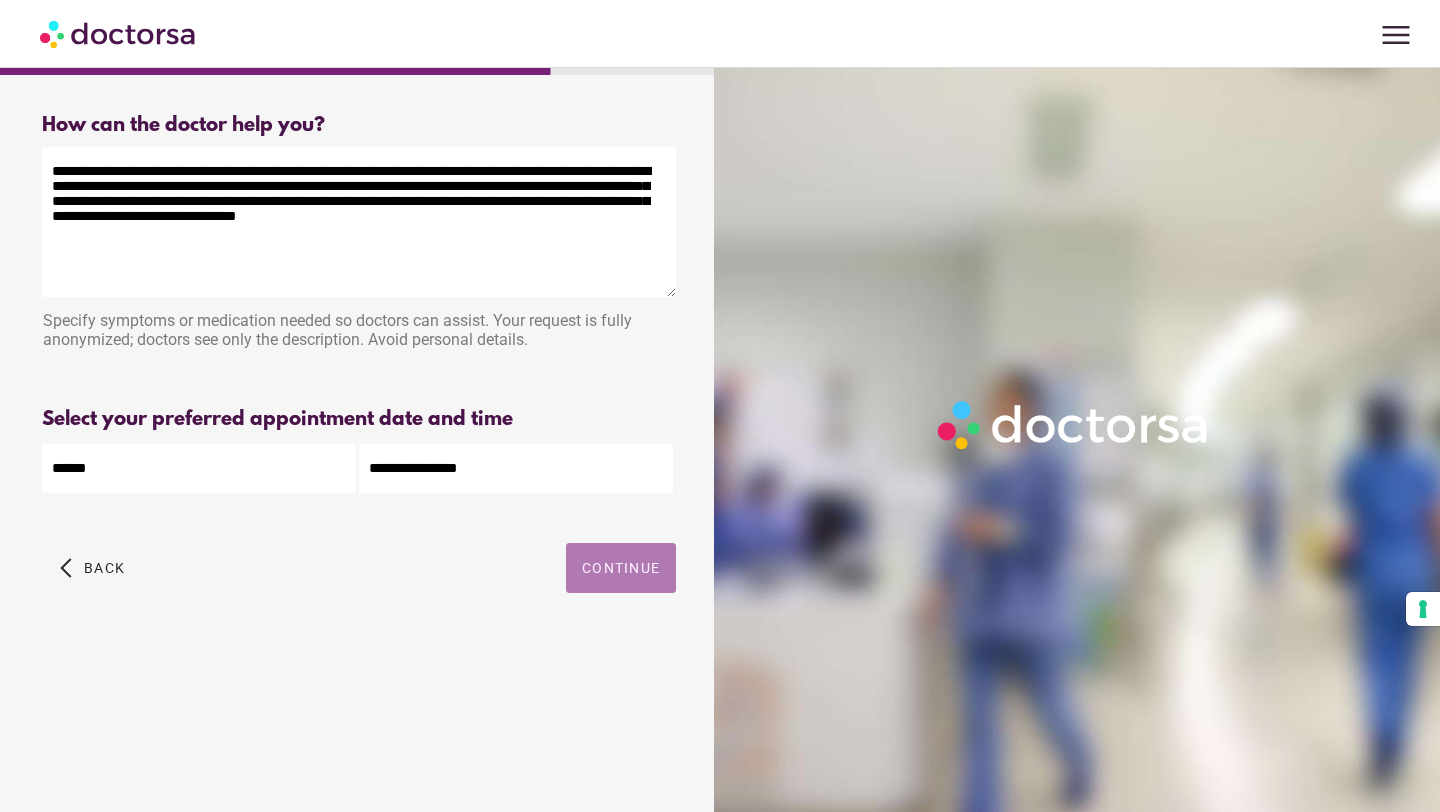 click at bounding box center [621, 568] 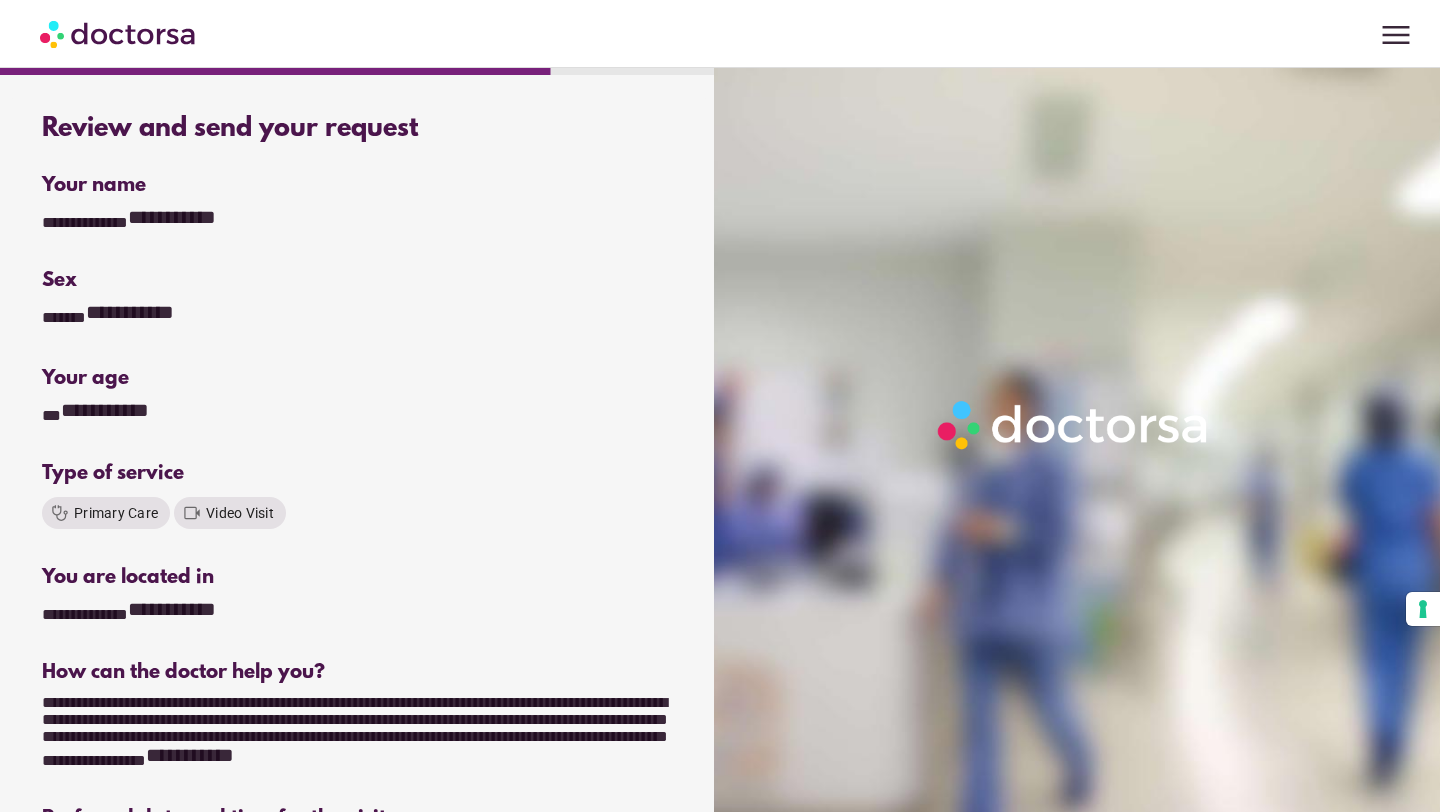 click on "**********" at bounding box center (359, 613) 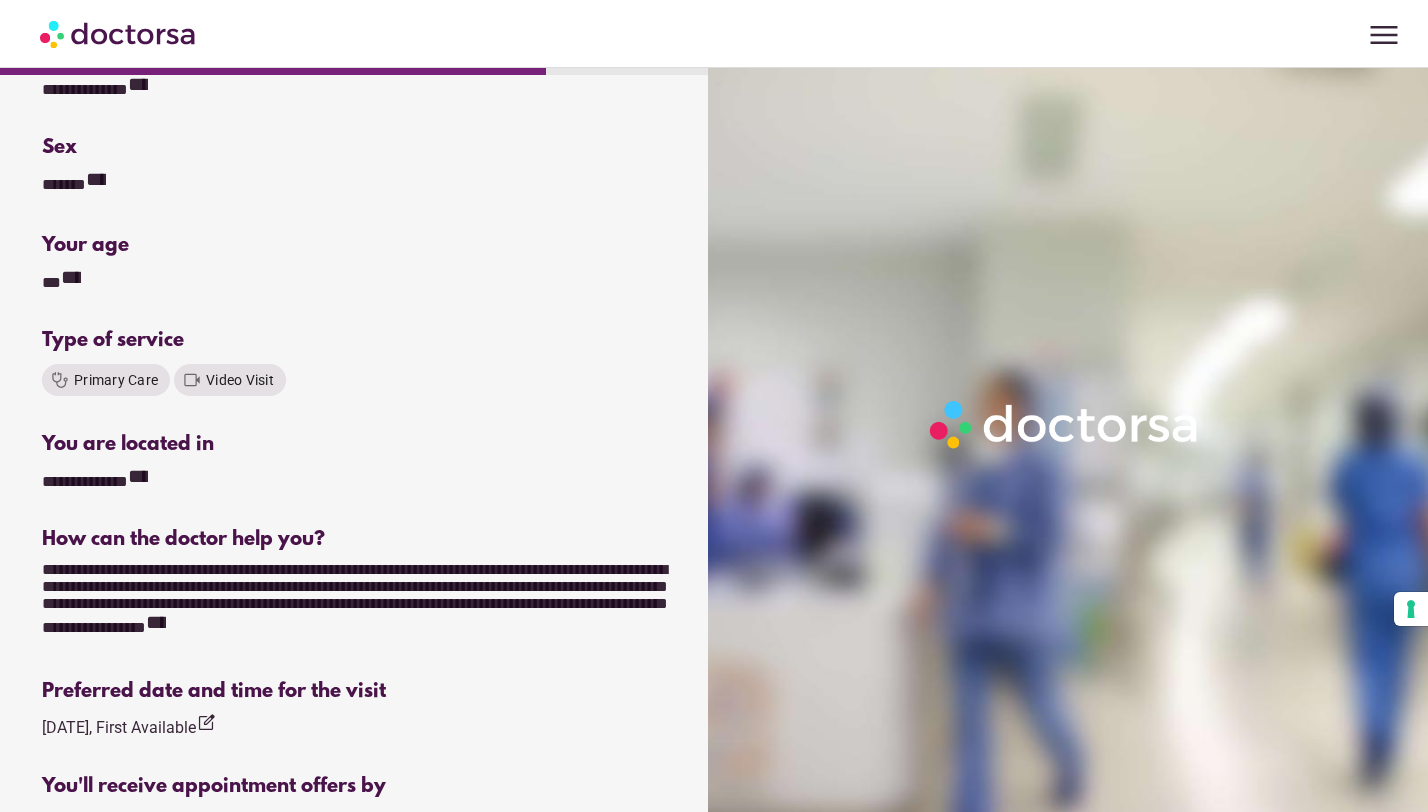 scroll, scrollTop: 145, scrollLeft: 0, axis: vertical 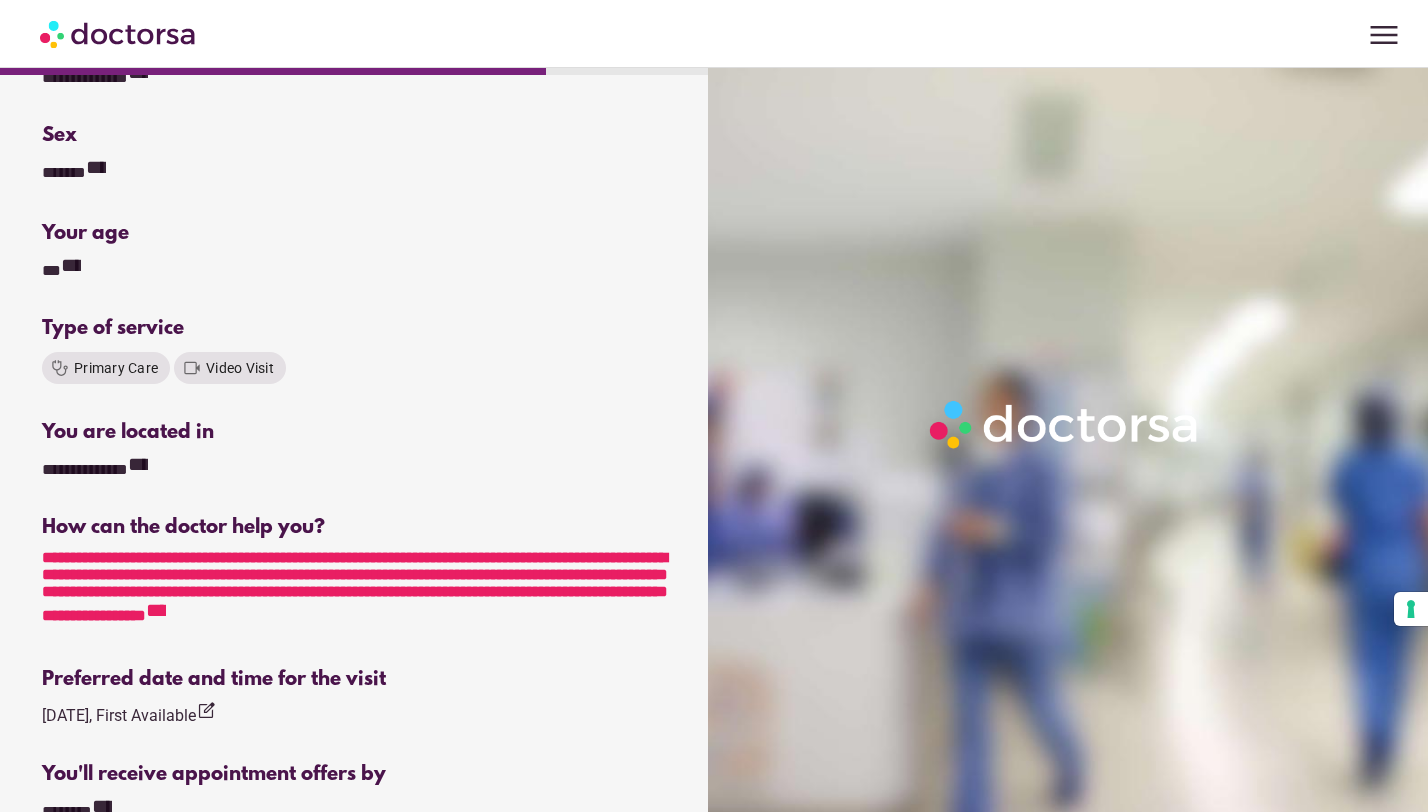 click on "**********" at bounding box center (156, 610) 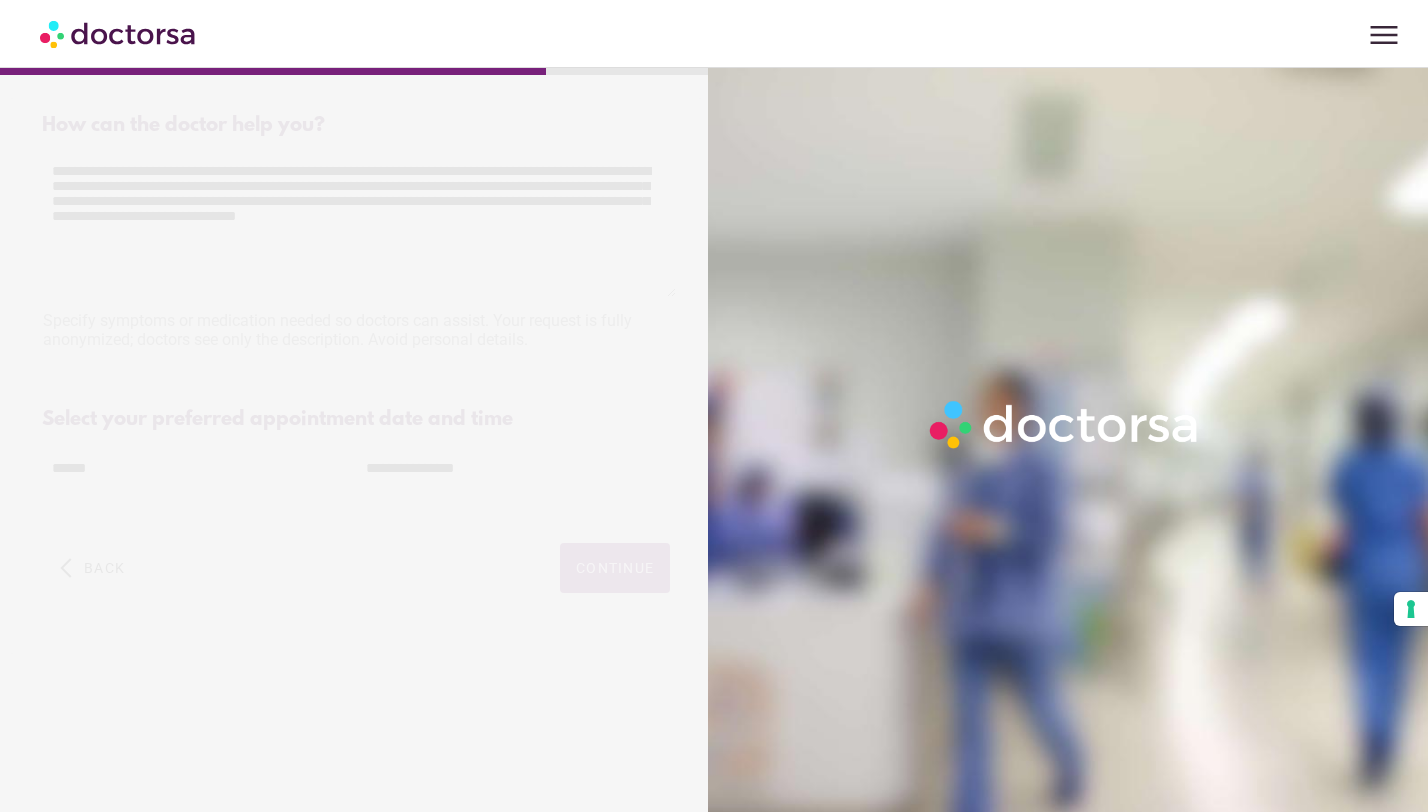 scroll, scrollTop: 0, scrollLeft: 0, axis: both 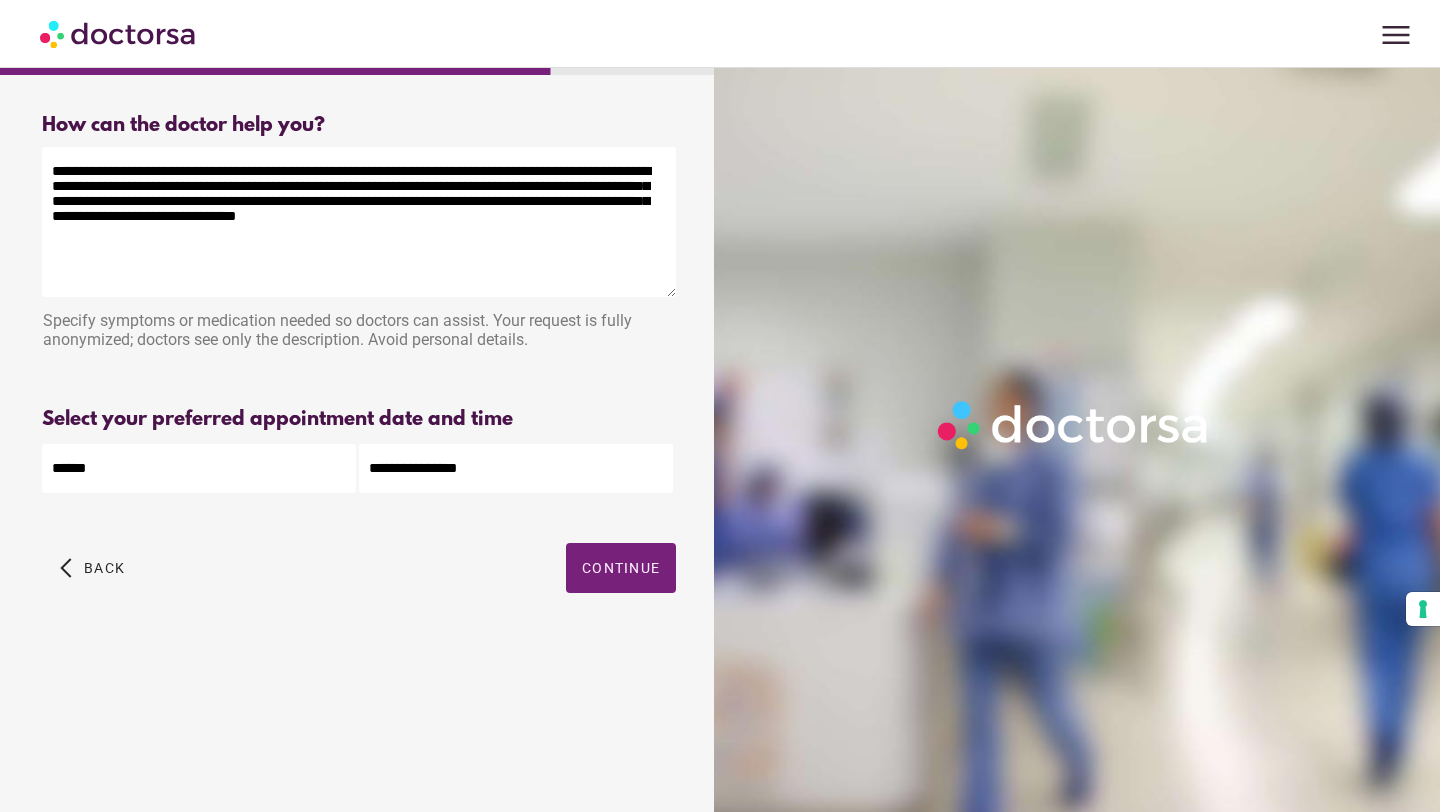 drag, startPoint x: 471, startPoint y: 239, endPoint x: 72, endPoint y: 121, distance: 416.08292 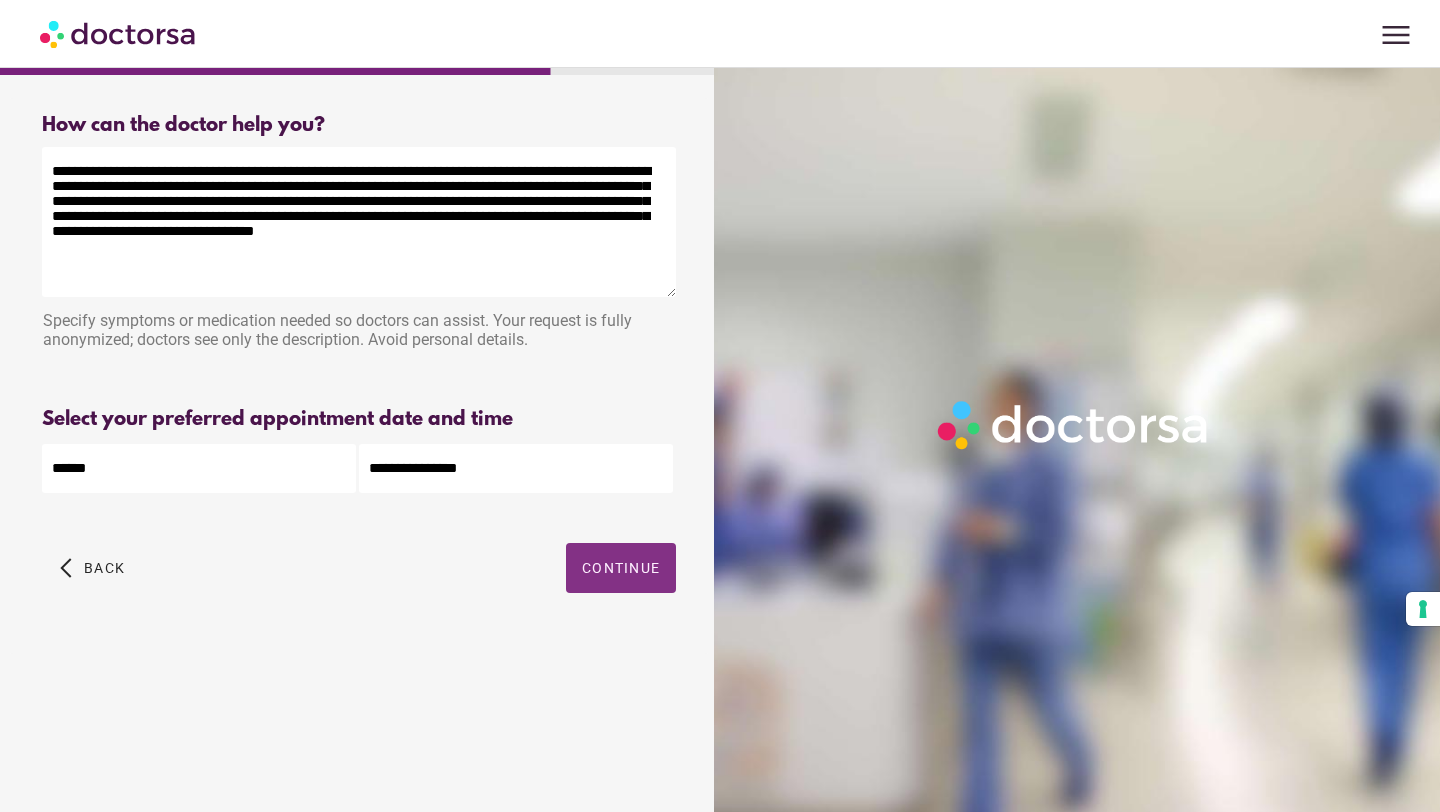 type on "**********" 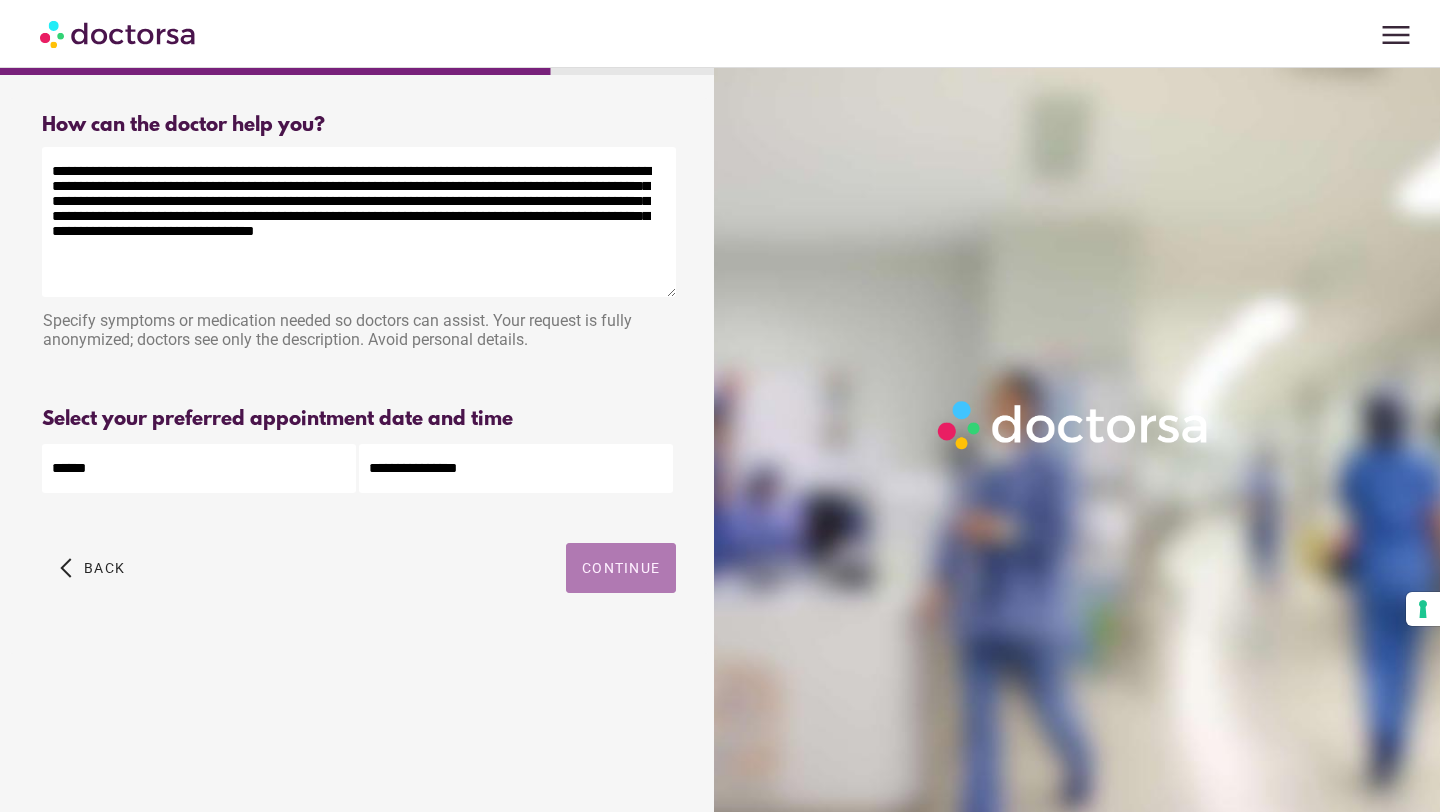 click on "Continue" at bounding box center (621, 568) 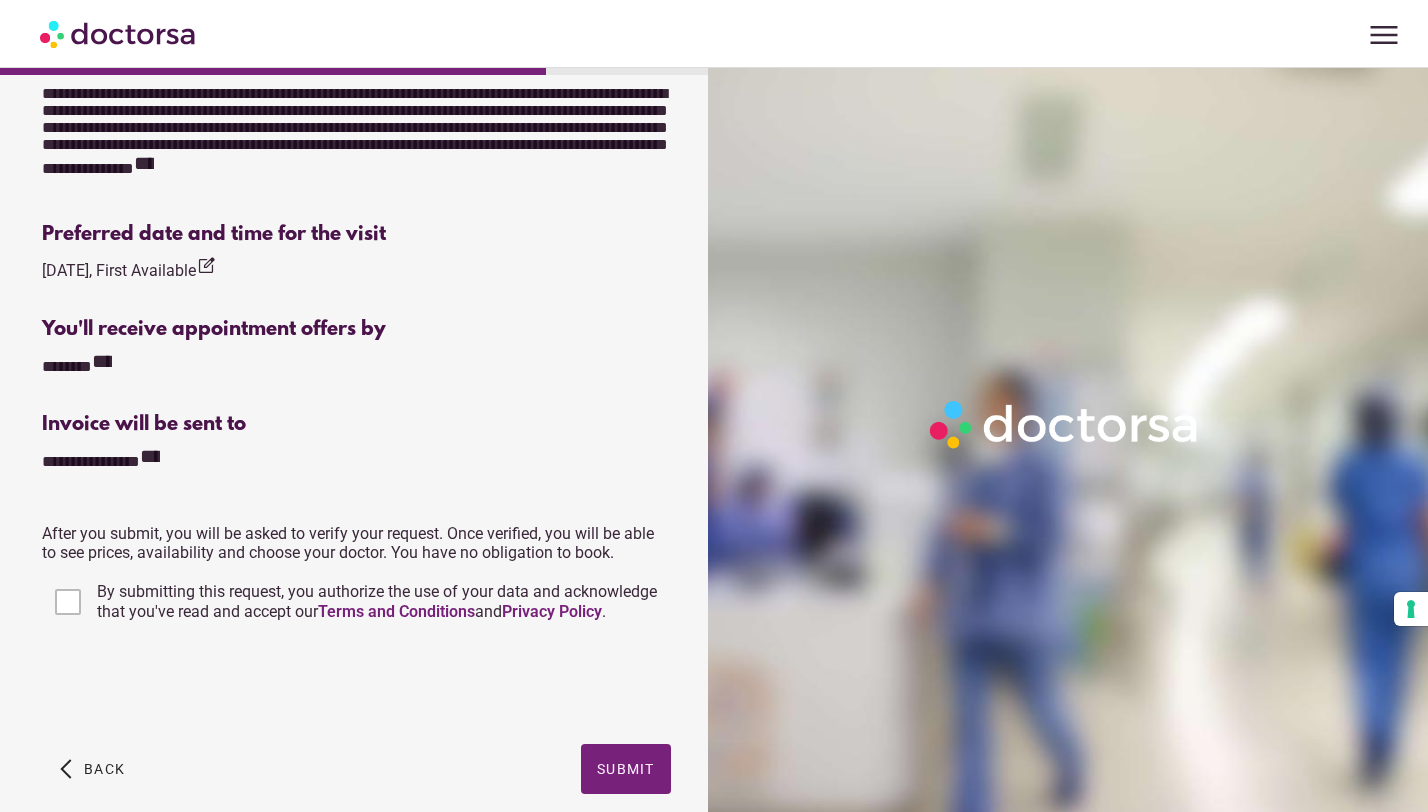 scroll, scrollTop: 702, scrollLeft: 0, axis: vertical 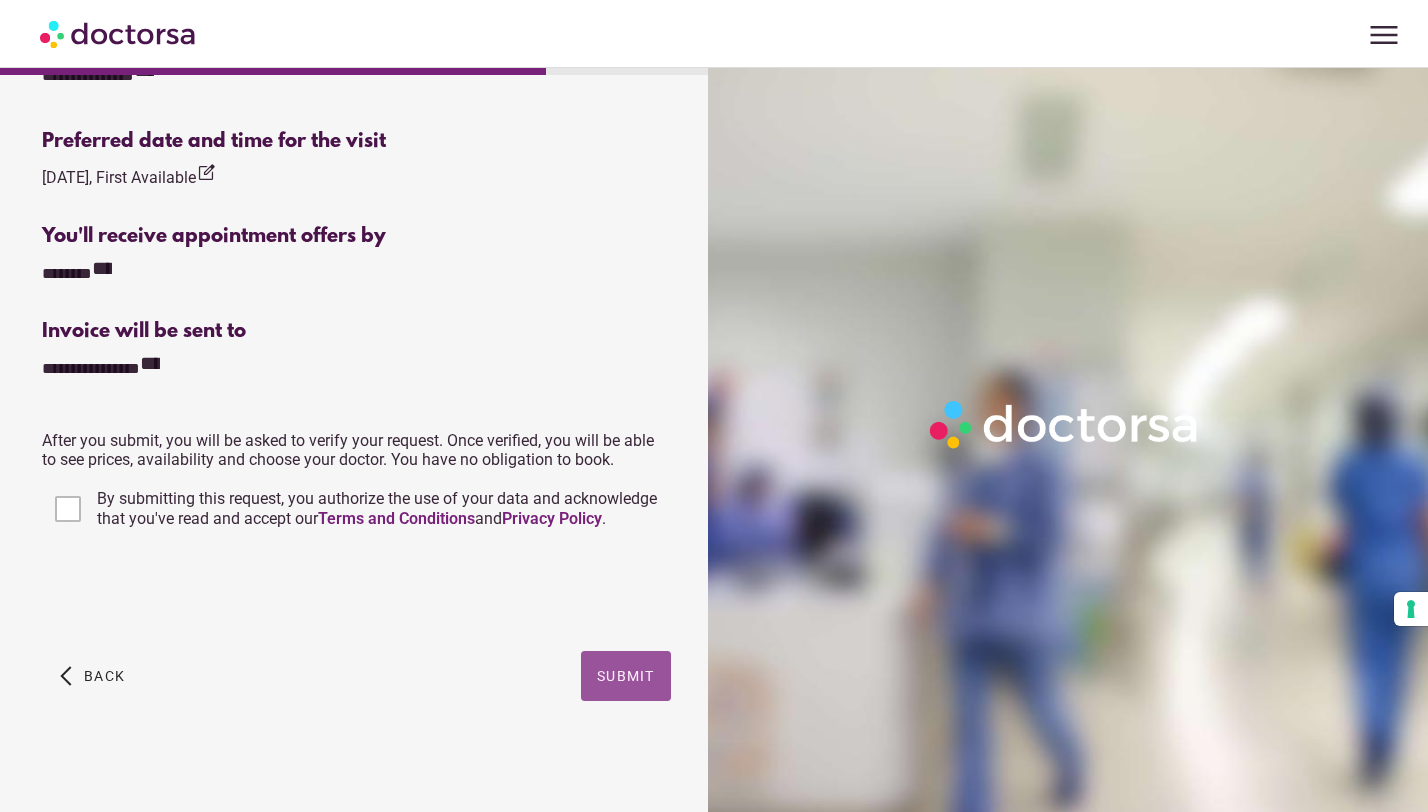 click at bounding box center [626, 676] 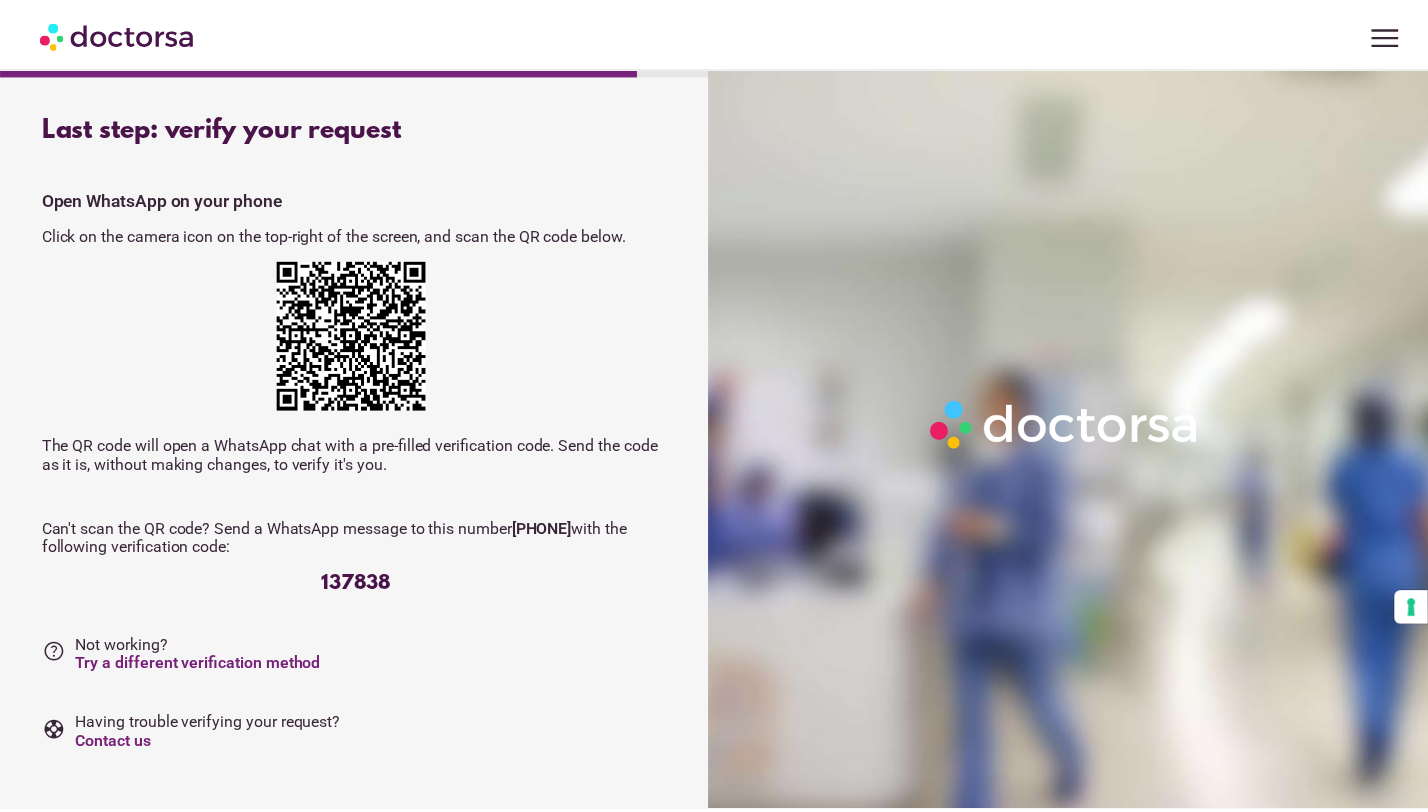 scroll, scrollTop: 0, scrollLeft: 0, axis: both 